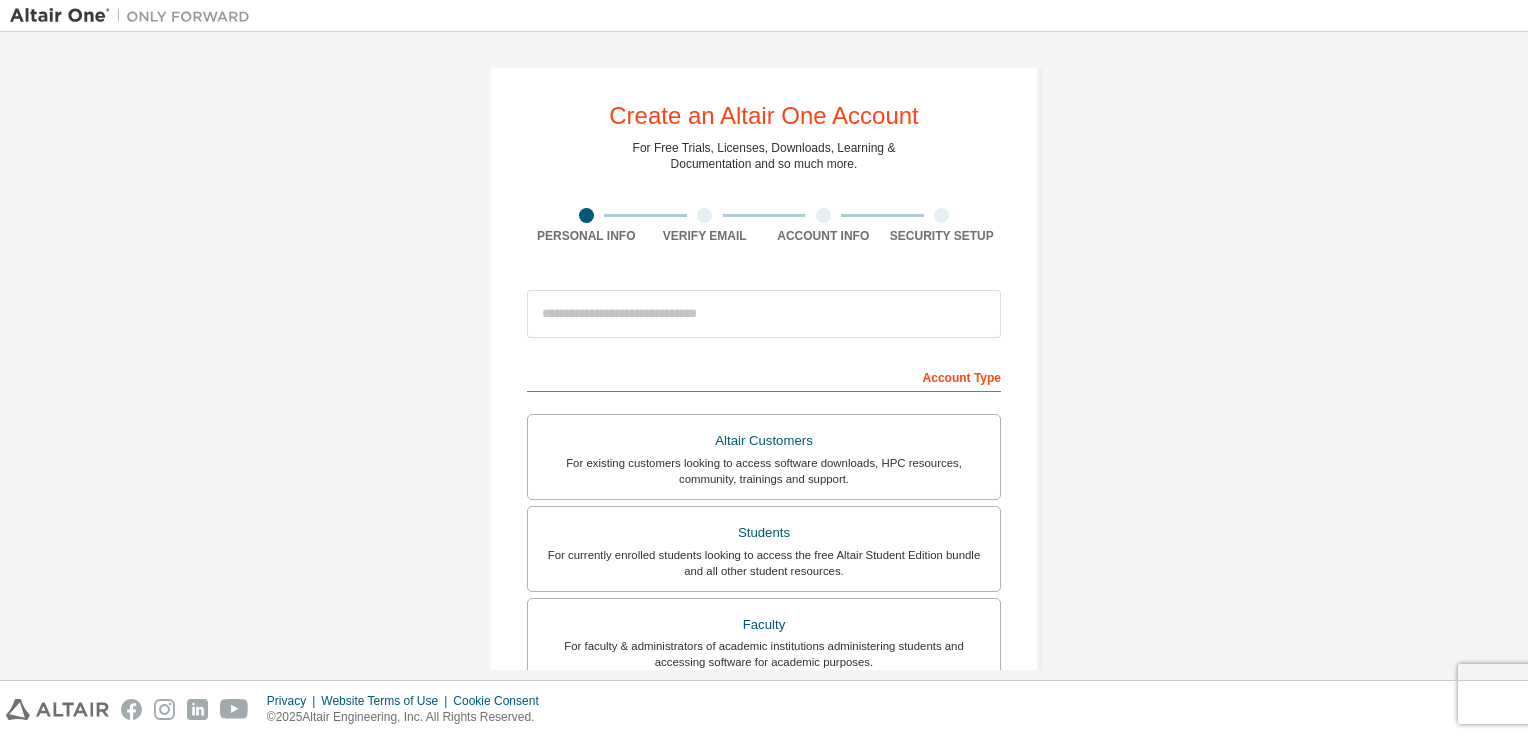 scroll, scrollTop: 0, scrollLeft: 0, axis: both 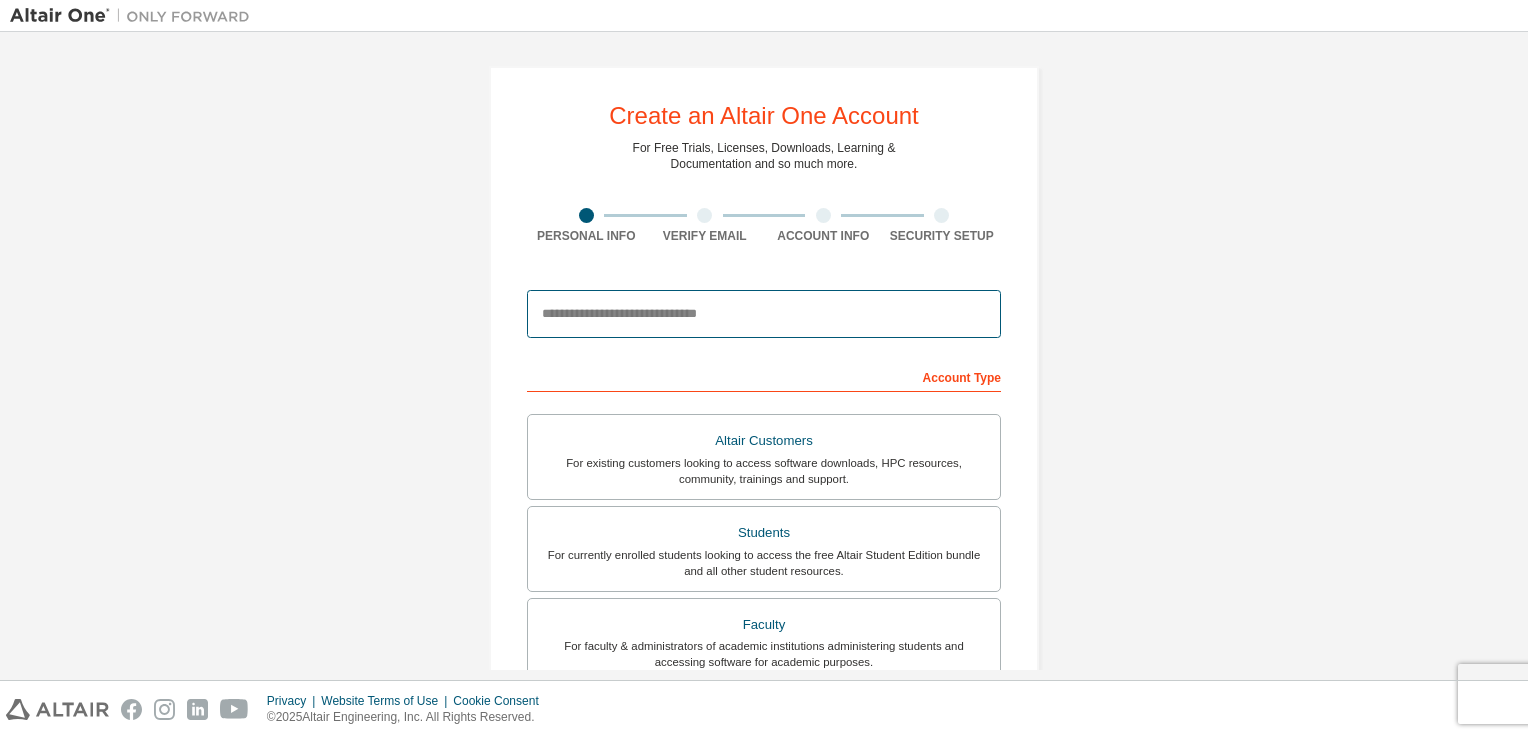 click at bounding box center [764, 314] 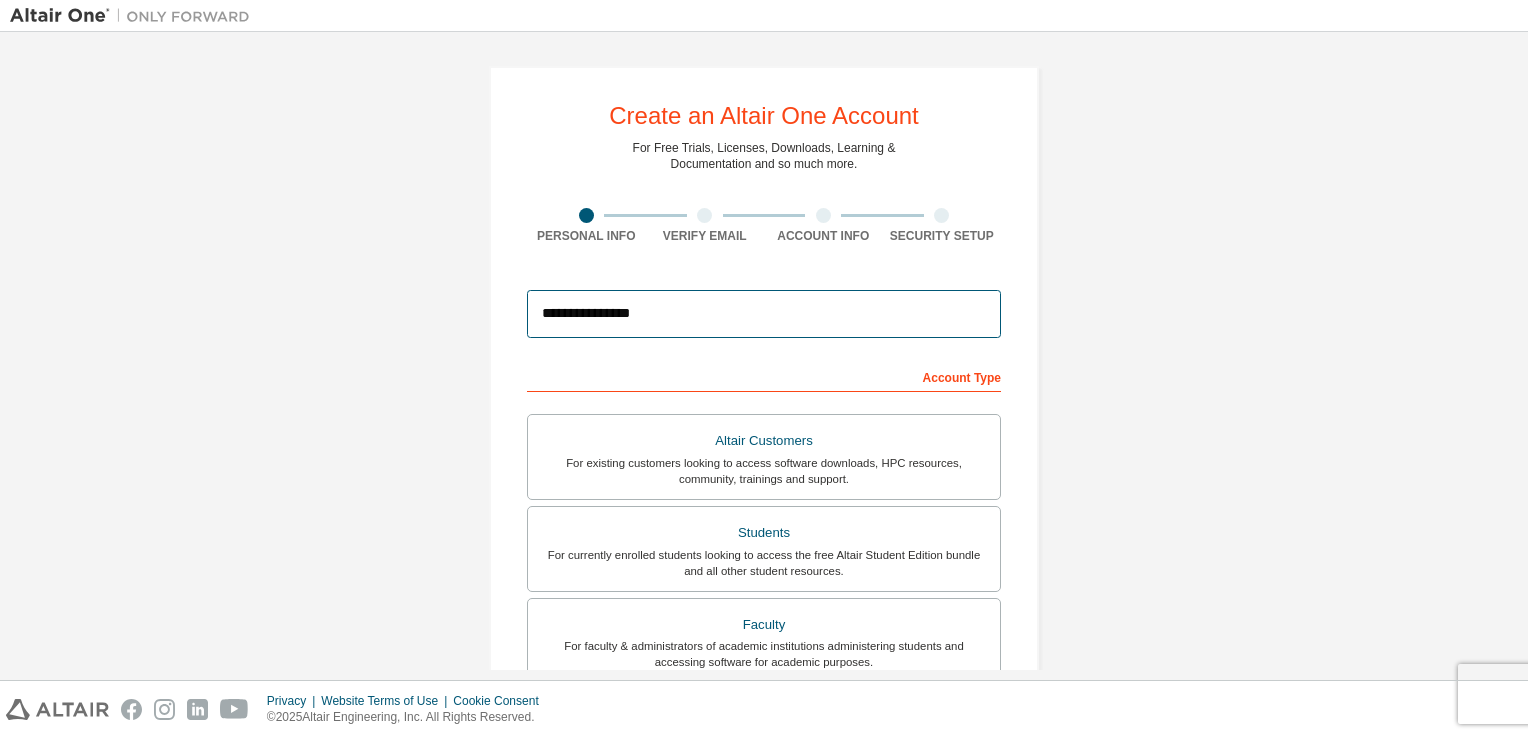 type on "**********" 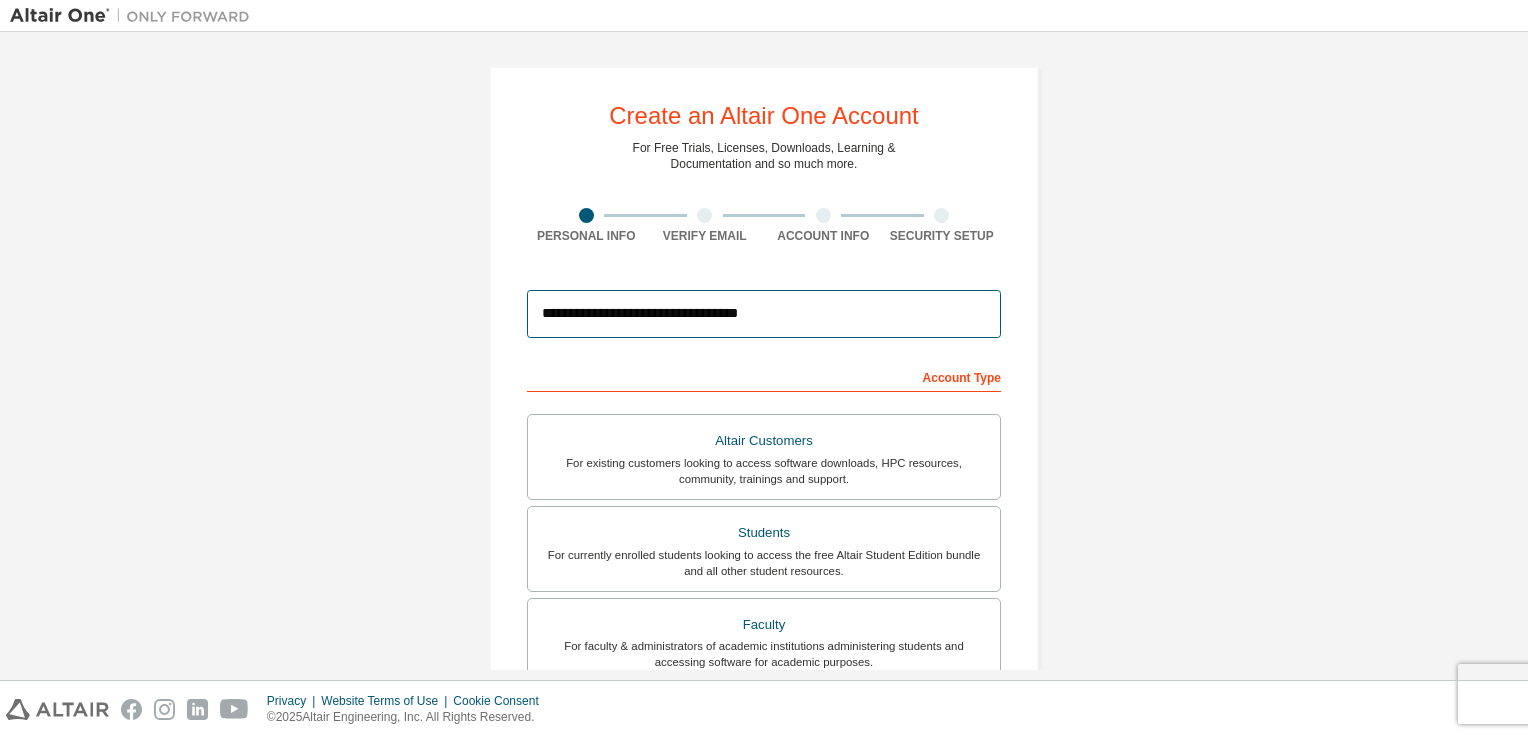 click on "**********" at bounding box center (764, 314) 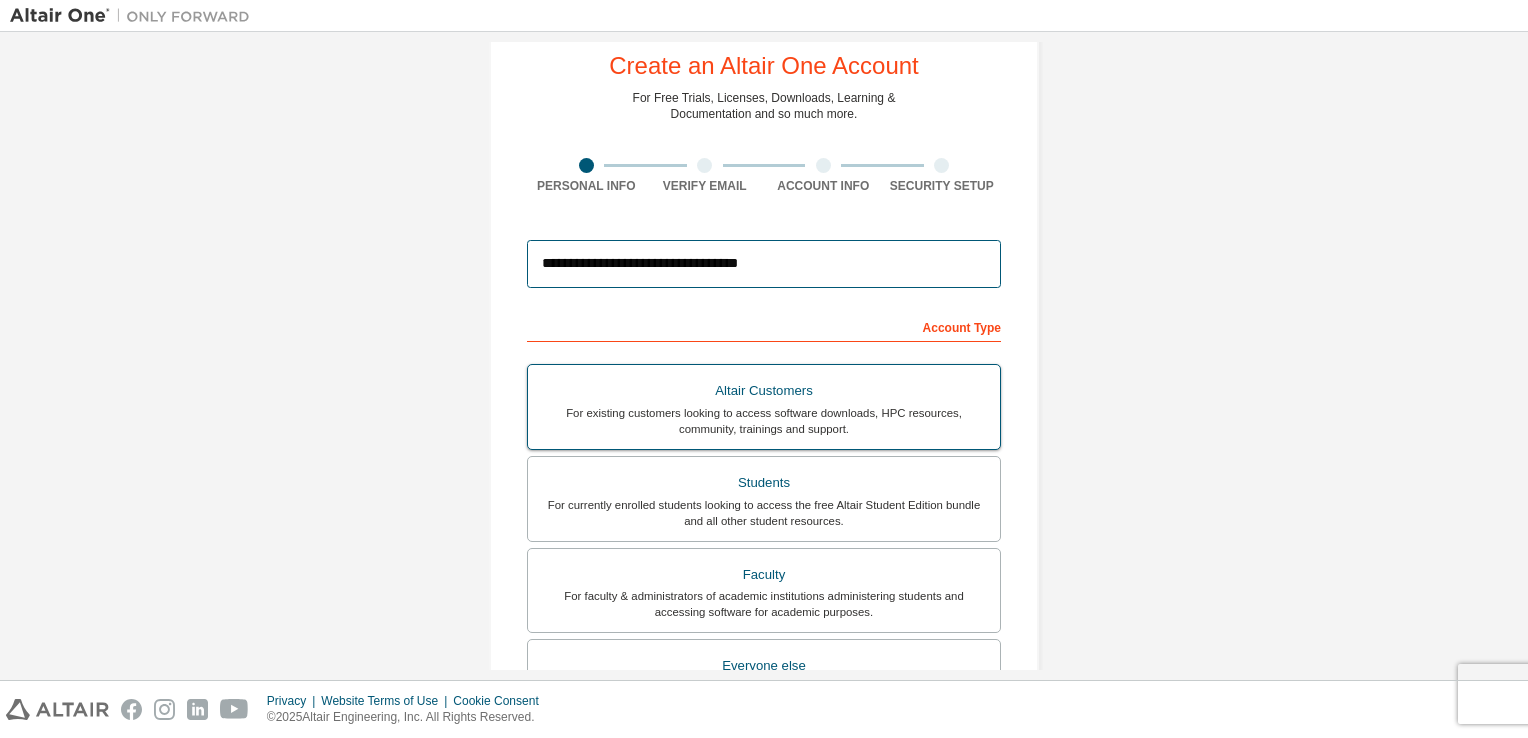 scroll, scrollTop: 426, scrollLeft: 0, axis: vertical 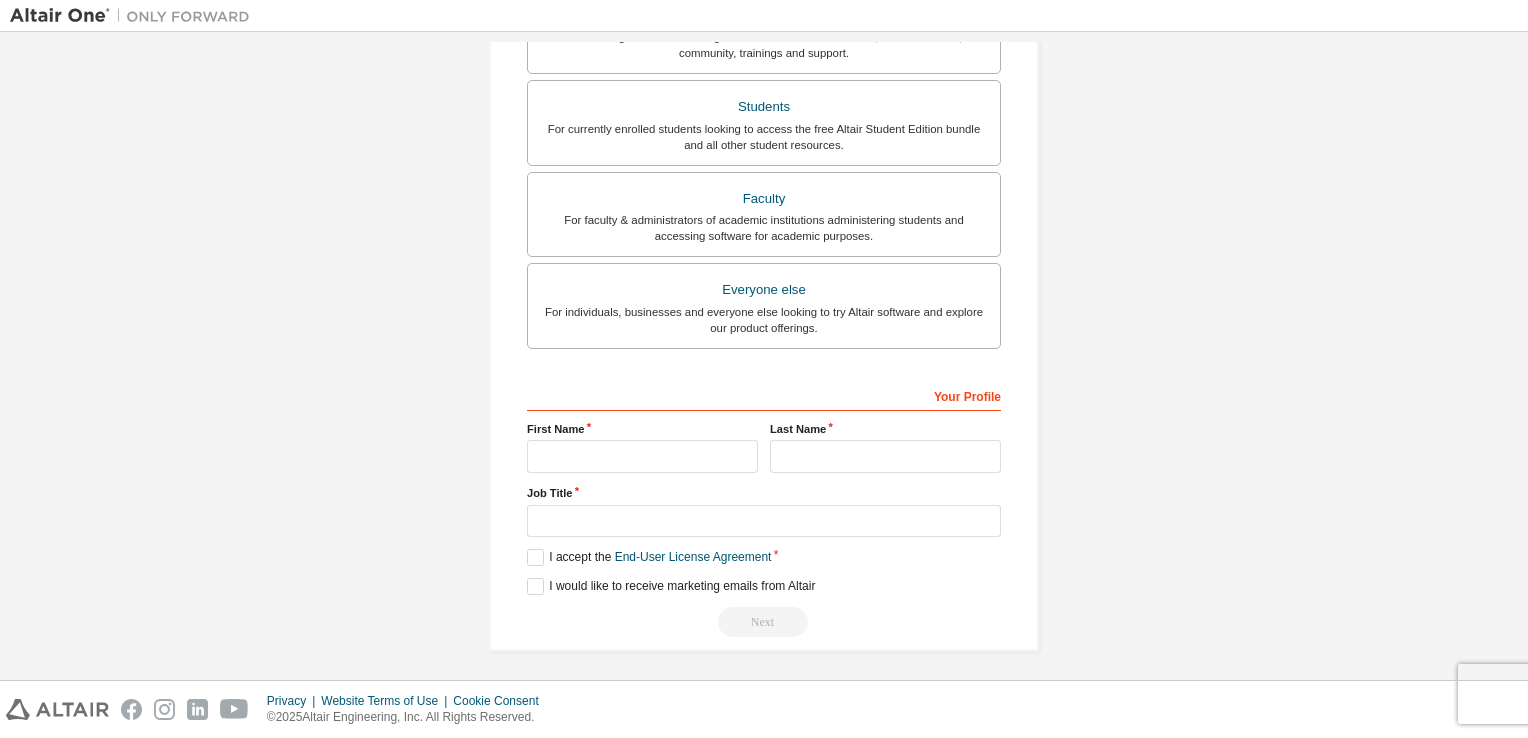 type on "**********" 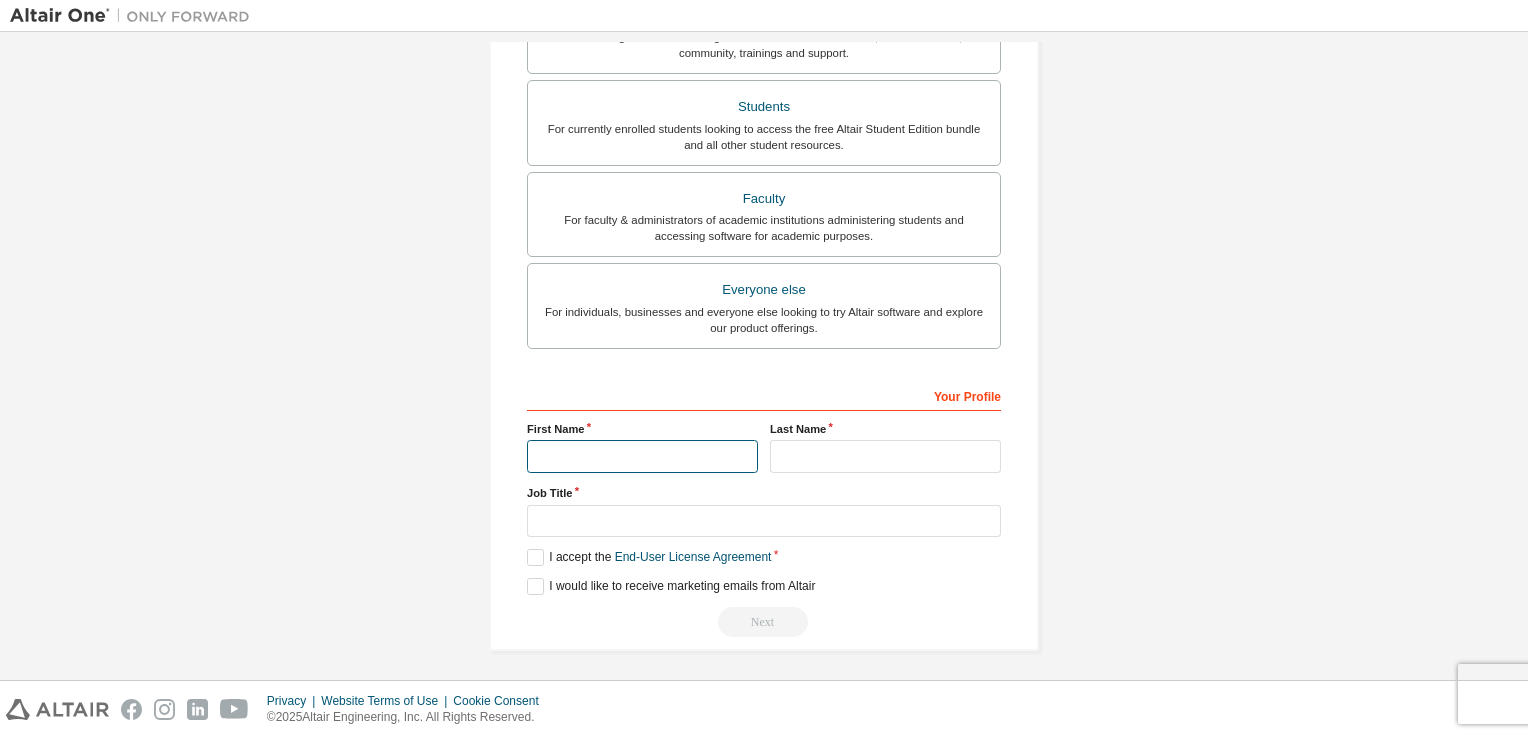 click at bounding box center [642, 456] 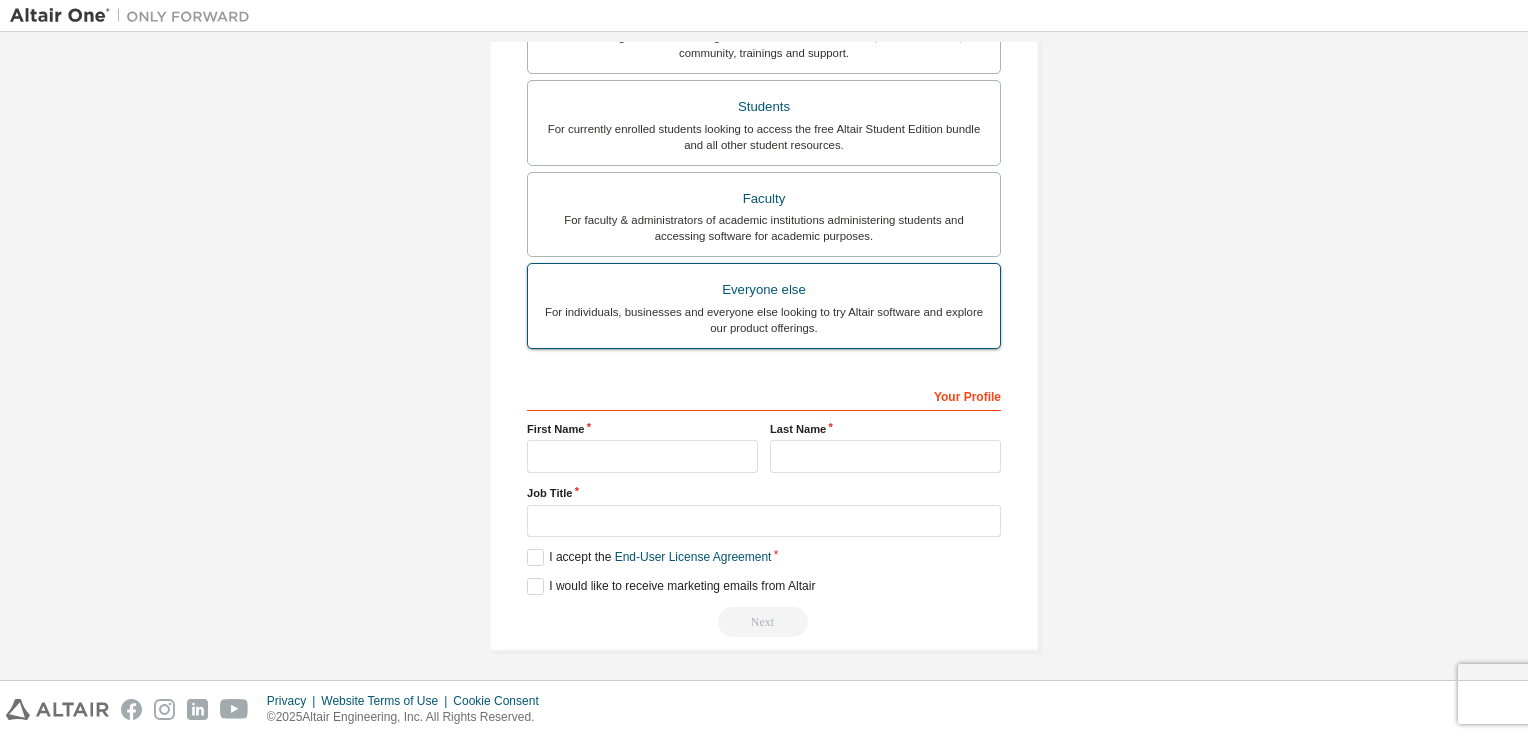 click on "Everyone else For individuals, businesses and everyone else looking to try Altair software and explore our product offerings." at bounding box center (764, 306) 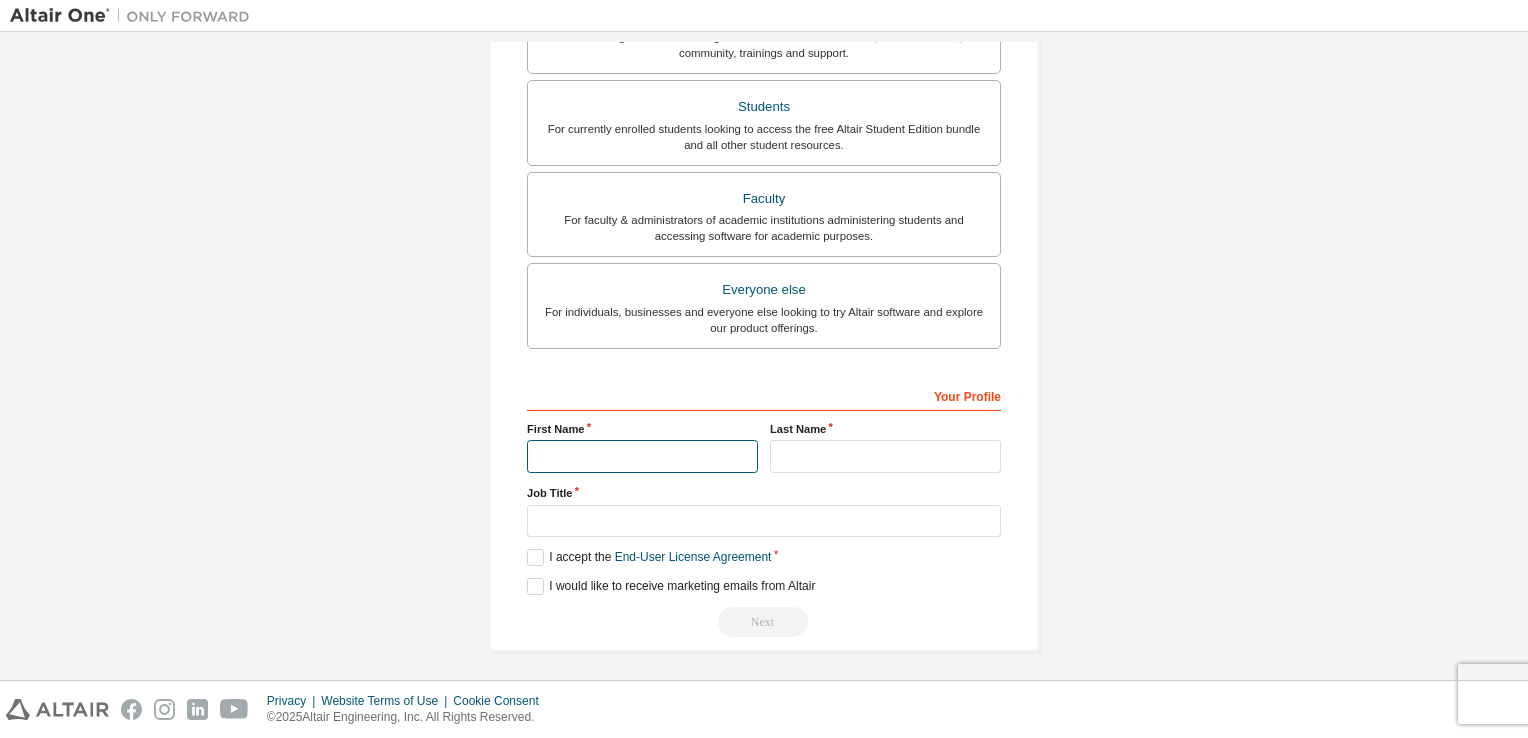 click at bounding box center (642, 456) 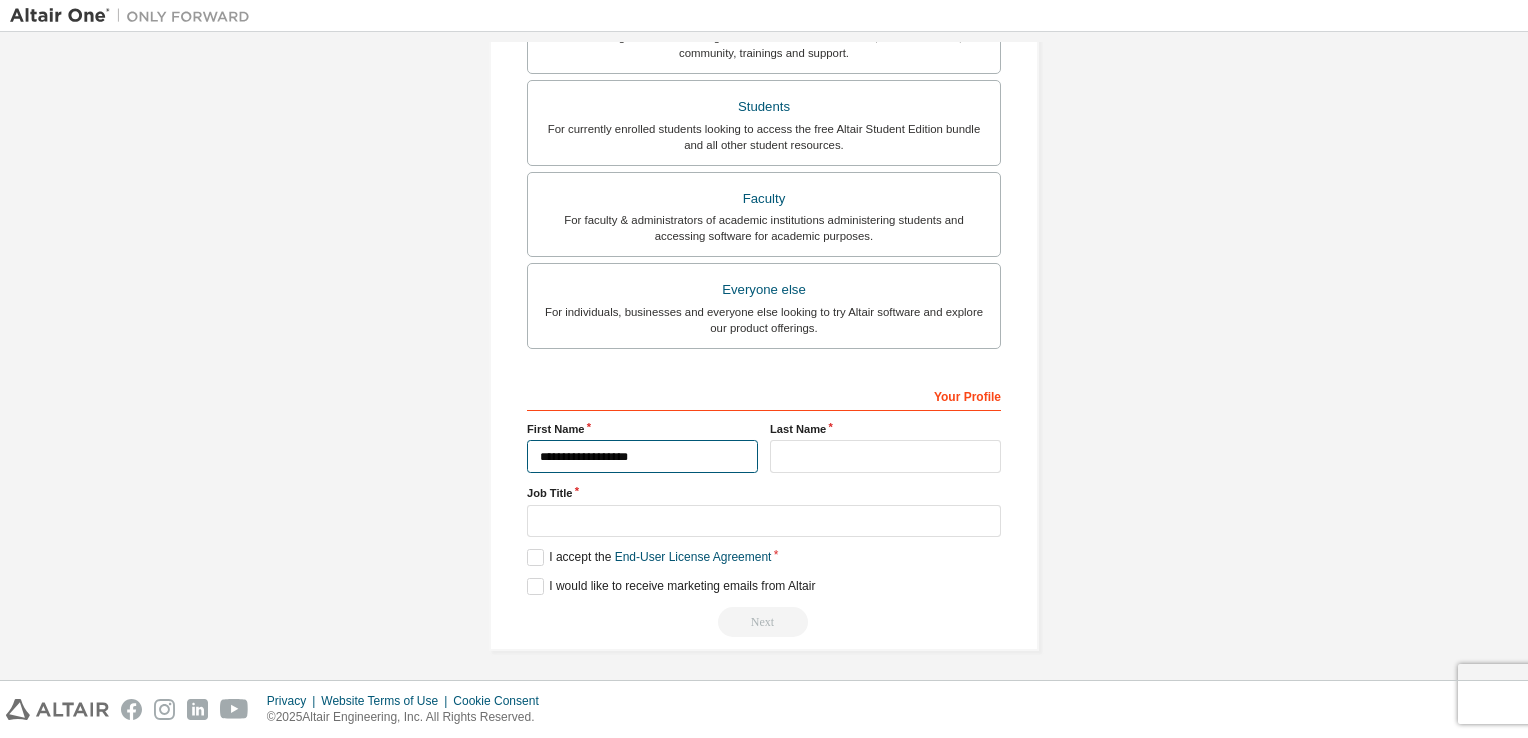 type on "**********" 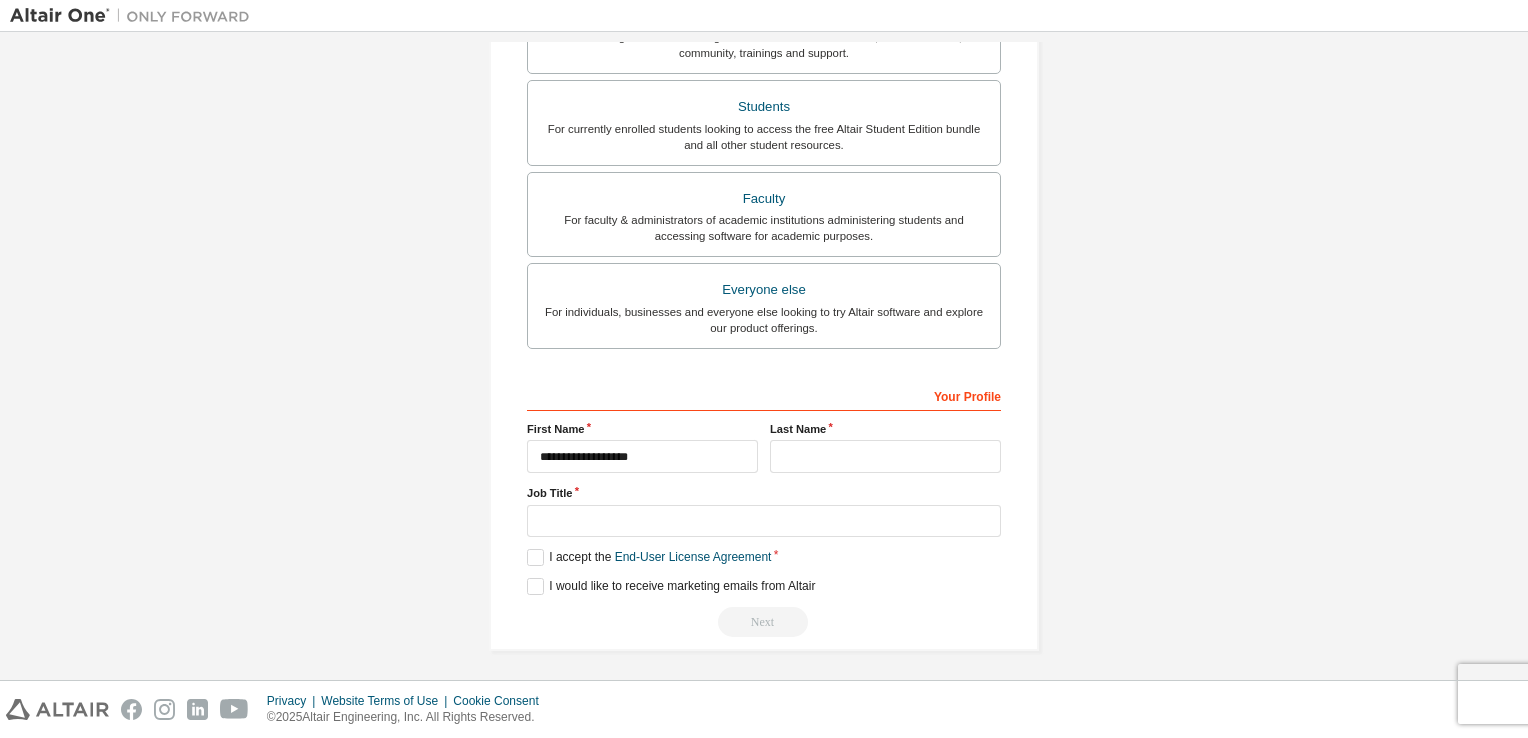 click on "Last Name" at bounding box center [885, 429] 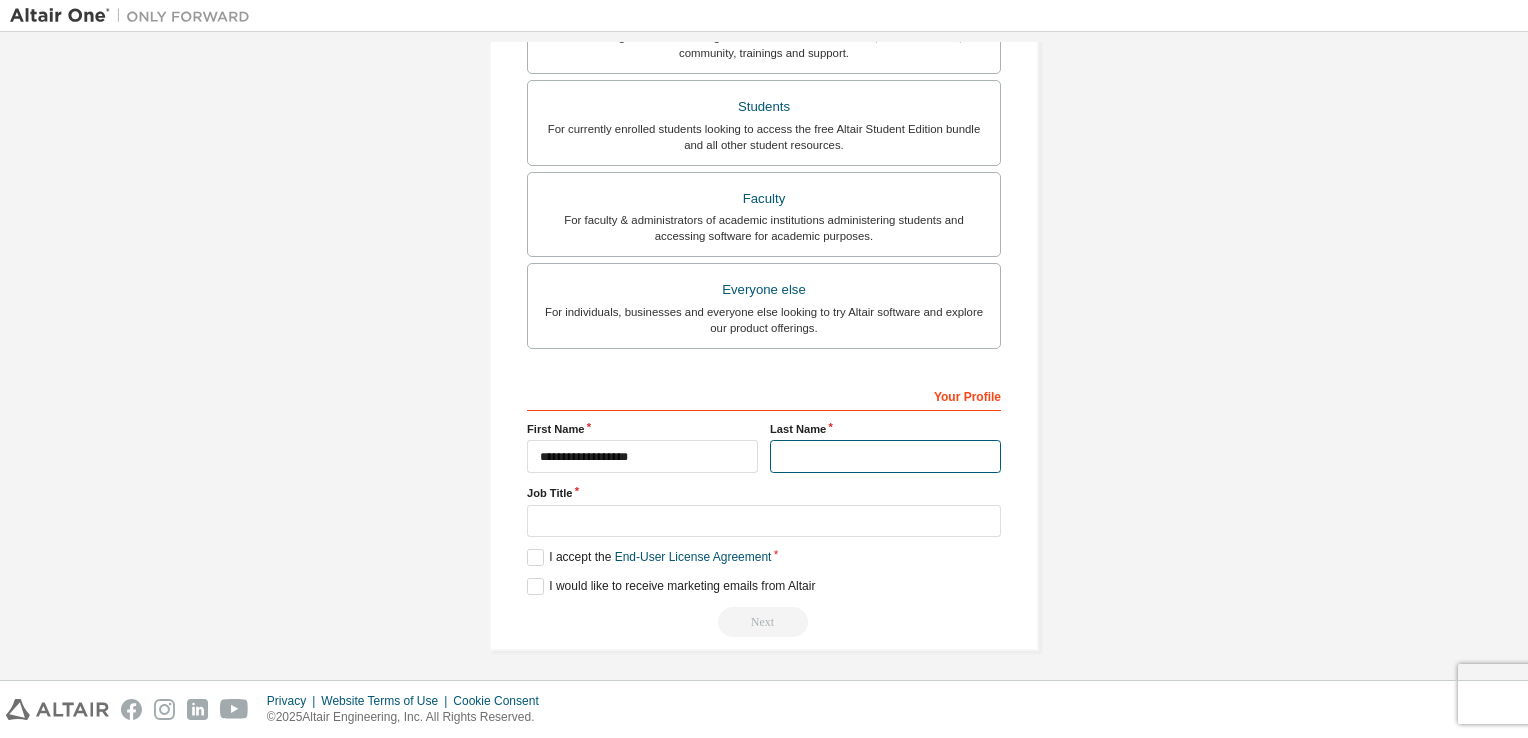 click at bounding box center [885, 456] 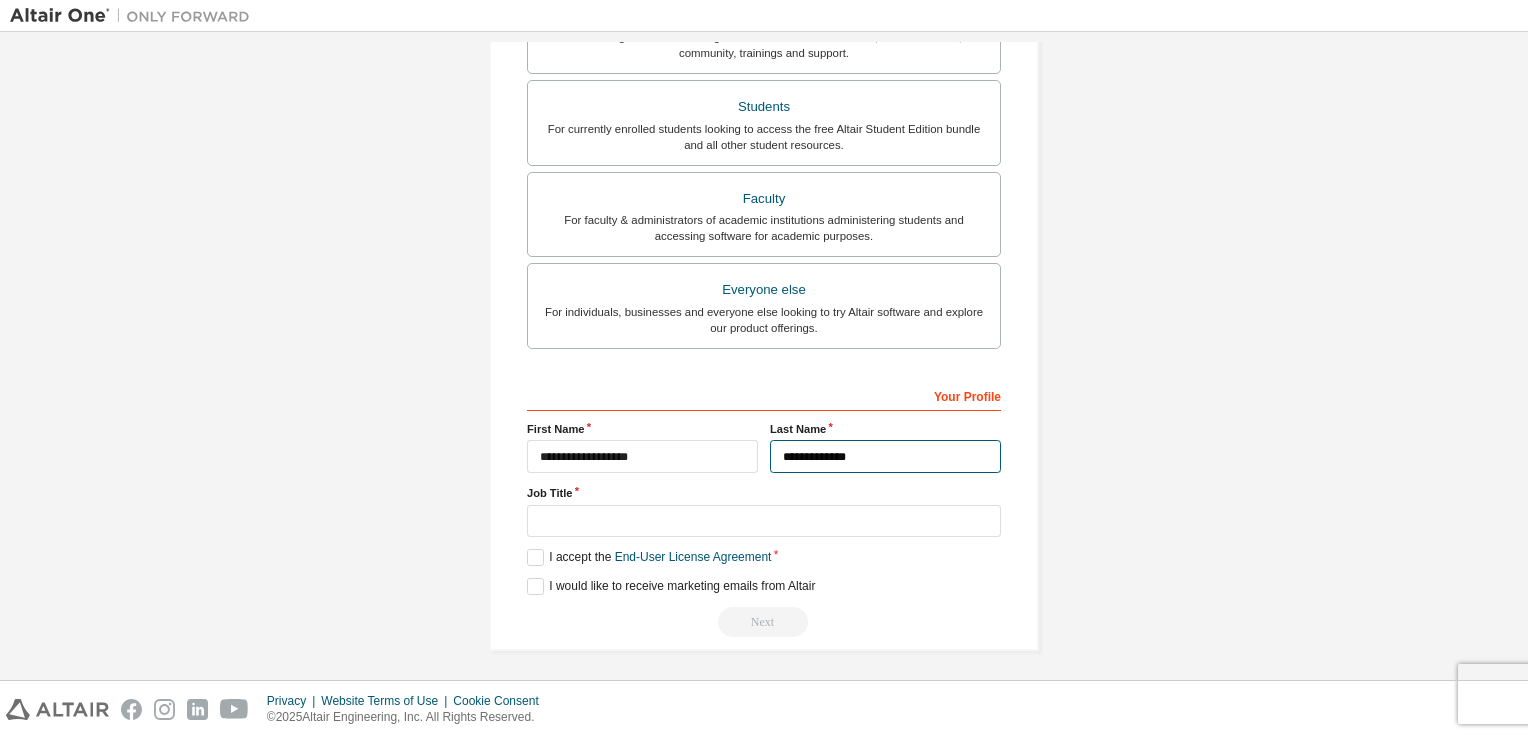 type on "**********" 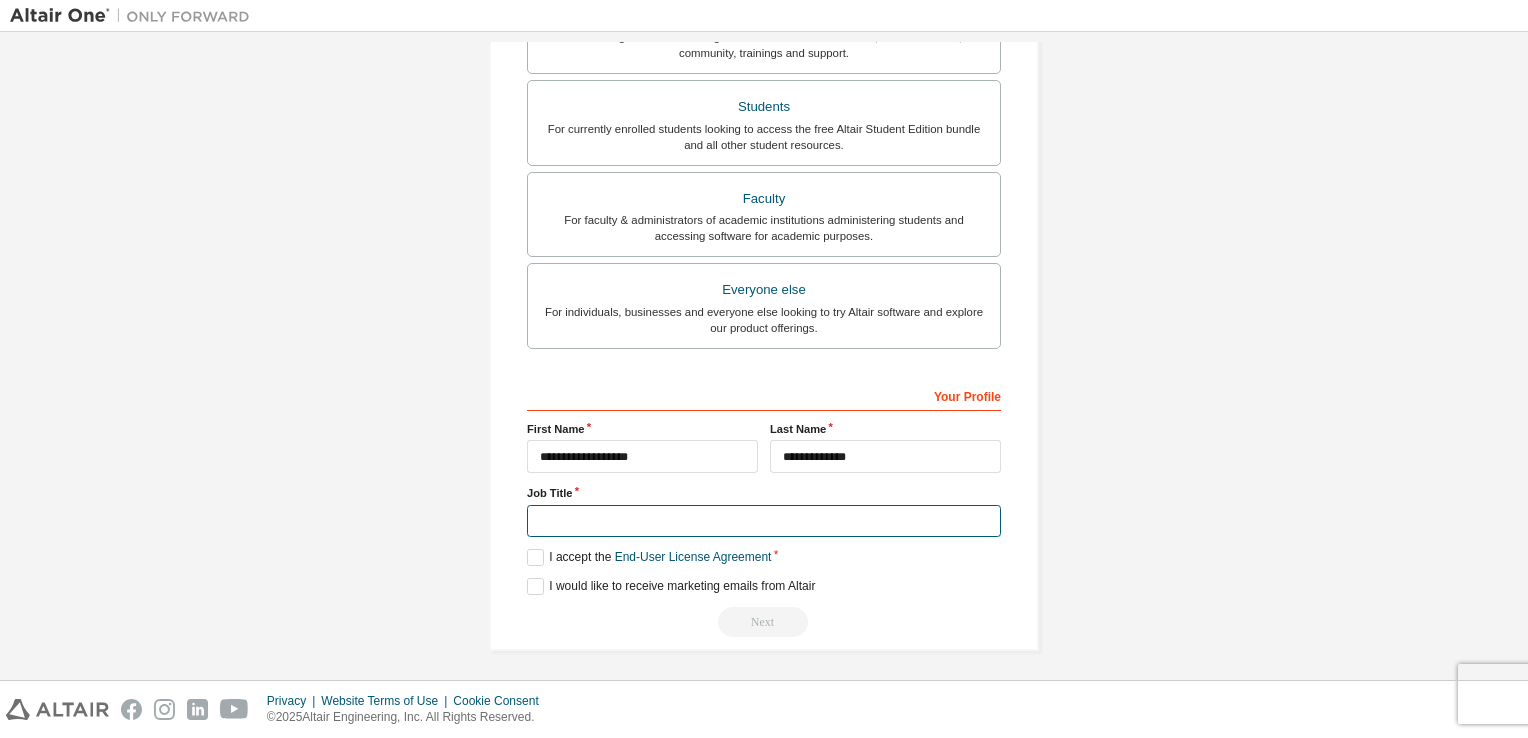 click at bounding box center (764, 521) 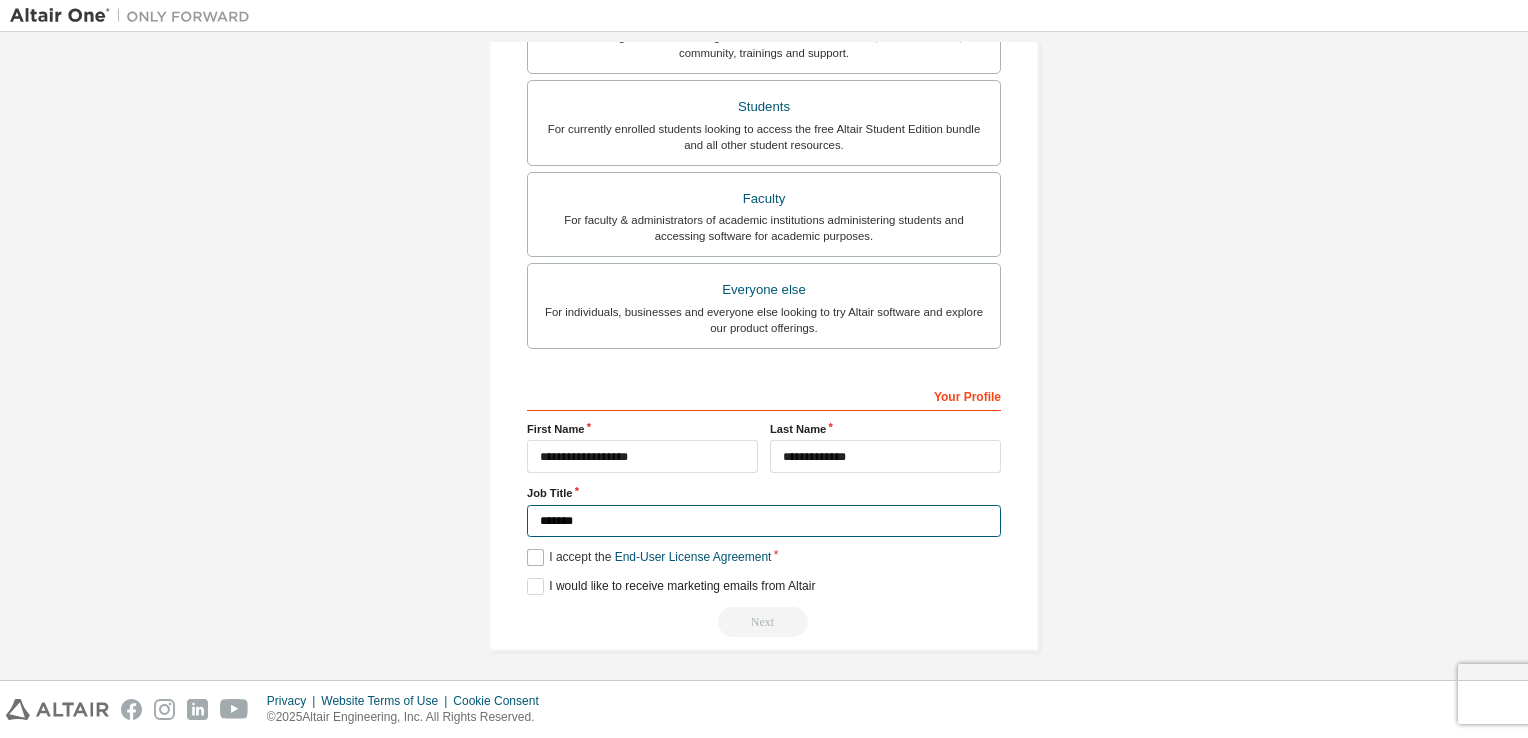 type on "*******" 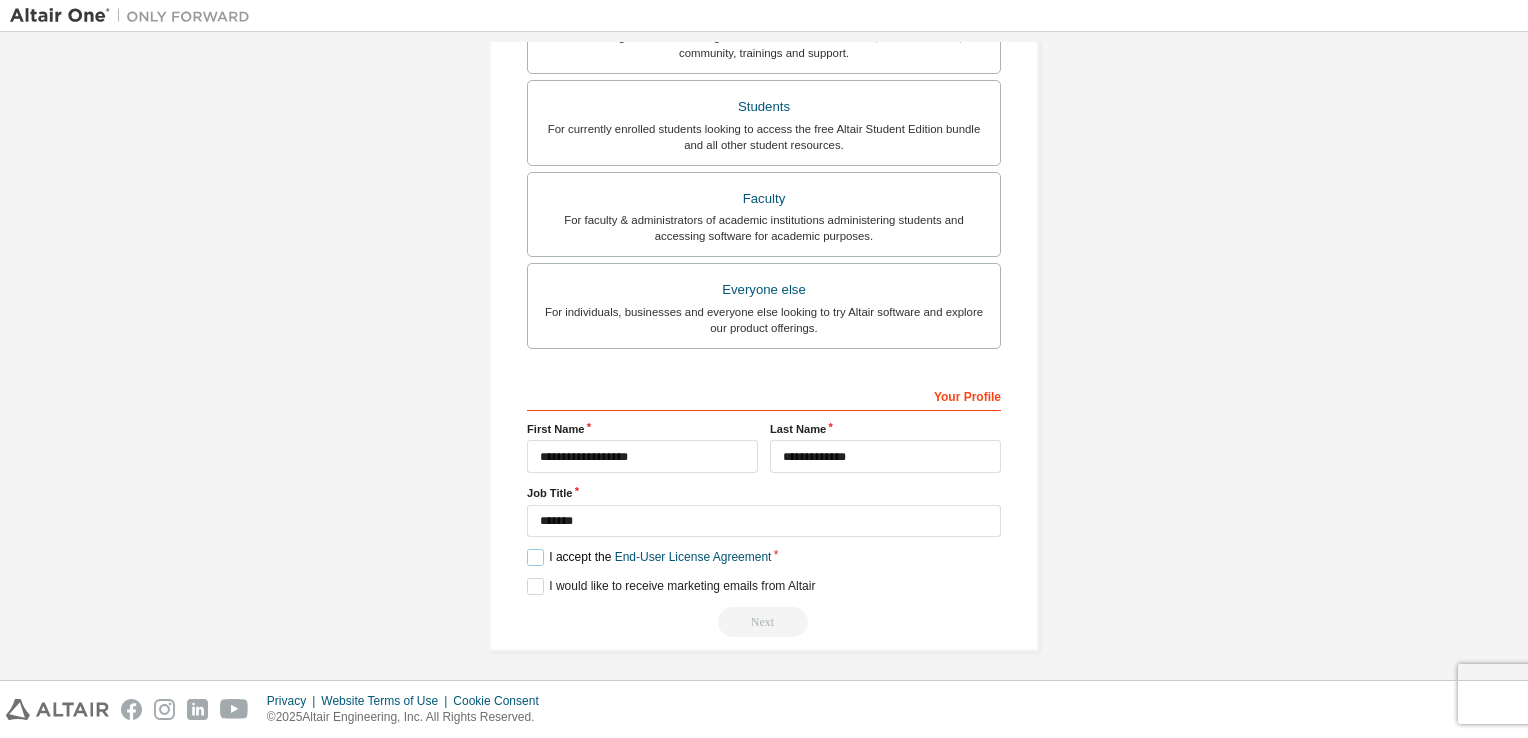click on "I accept the    End-User License Agreement" at bounding box center [649, 557] 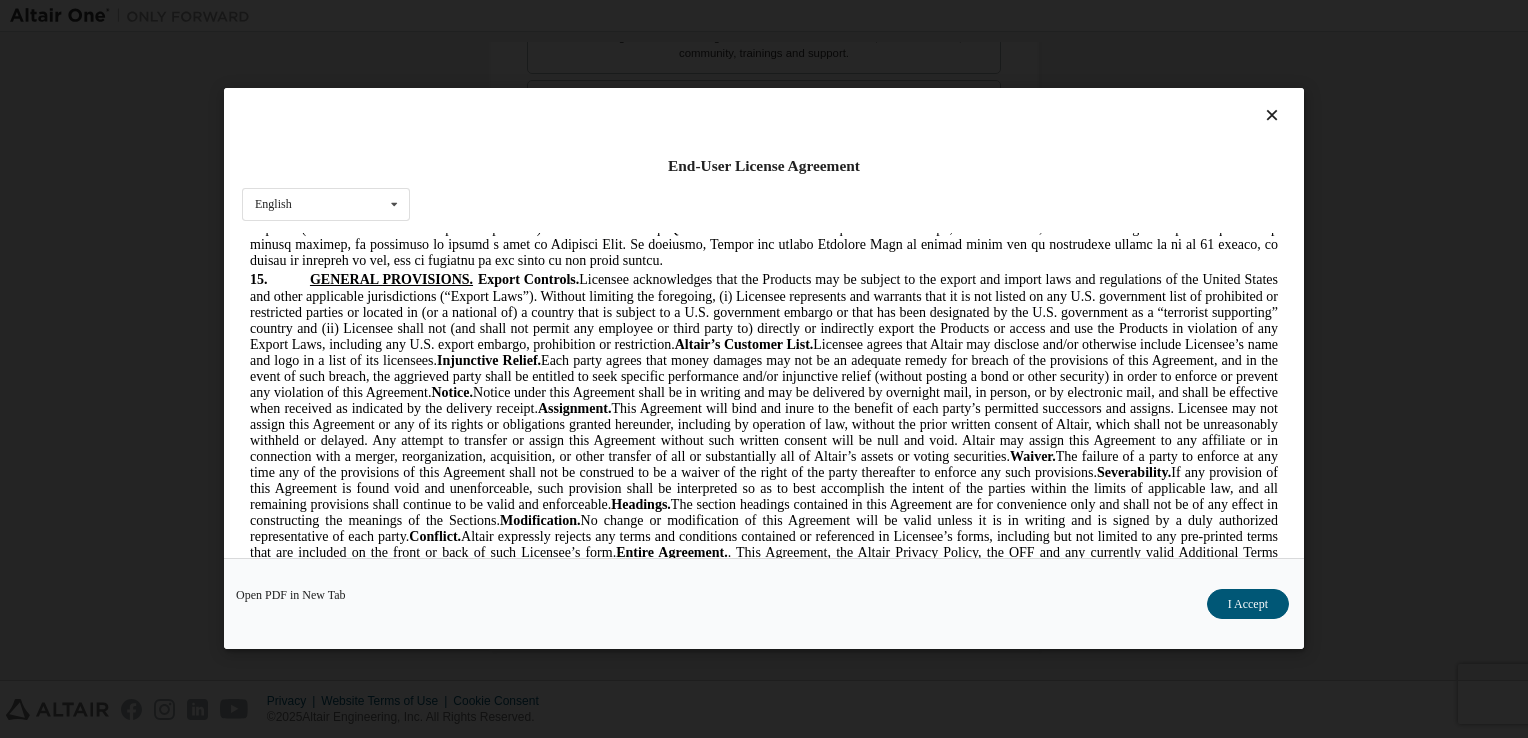 scroll, scrollTop: 4675, scrollLeft: 0, axis: vertical 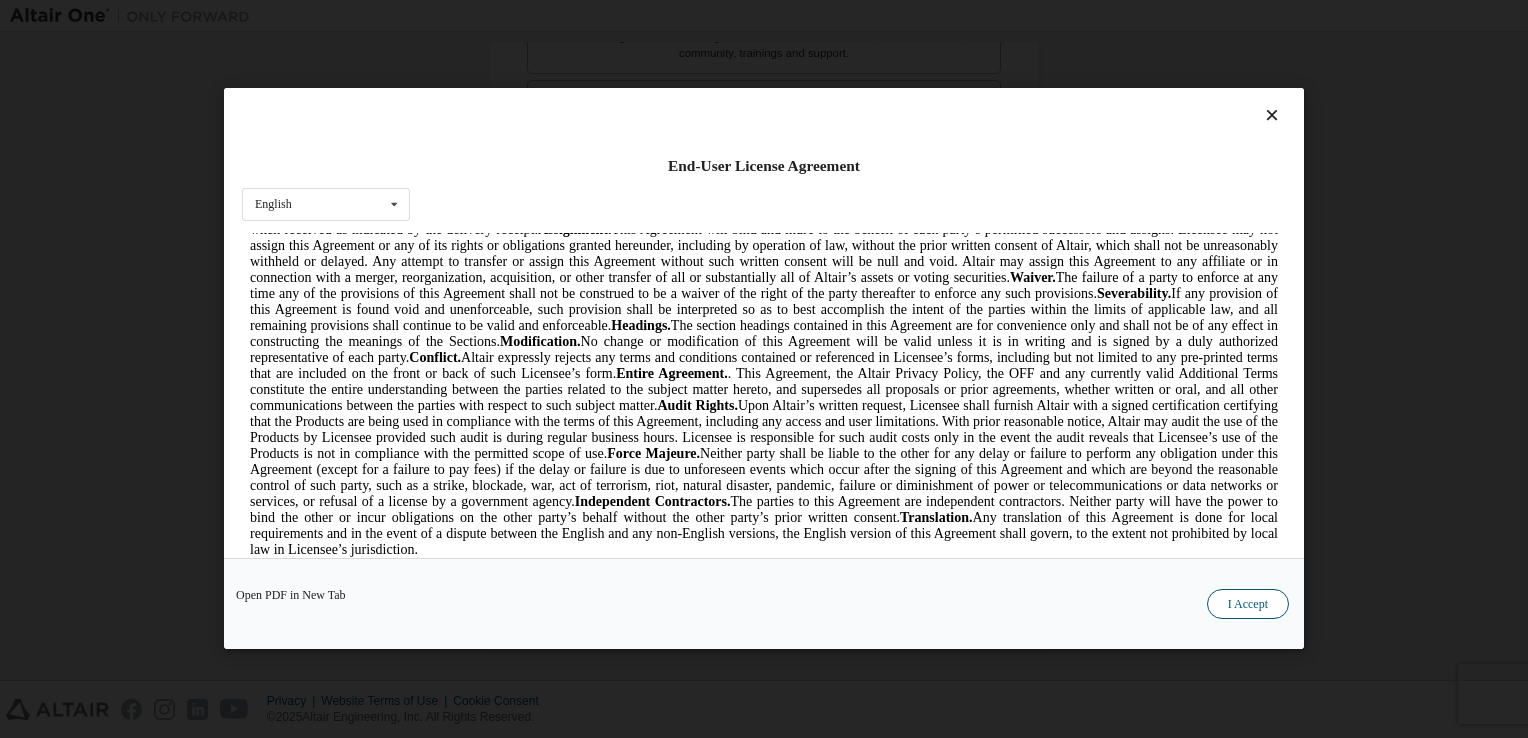 click on "I Accept" at bounding box center [1248, 605] 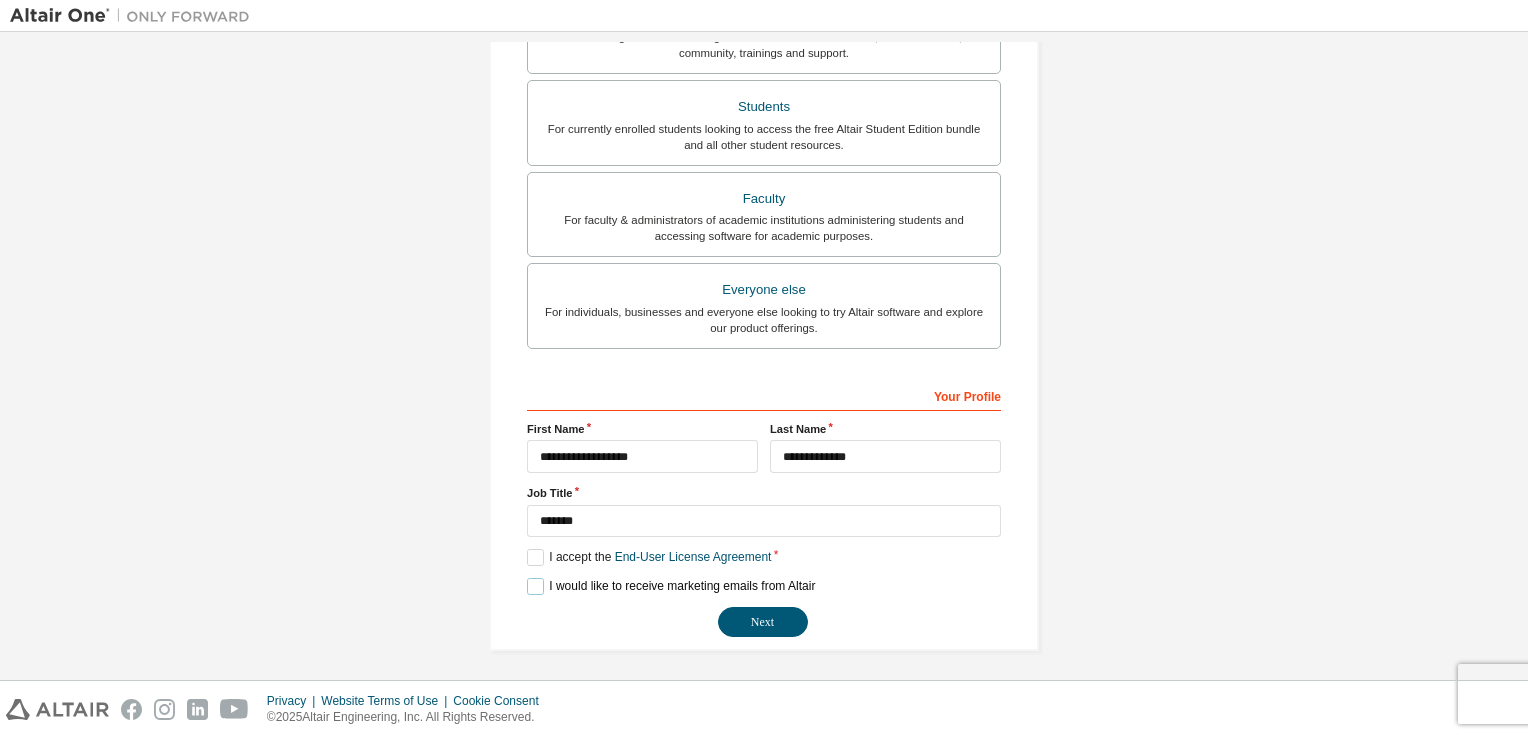 click on "I would like to receive marketing emails from Altair" at bounding box center [671, 586] 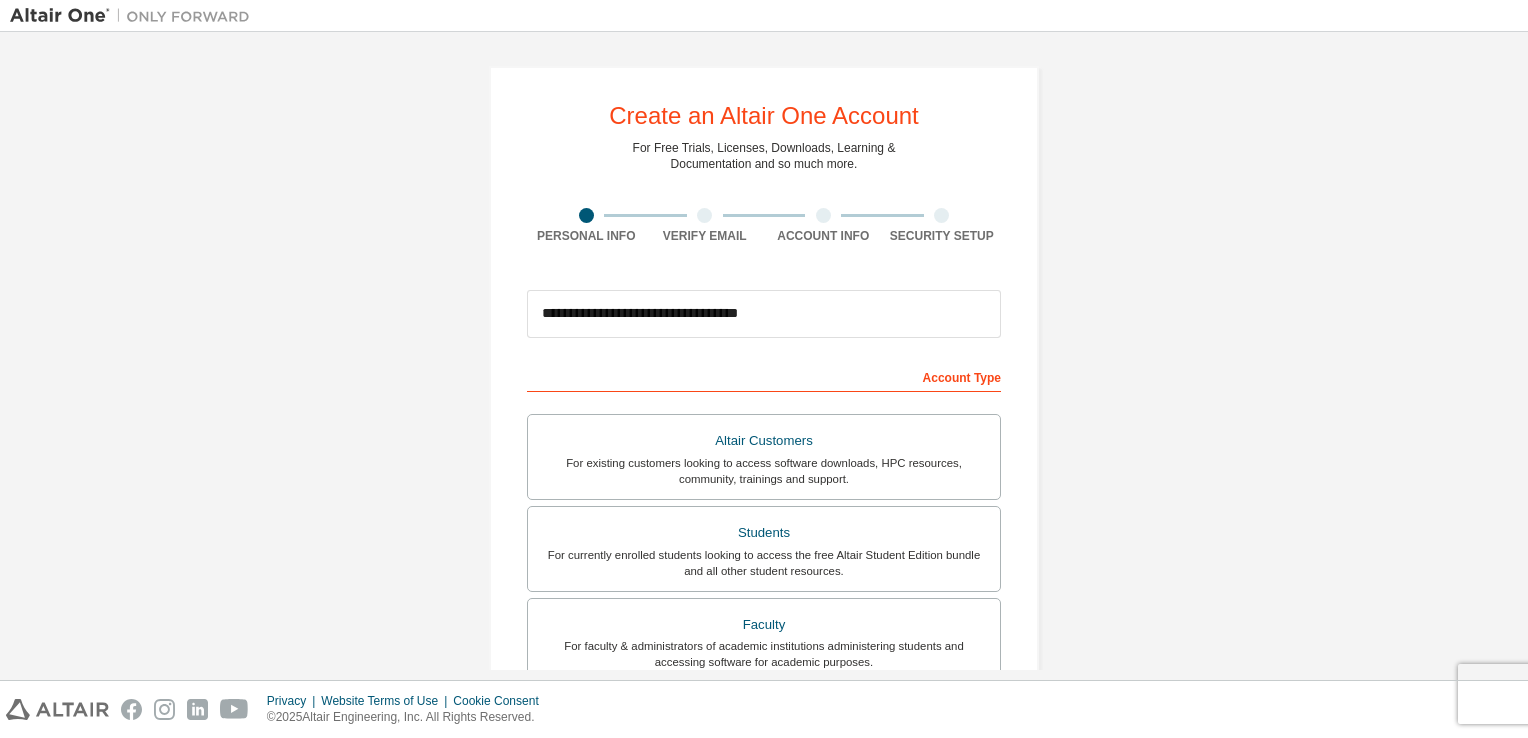 scroll, scrollTop: 426, scrollLeft: 0, axis: vertical 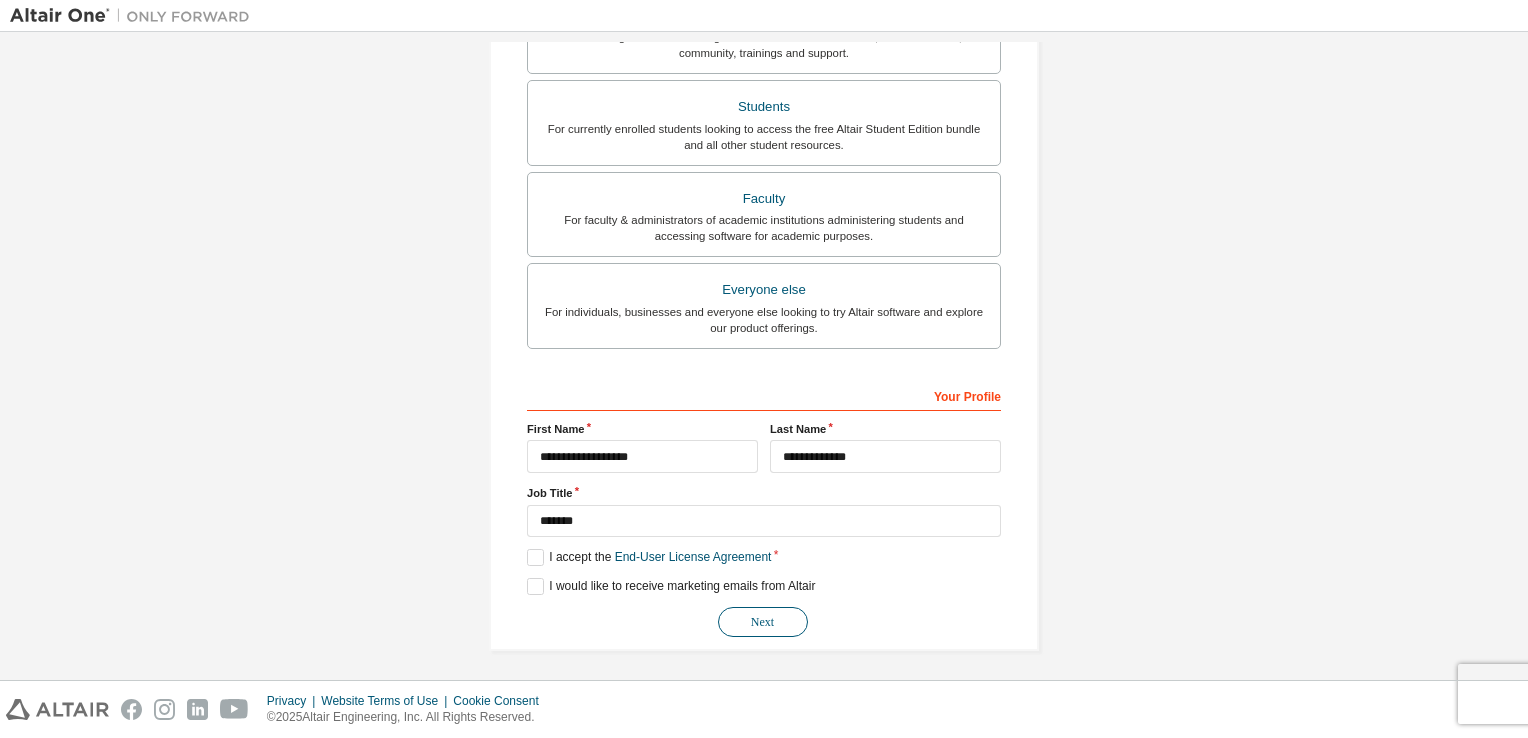 click on "Next" at bounding box center (763, 622) 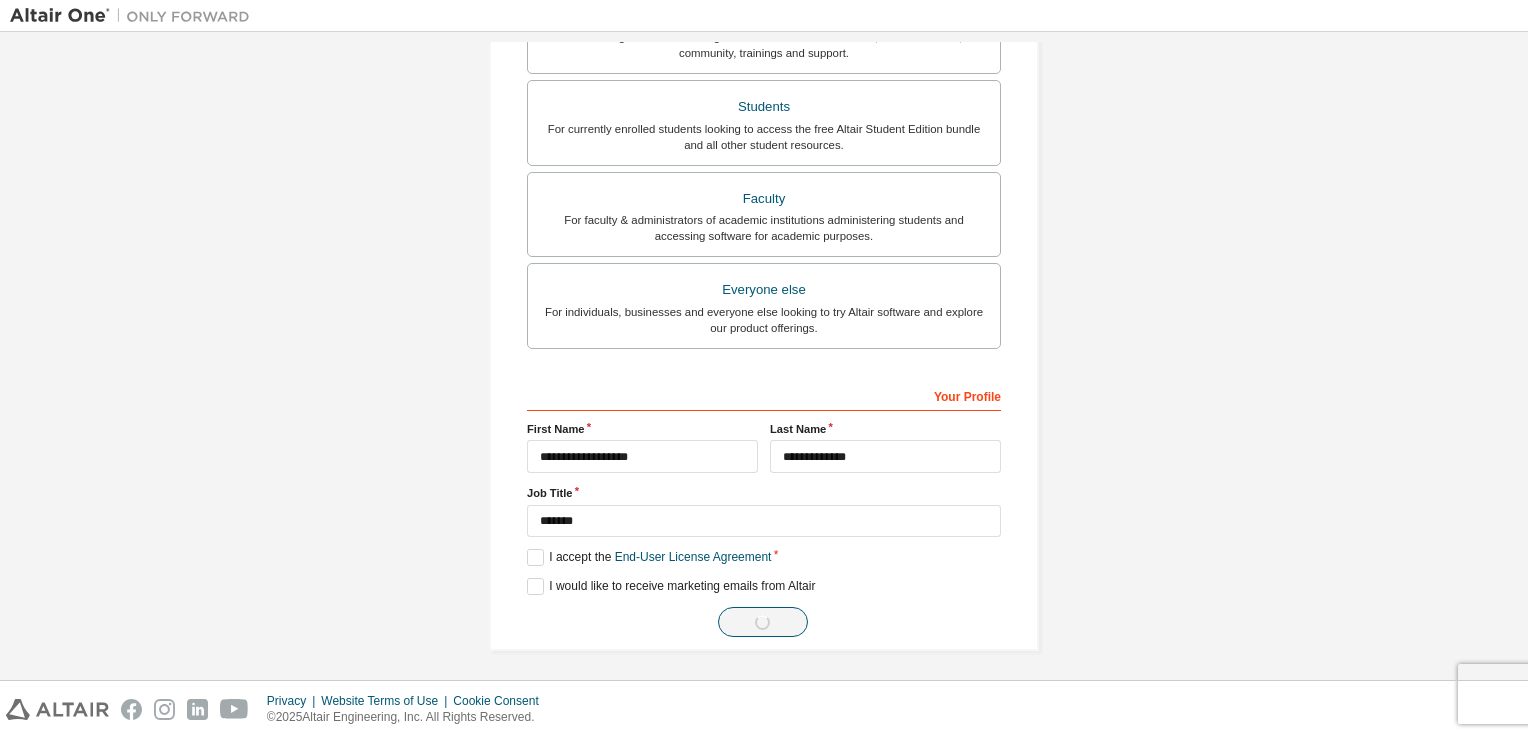 scroll, scrollTop: 0, scrollLeft: 0, axis: both 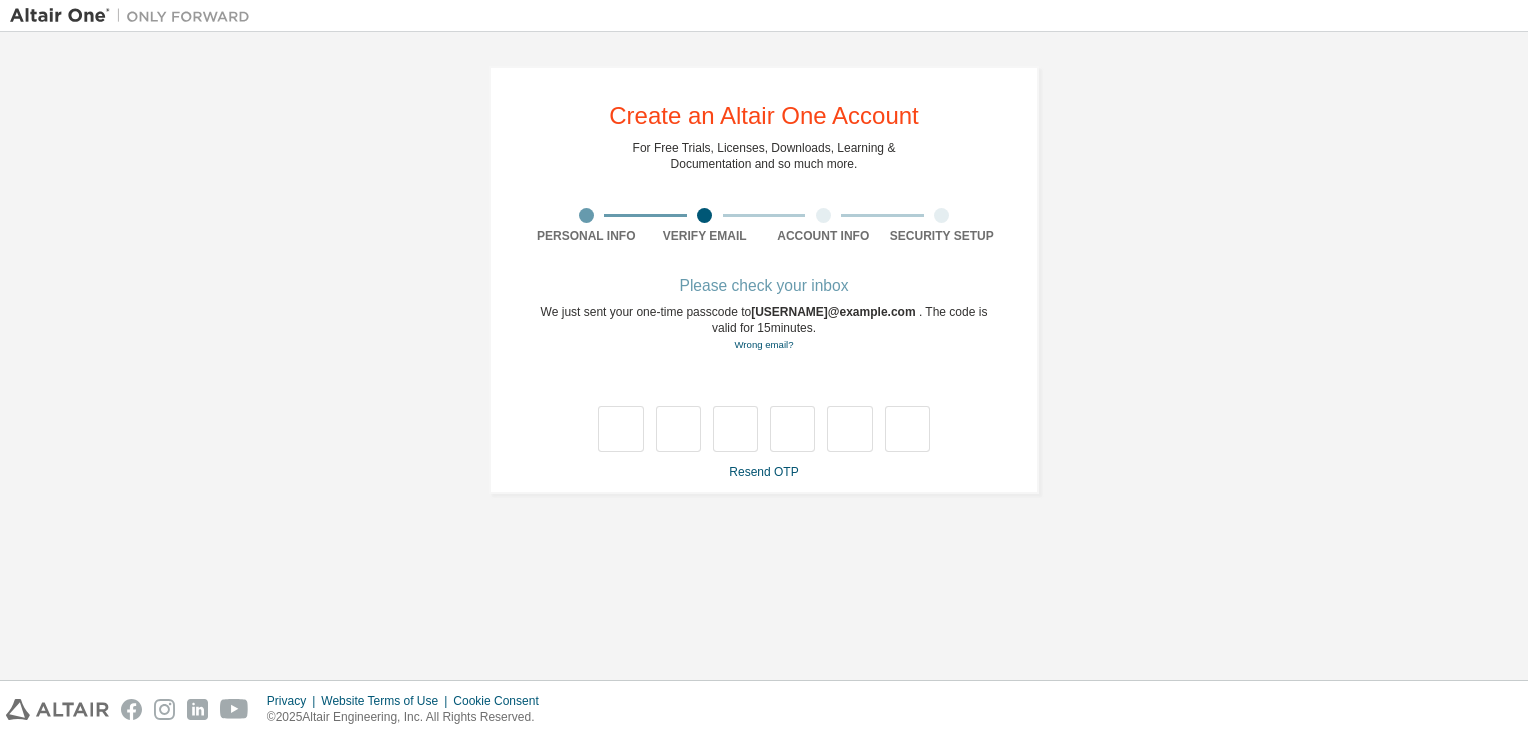 type on "*" 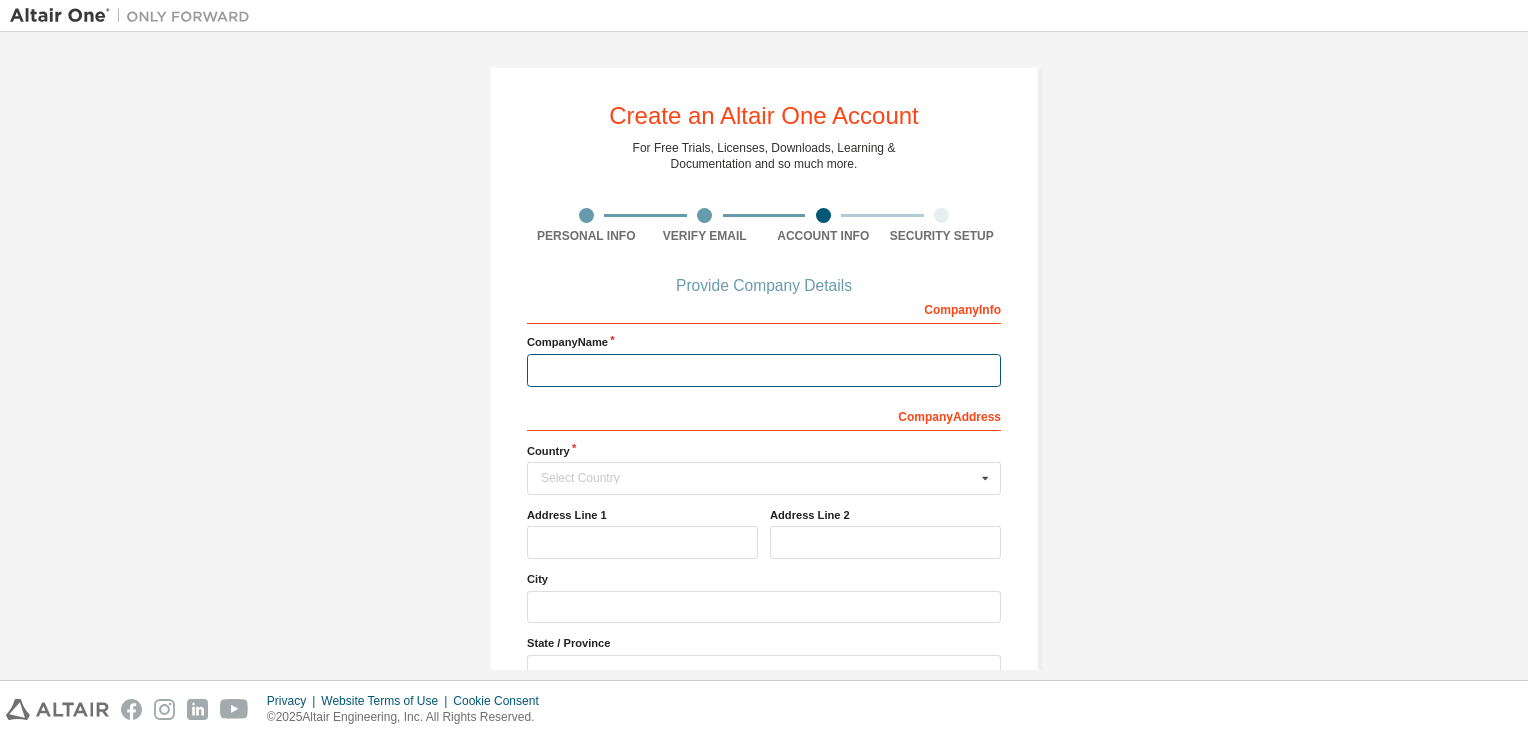 click at bounding box center [764, 370] 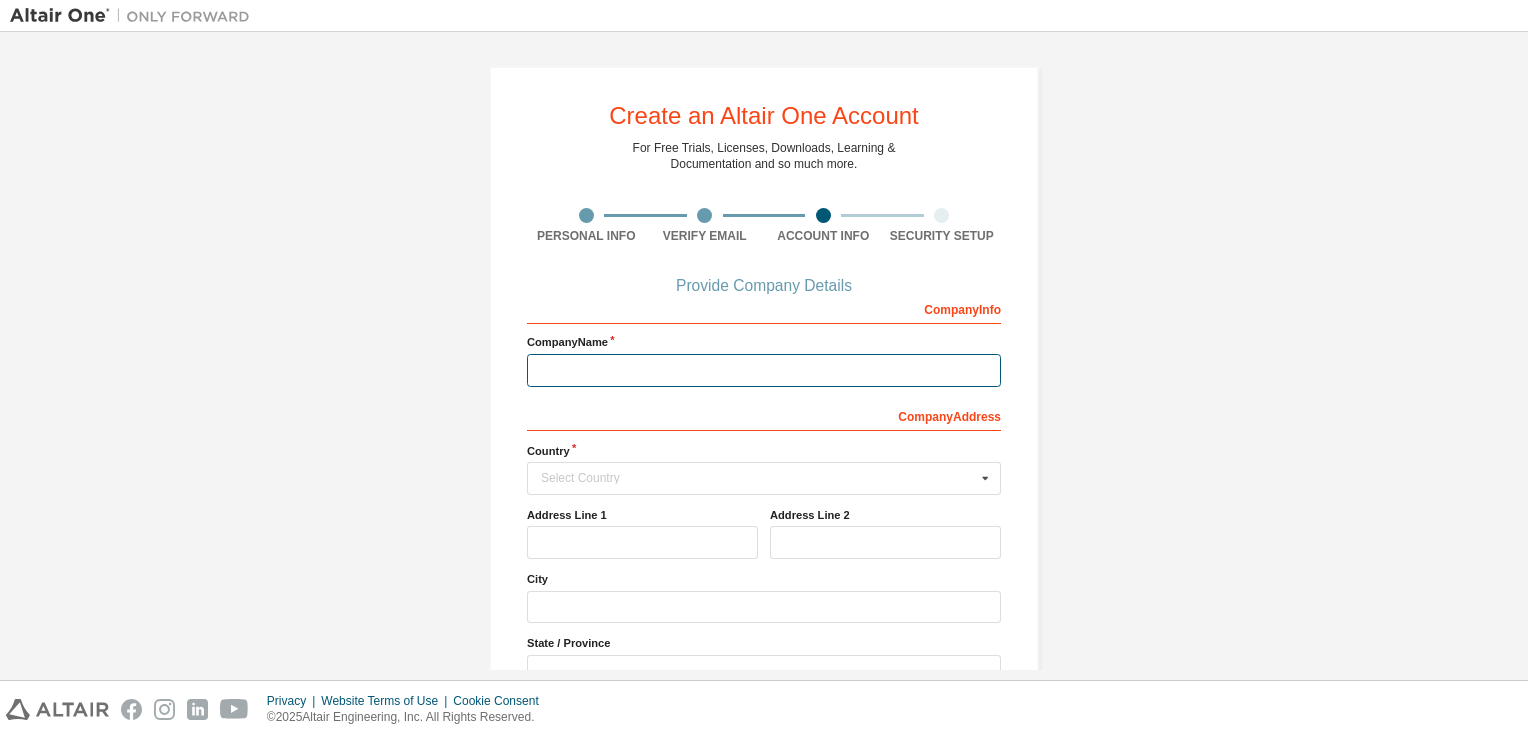 type on "*" 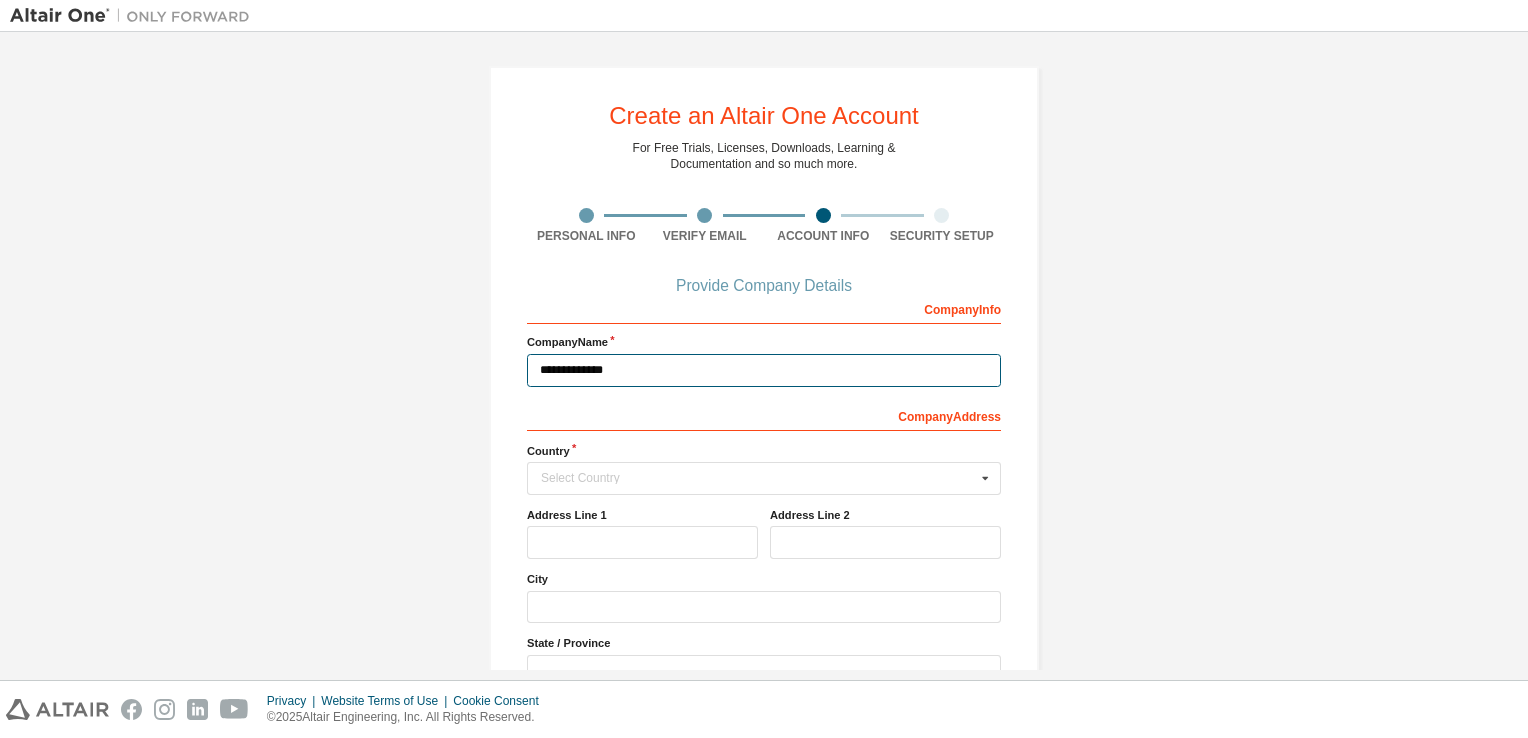 scroll, scrollTop: 148, scrollLeft: 0, axis: vertical 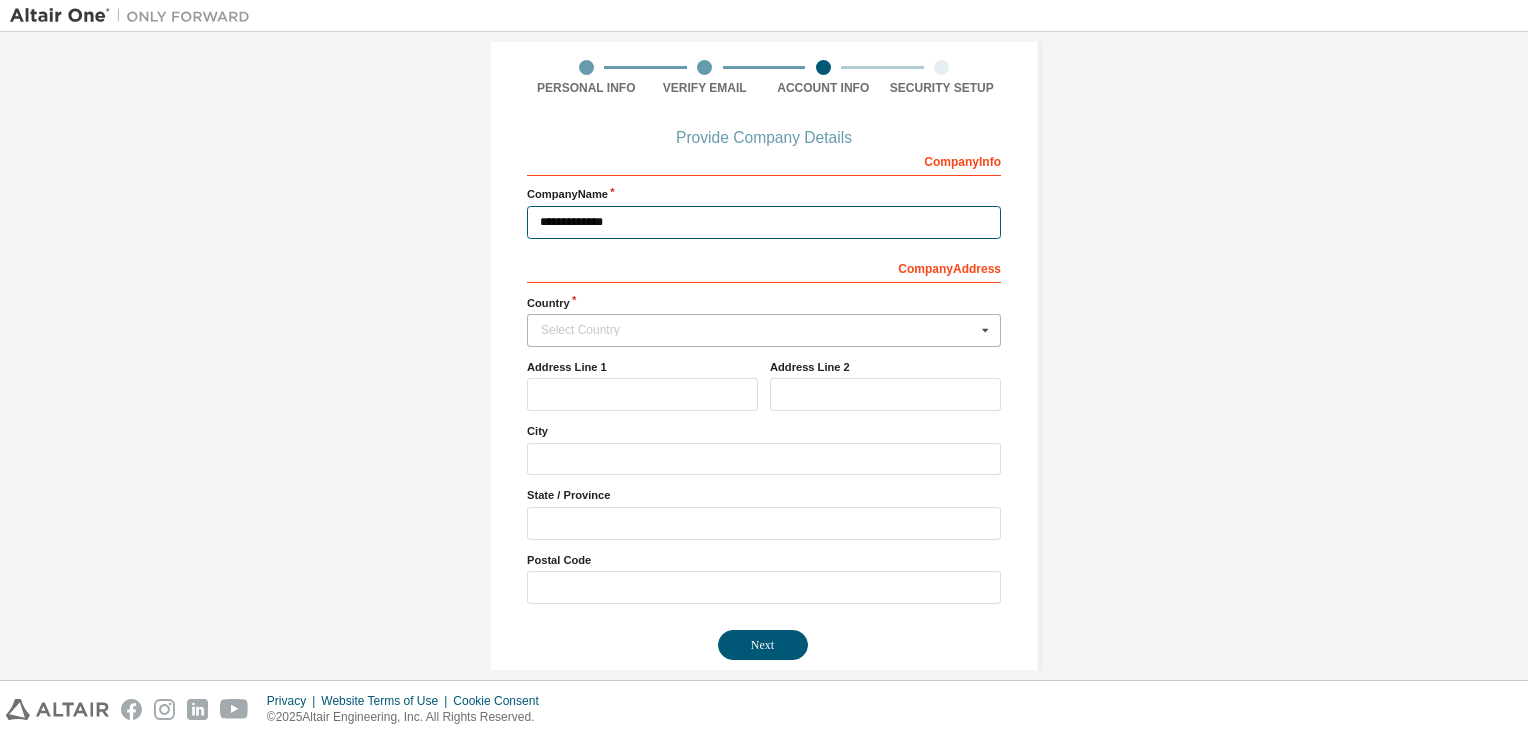 type on "**********" 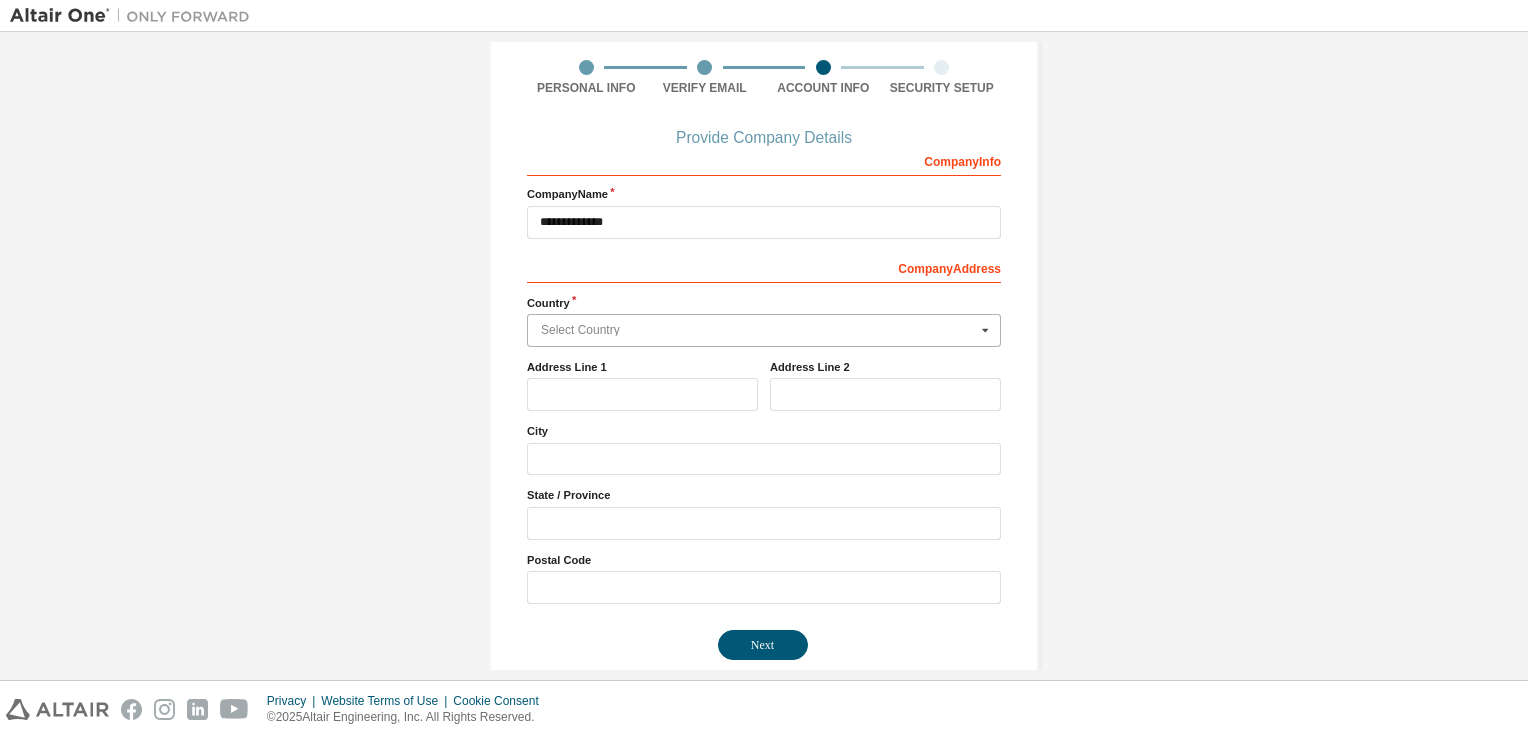 click at bounding box center [765, 330] 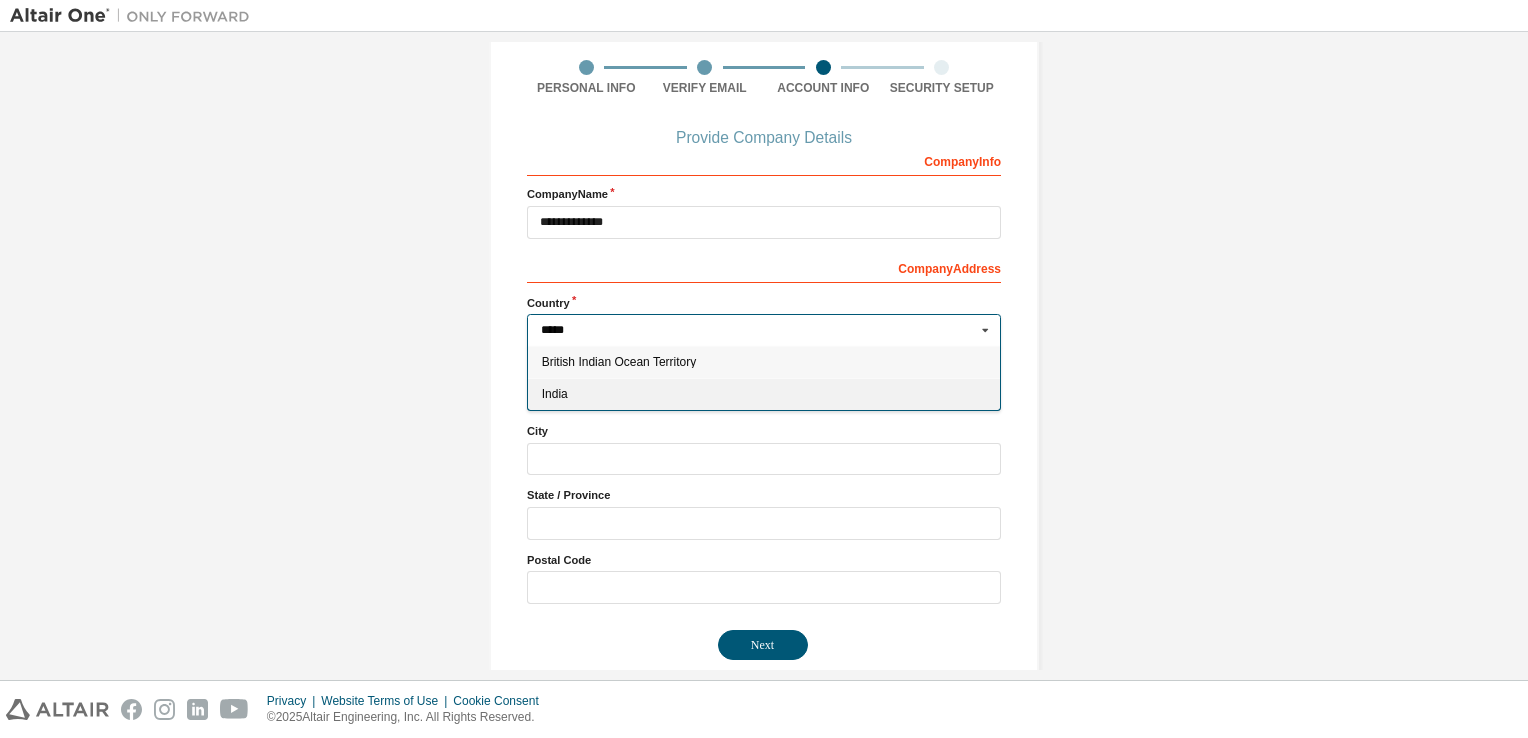 type on "*****" 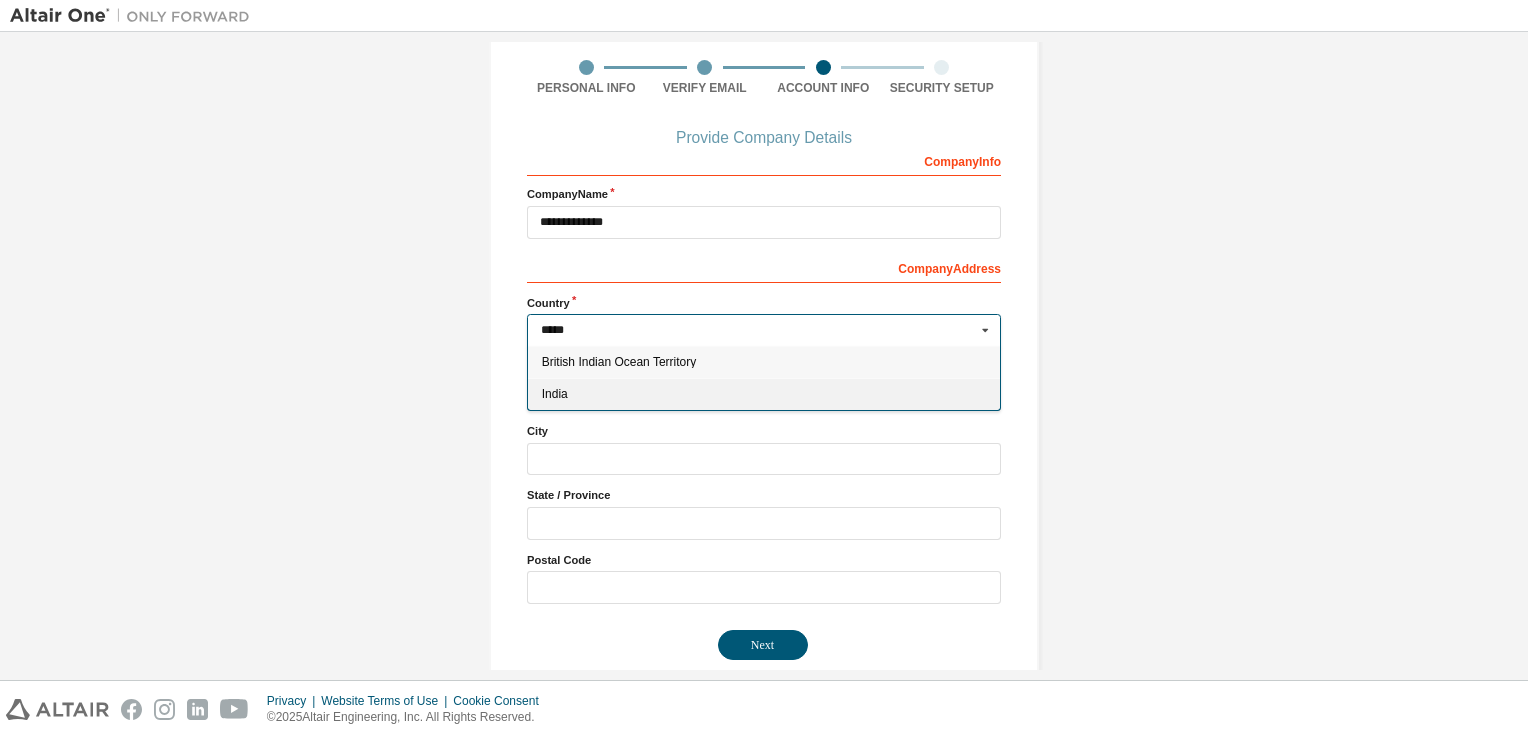 click on "India" at bounding box center (764, 394) 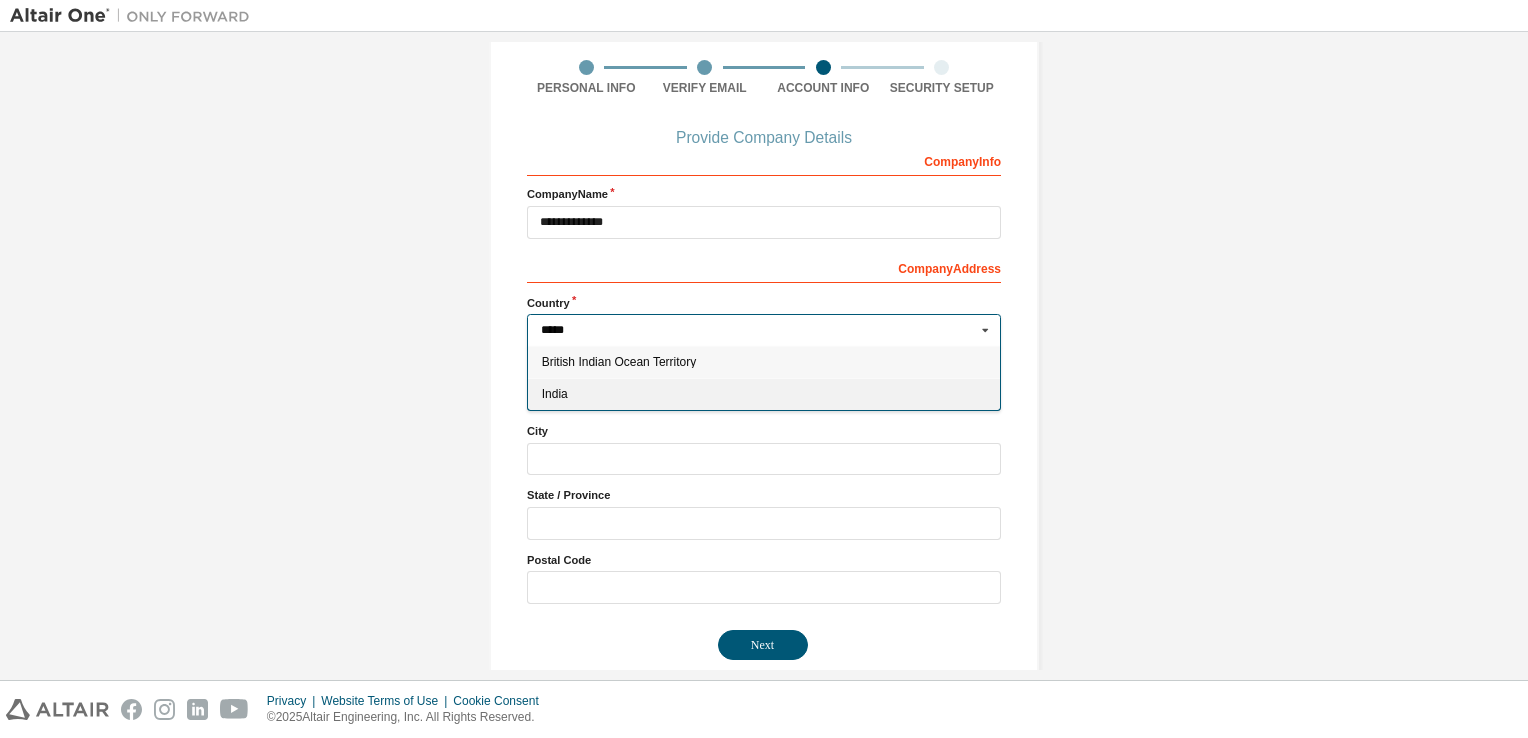 type on "***" 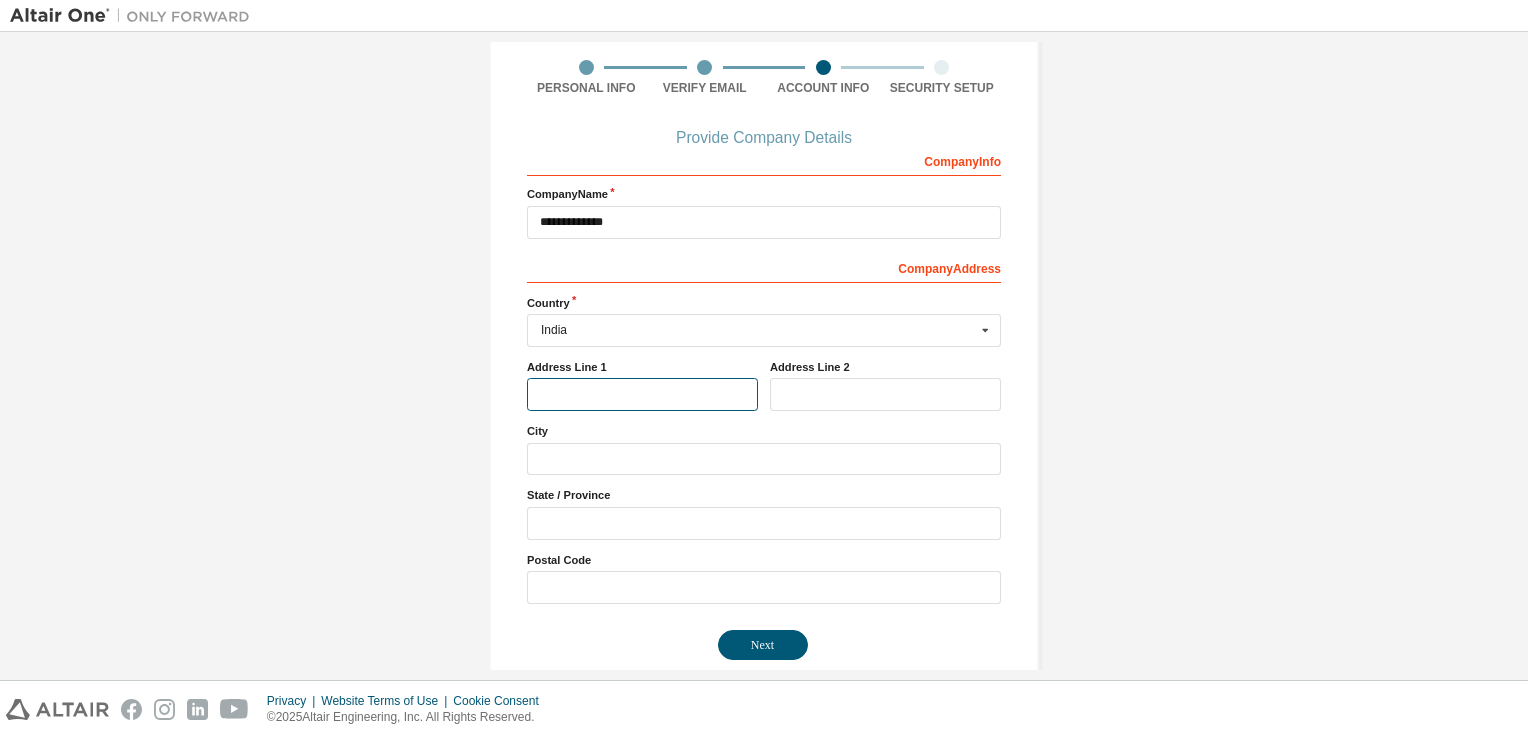click at bounding box center (642, 394) 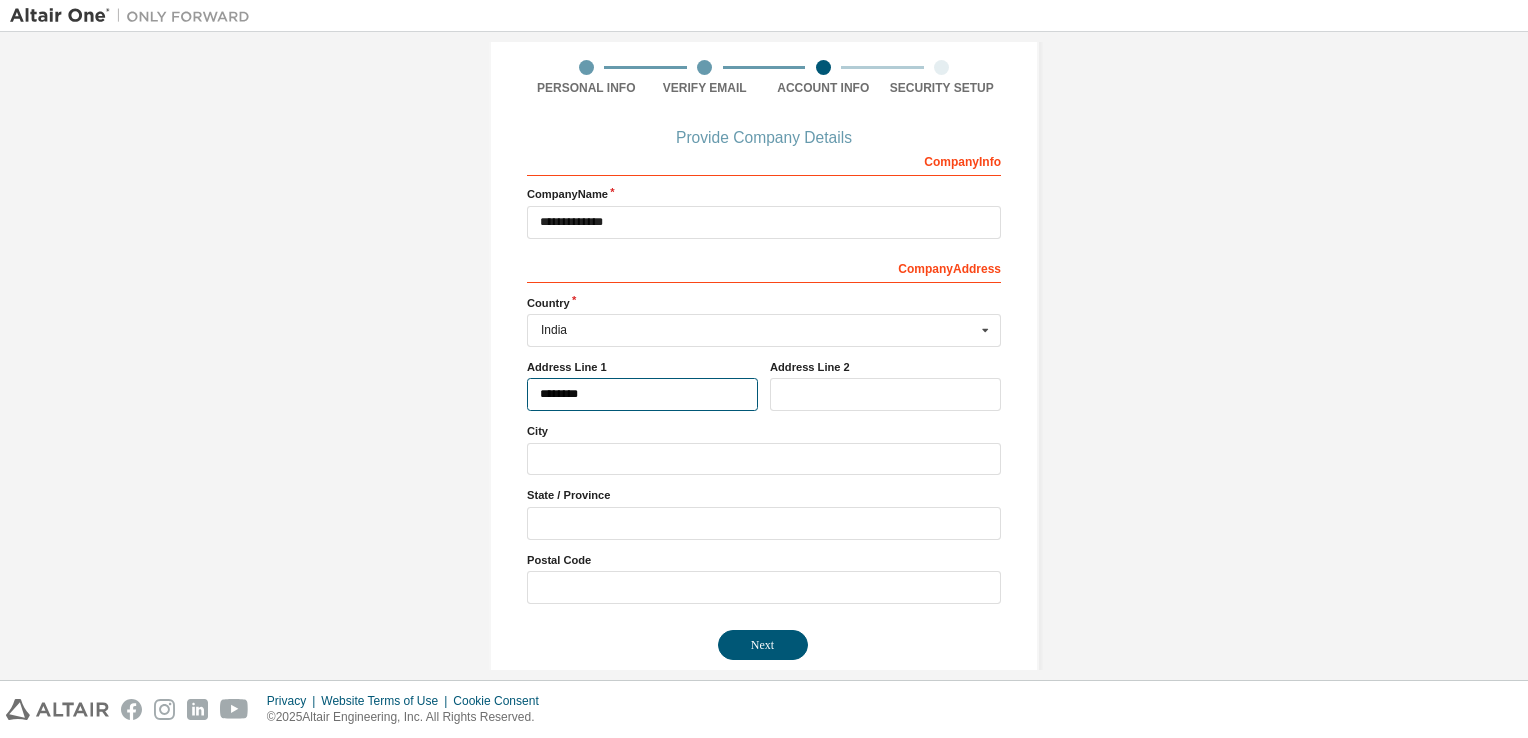 type on "********" 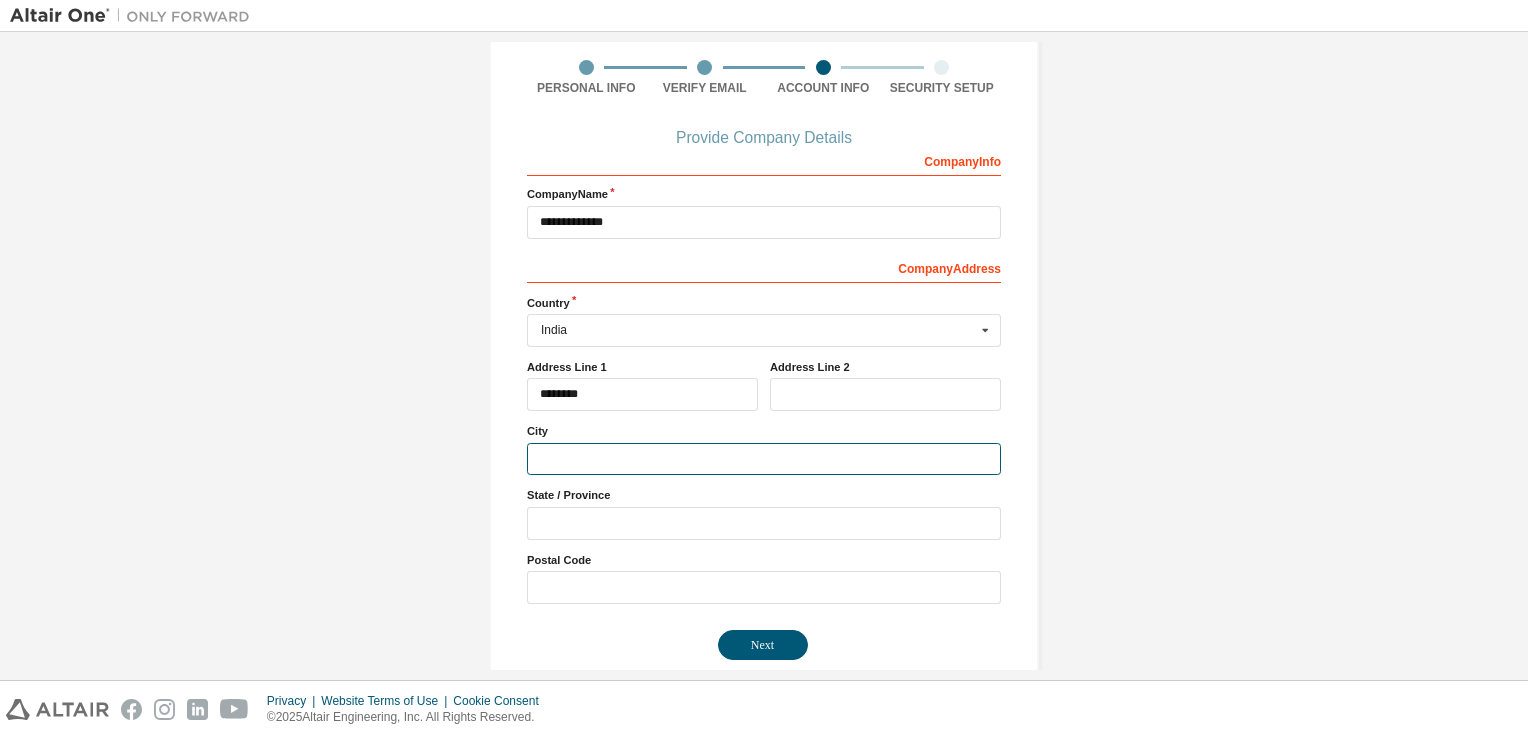 click at bounding box center (764, 459) 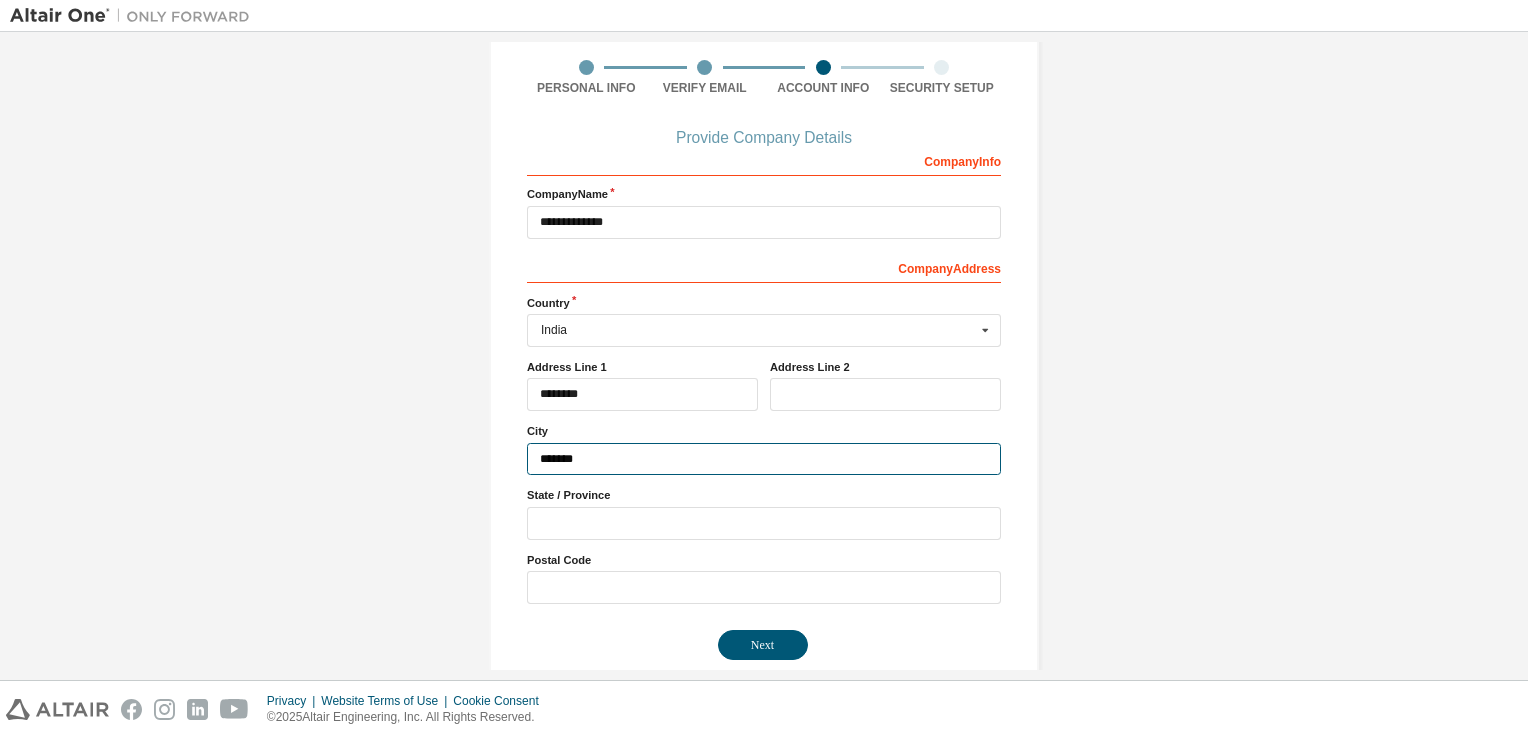 scroll, scrollTop: 171, scrollLeft: 0, axis: vertical 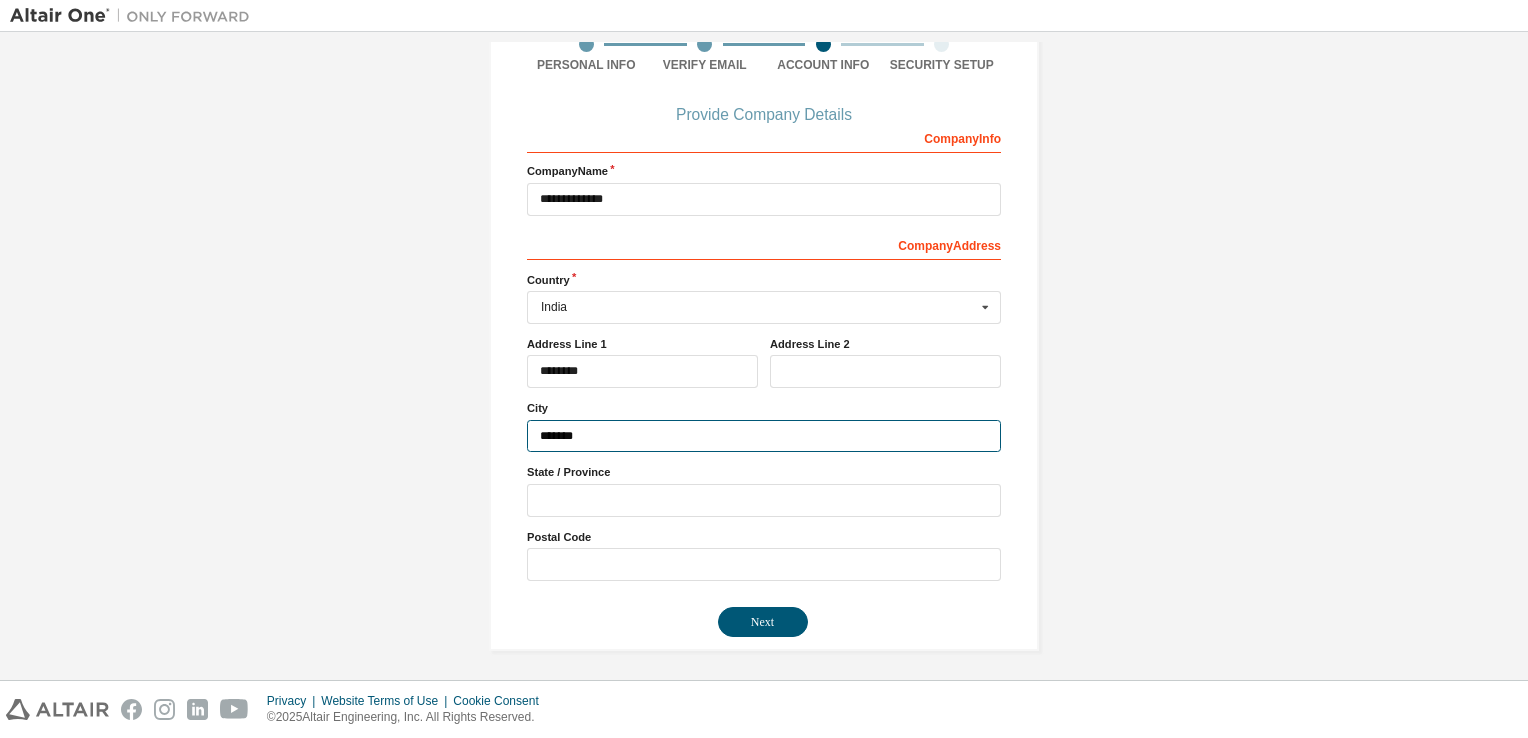 type on "*******" 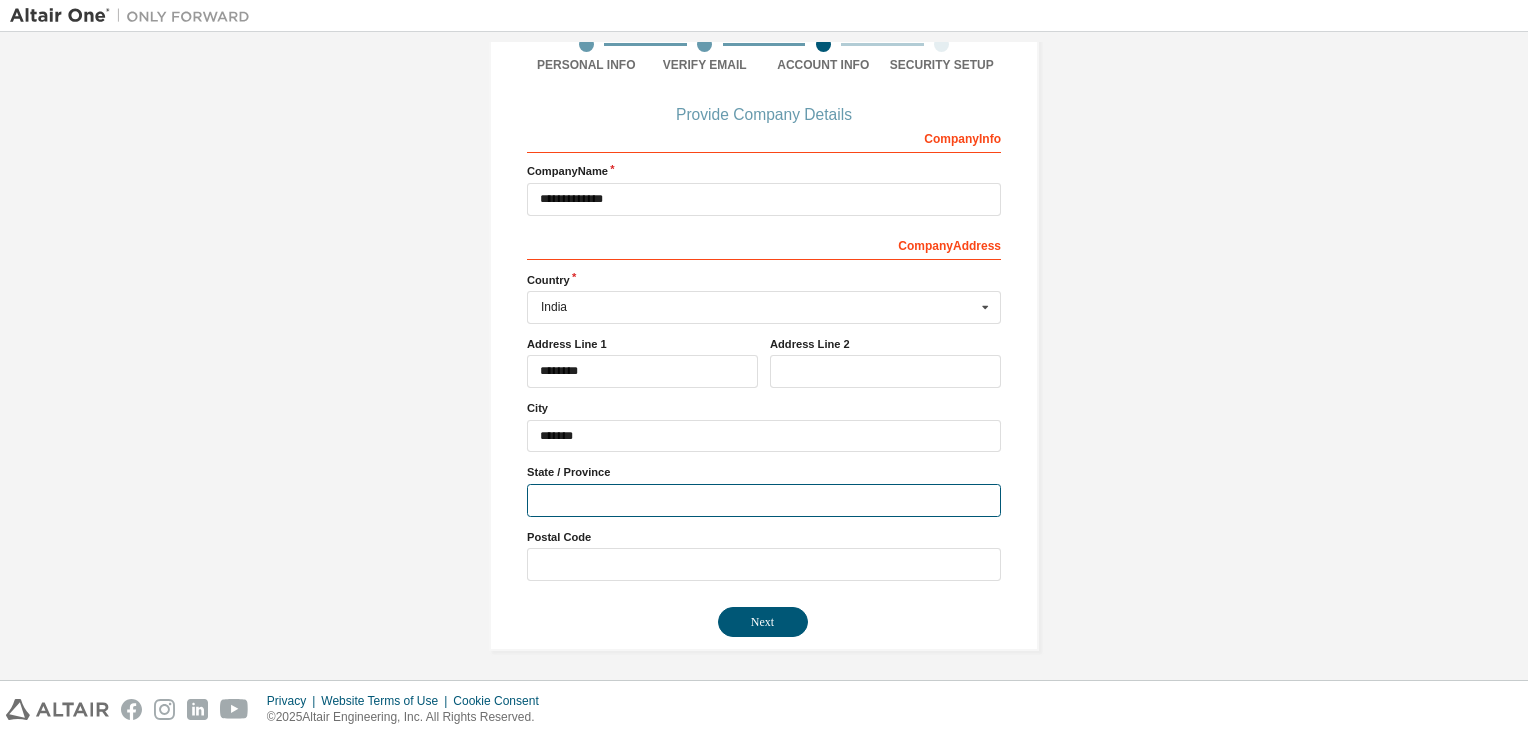 click at bounding box center [764, 500] 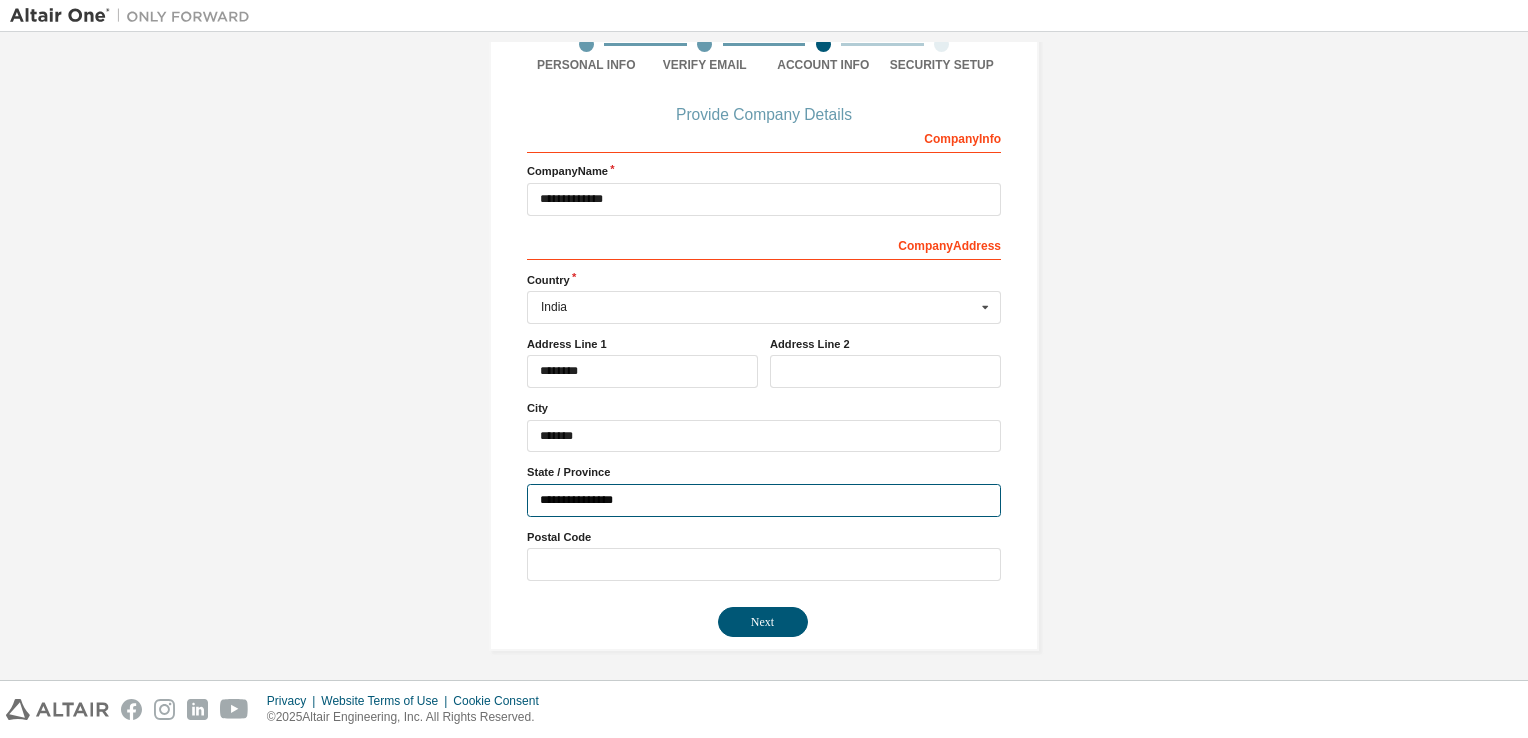 type on "**********" 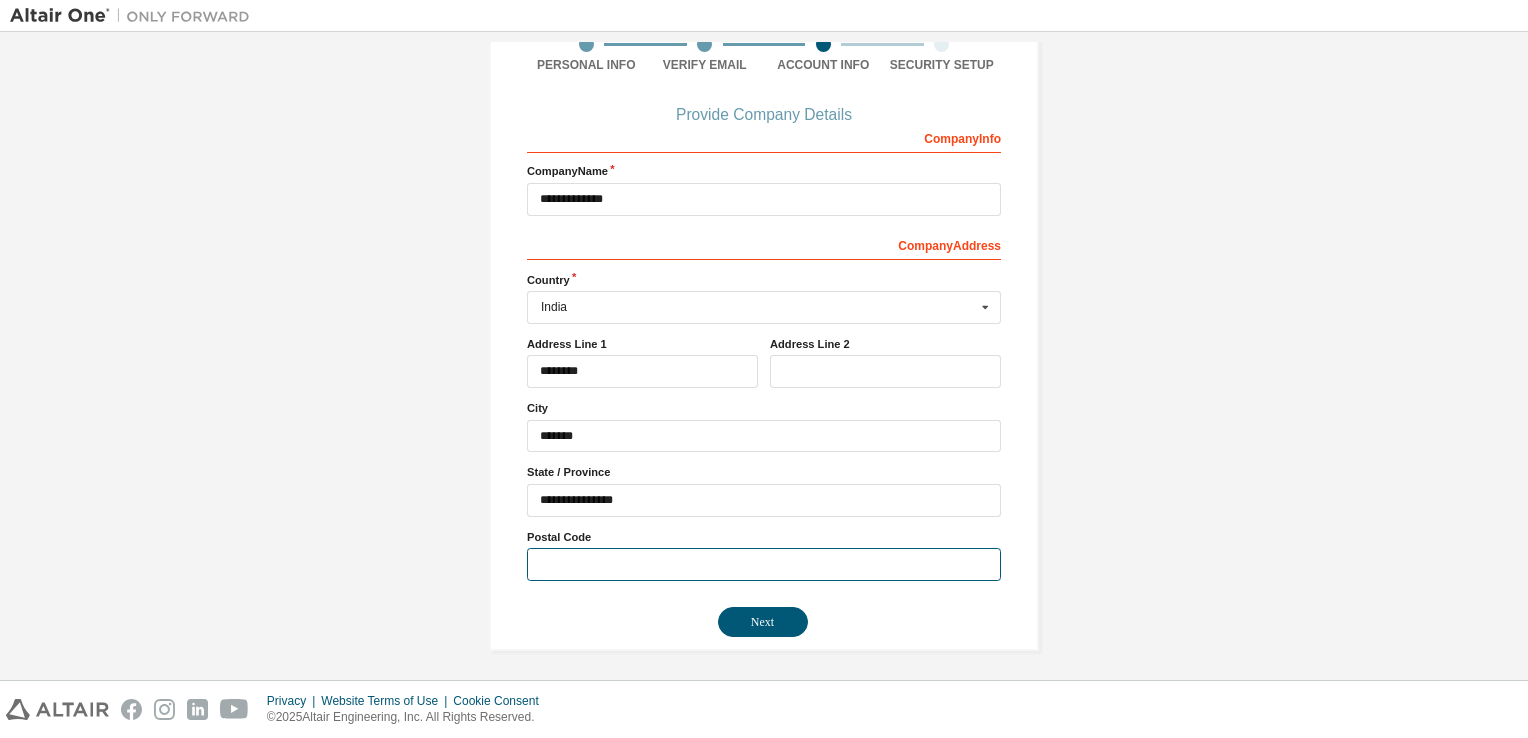 click at bounding box center (764, 564) 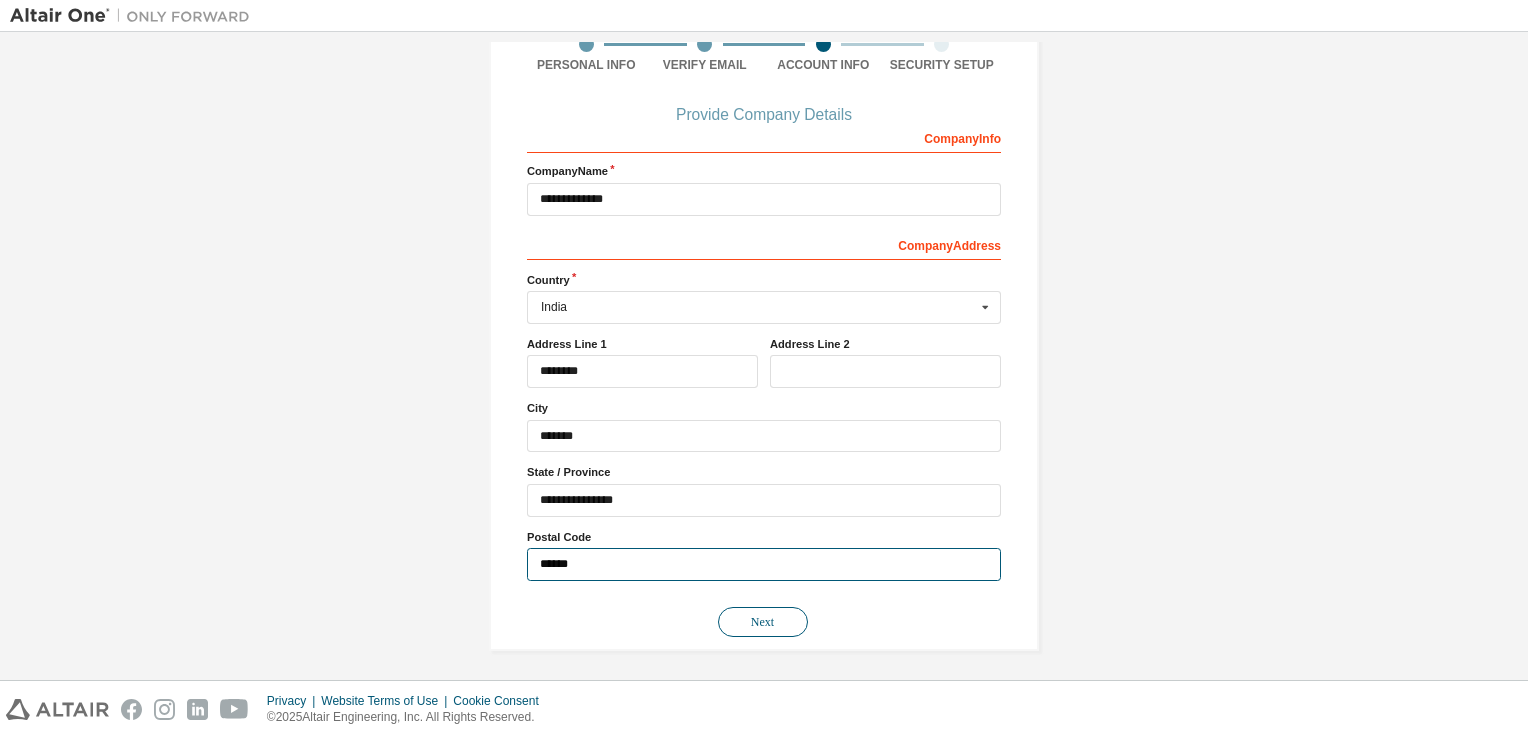 type on "******" 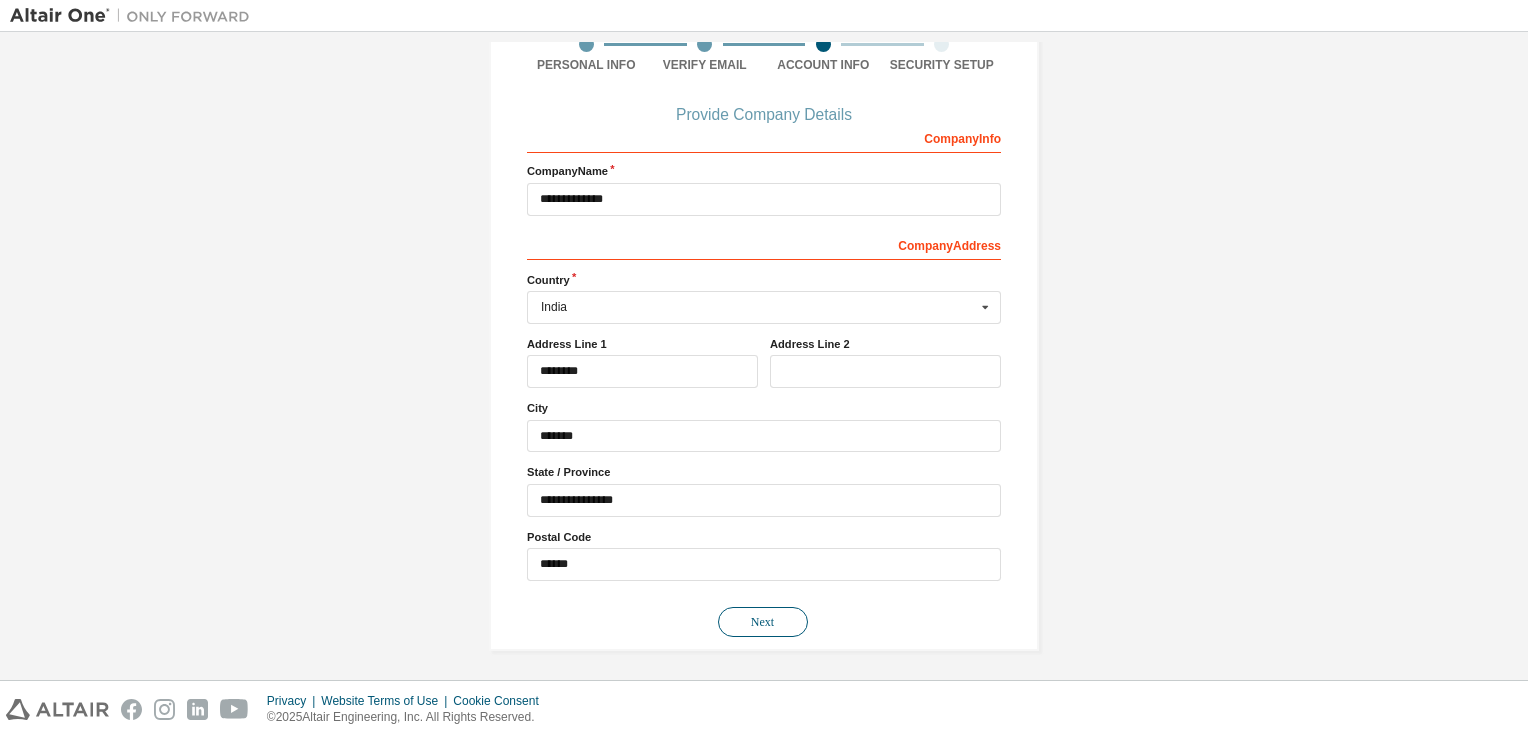 click on "Next" at bounding box center (763, 622) 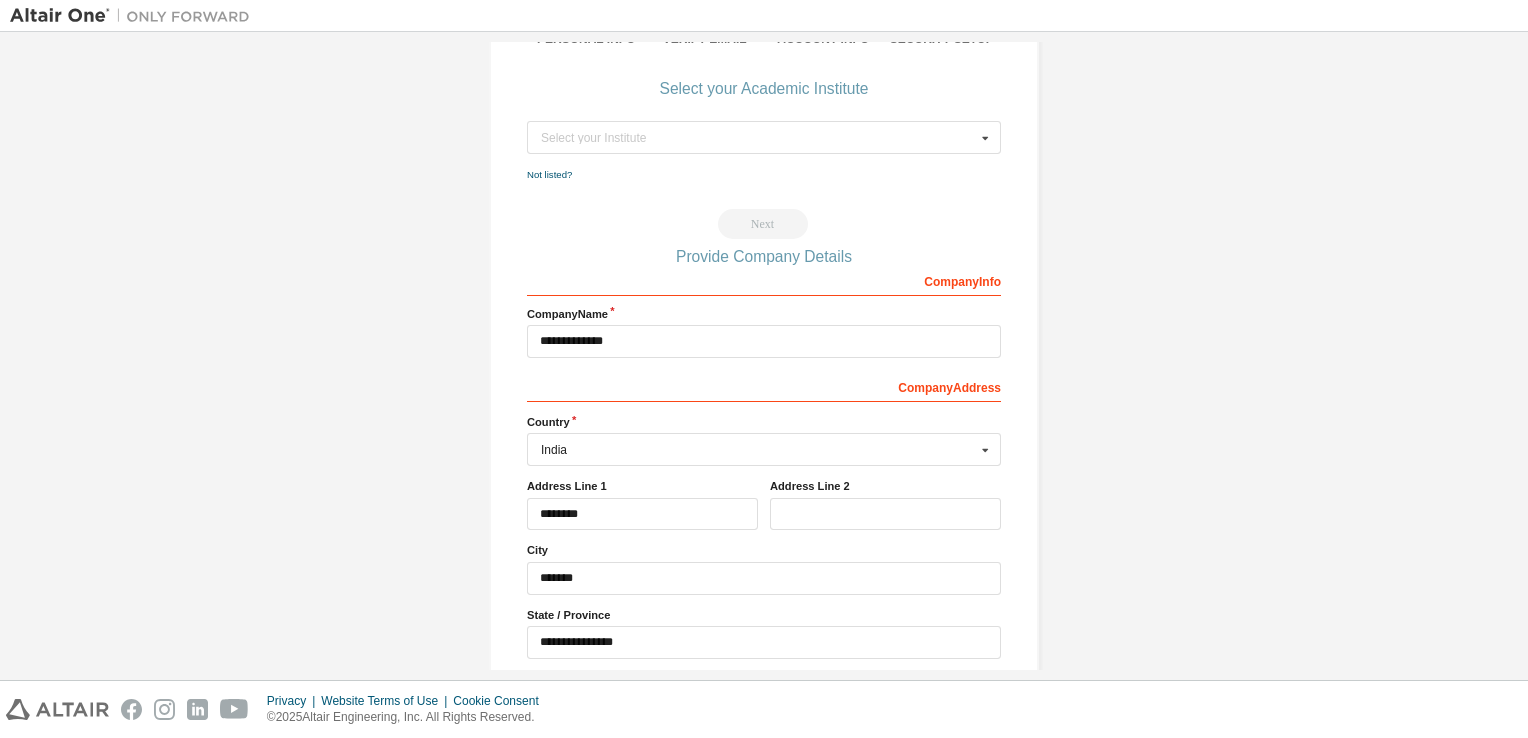 scroll, scrollTop: 0, scrollLeft: 0, axis: both 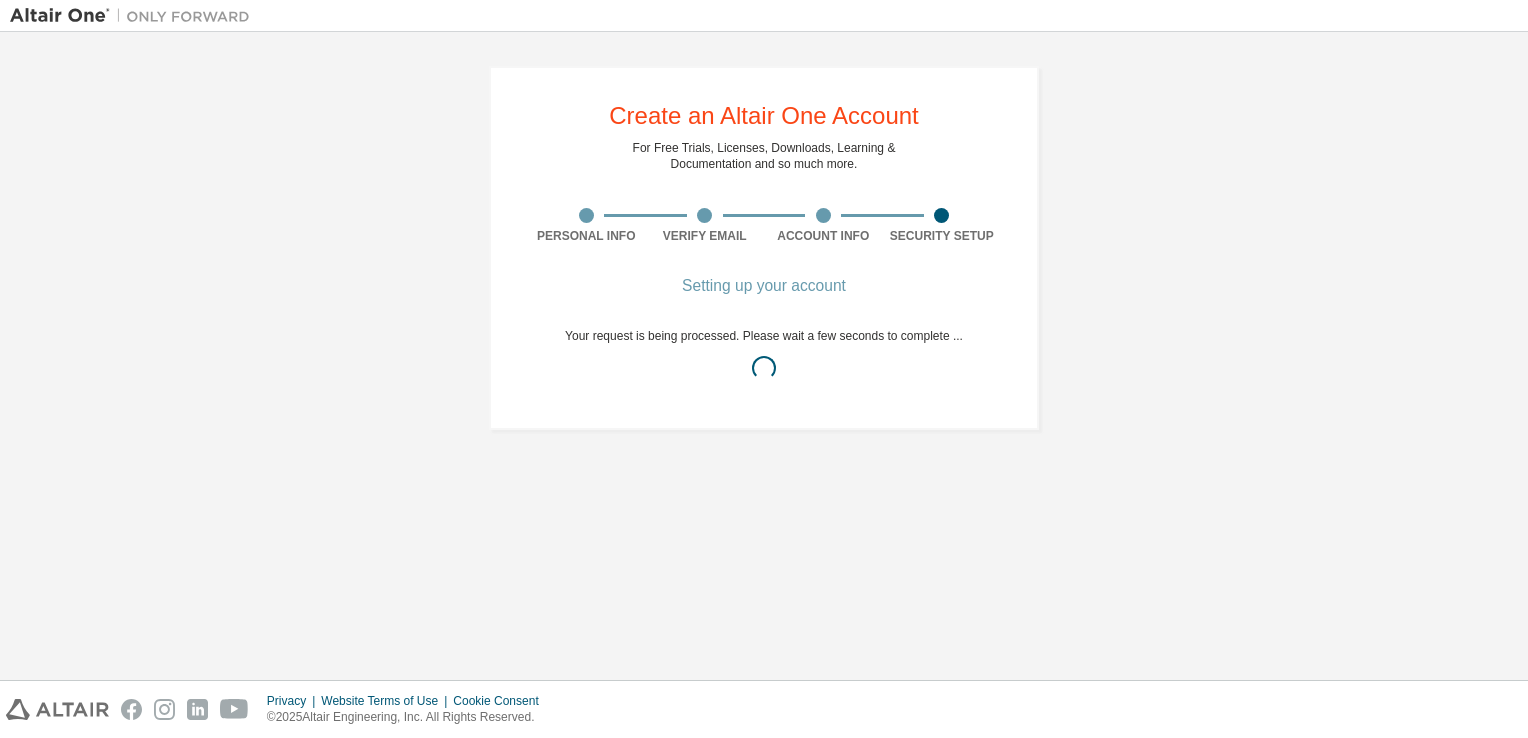 click on "For Free Trials, Licenses, Downloads, Learning &  Documentation and so much more." at bounding box center [764, 156] 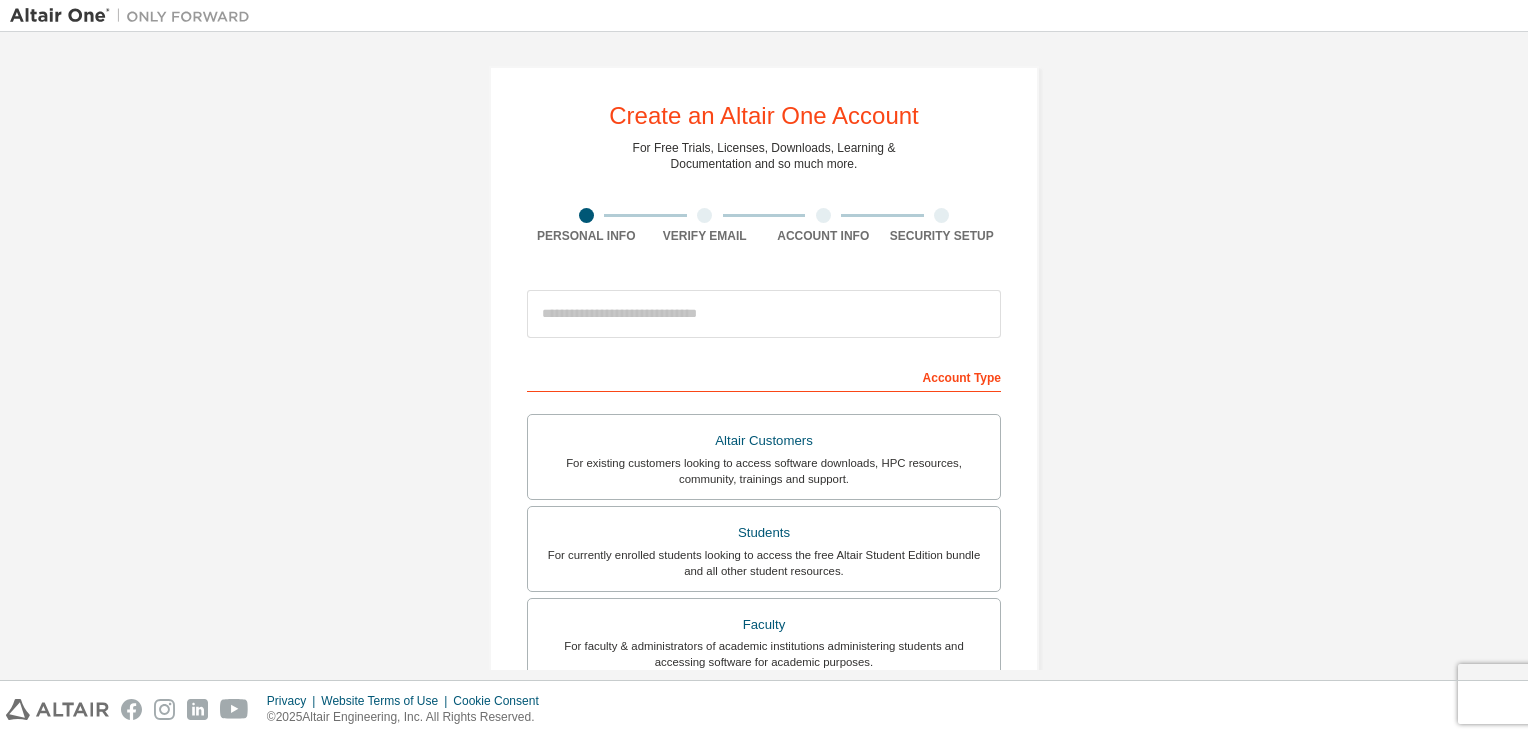 scroll, scrollTop: 0, scrollLeft: 0, axis: both 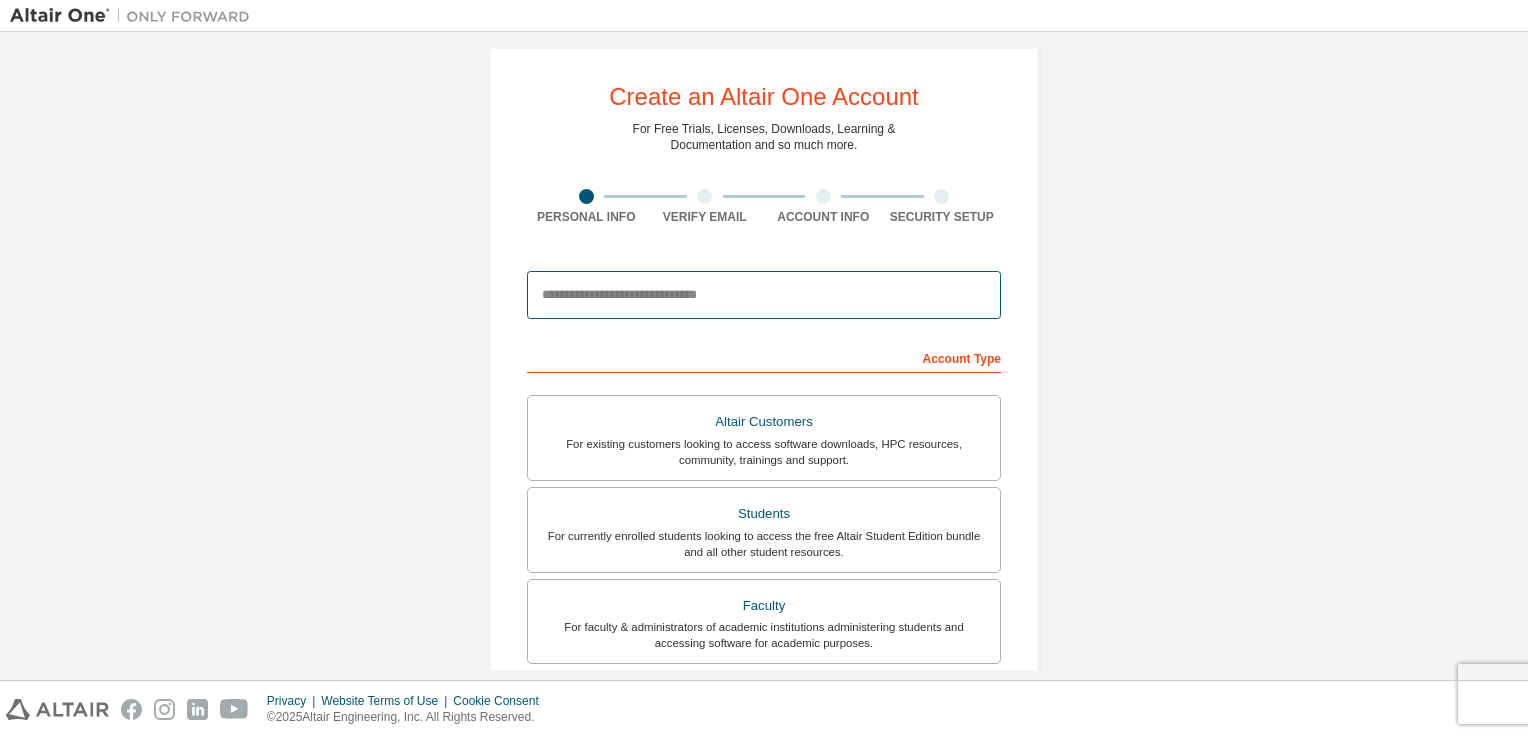 click at bounding box center (764, 295) 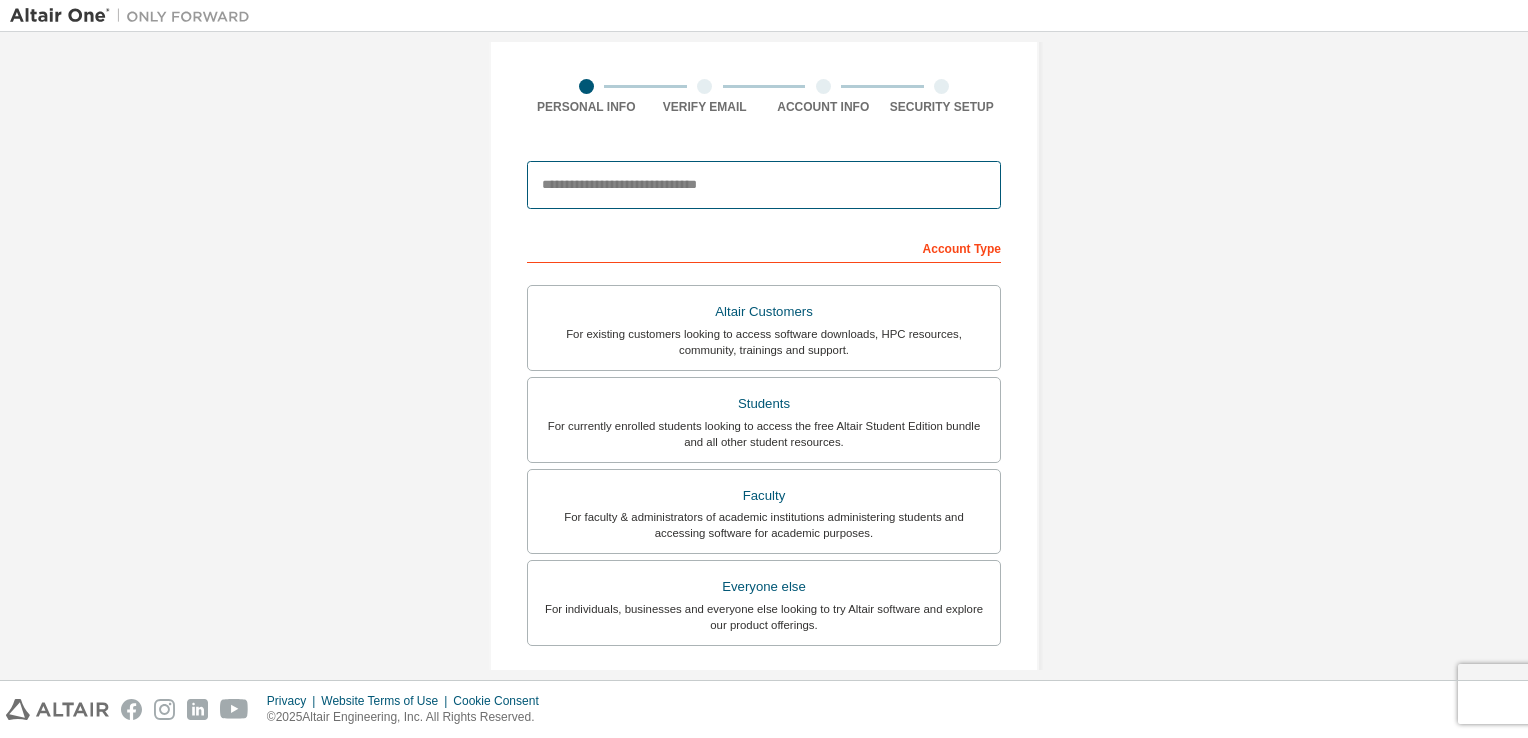 scroll, scrollTop: 99, scrollLeft: 0, axis: vertical 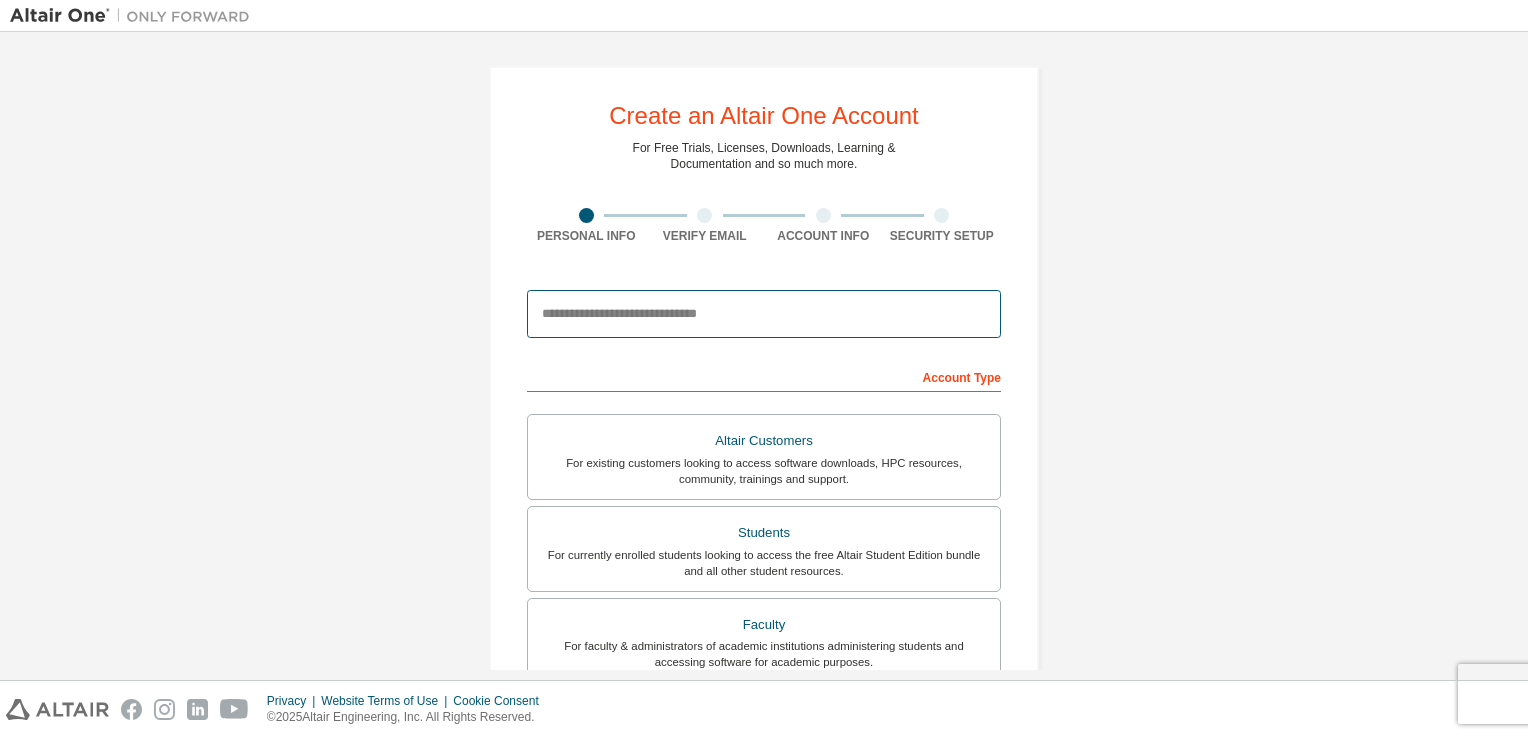 click at bounding box center [764, 314] 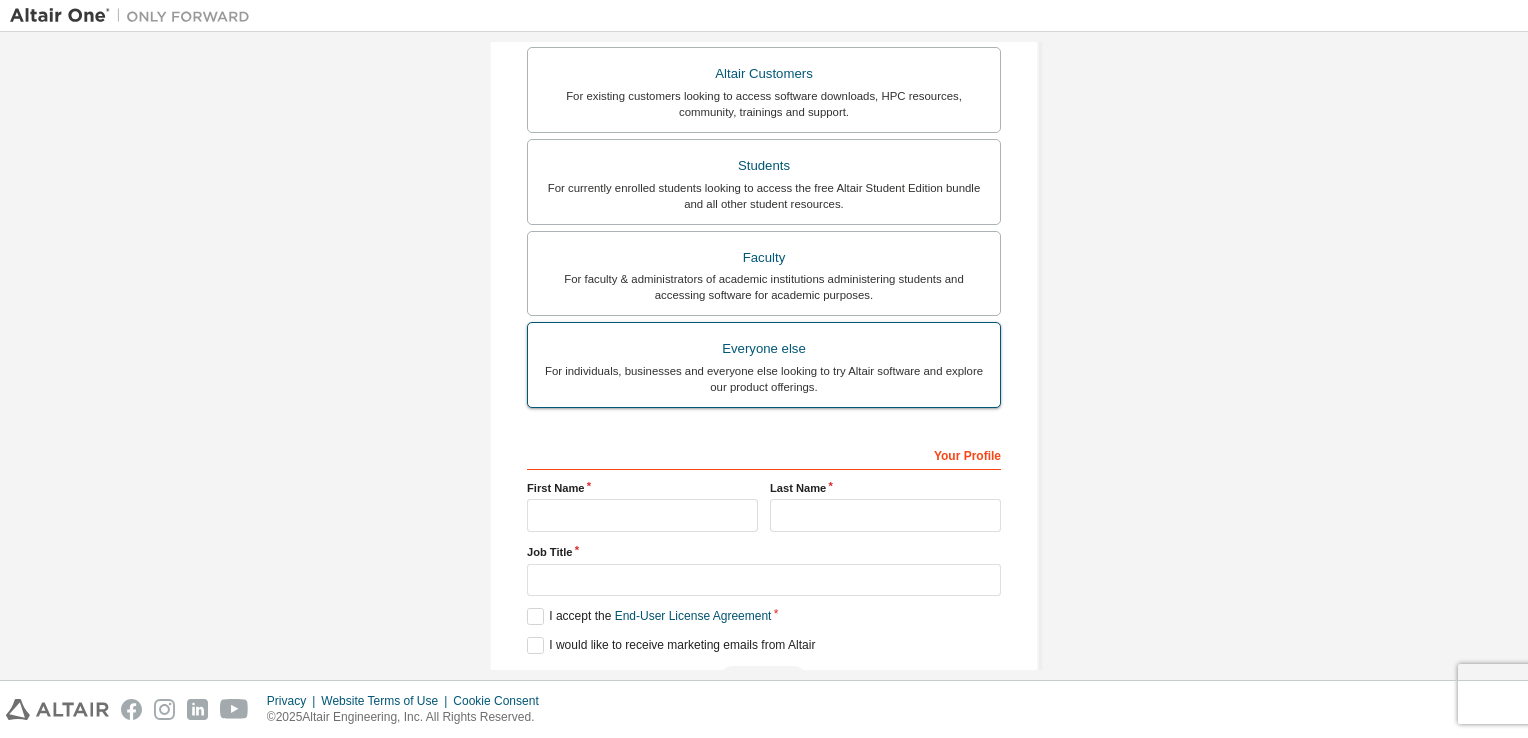 type on "**********" 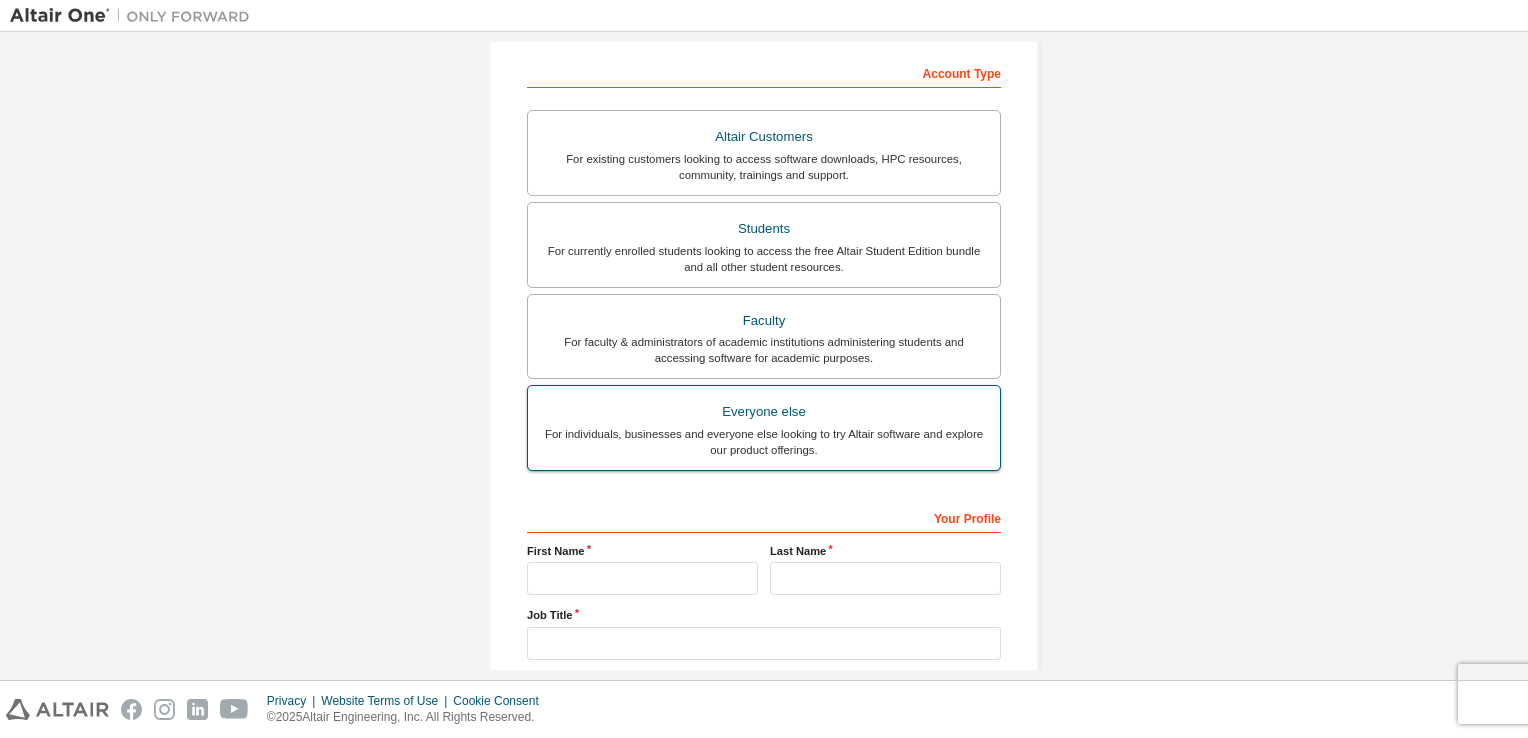 scroll, scrollTop: 430, scrollLeft: 0, axis: vertical 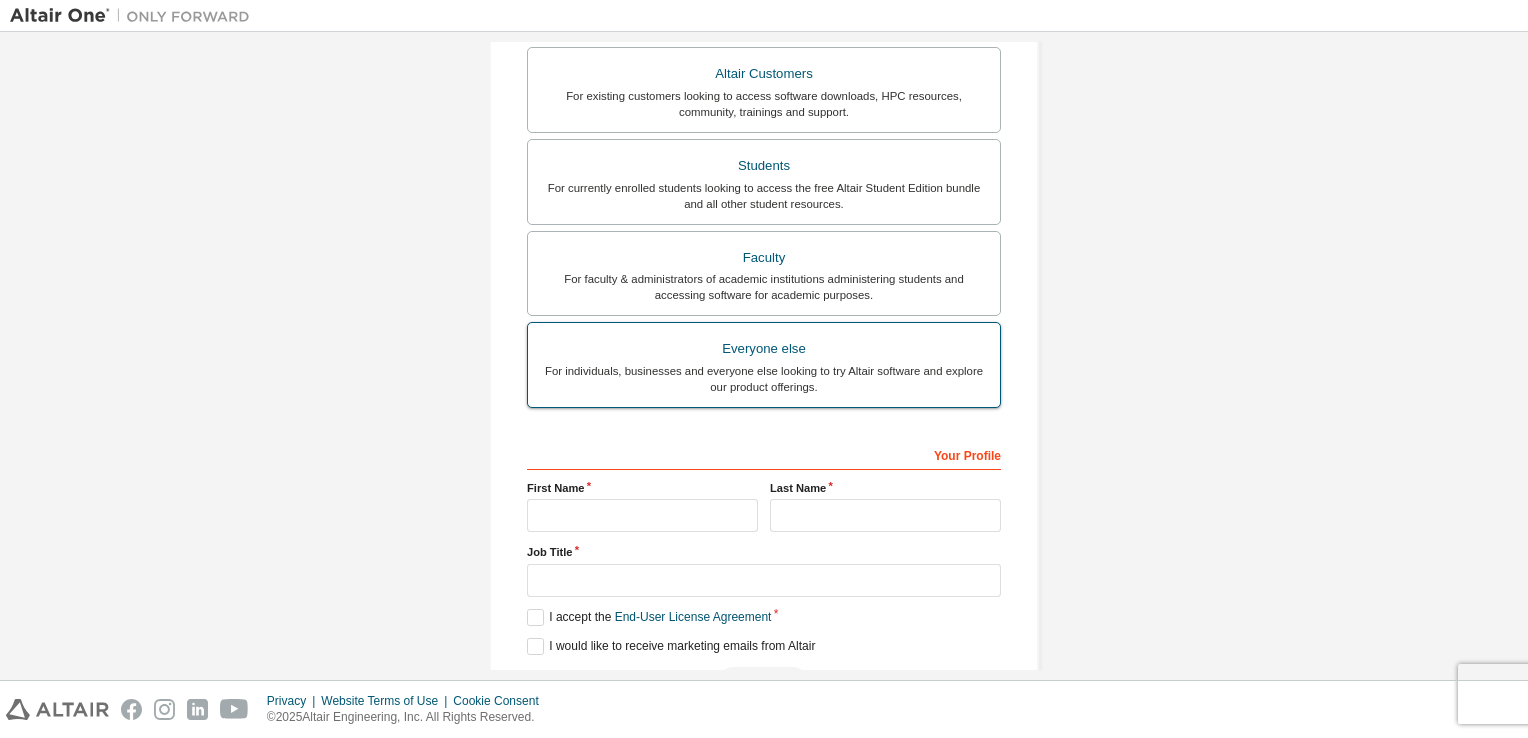 click on "Everyone else" at bounding box center [764, 349] 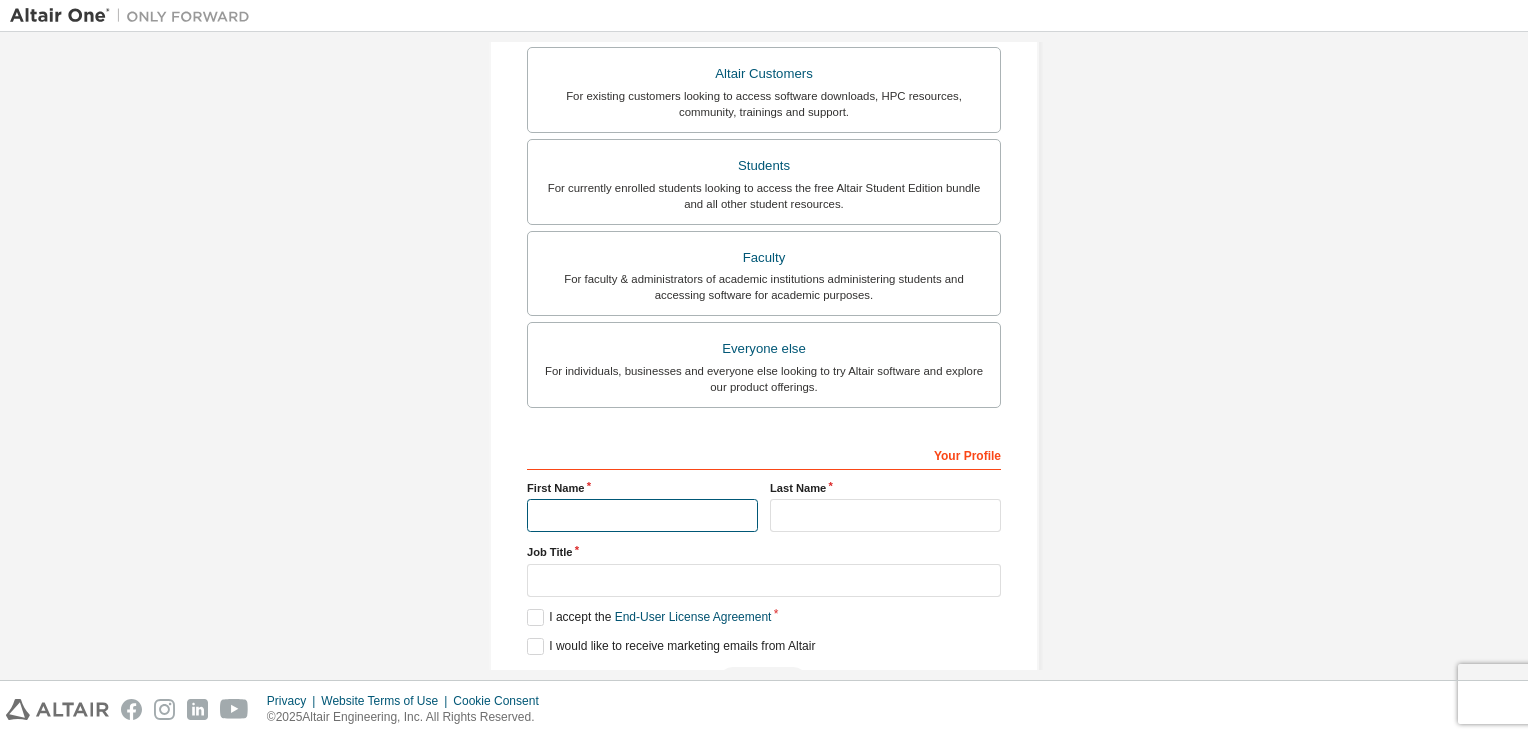 click at bounding box center (642, 515) 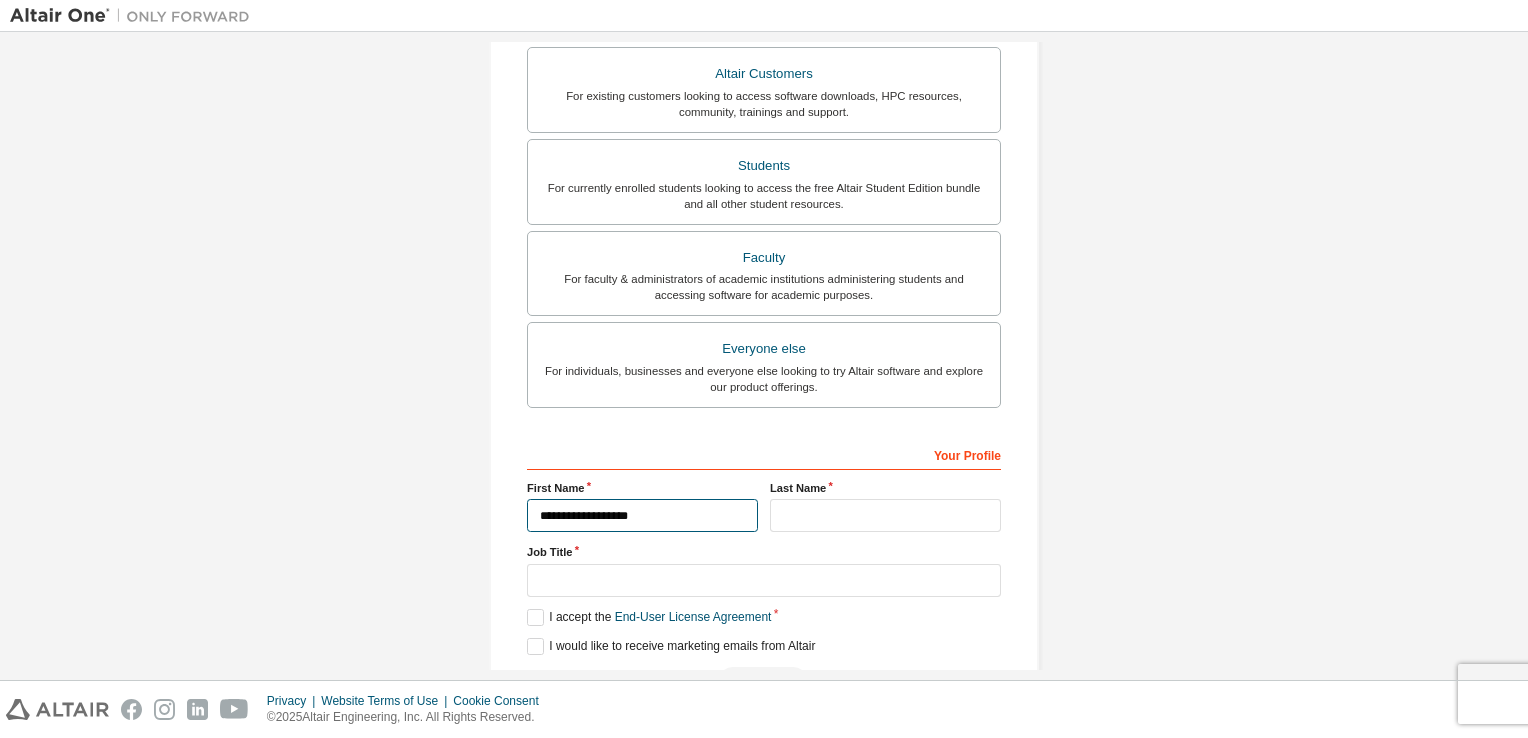 type on "**********" 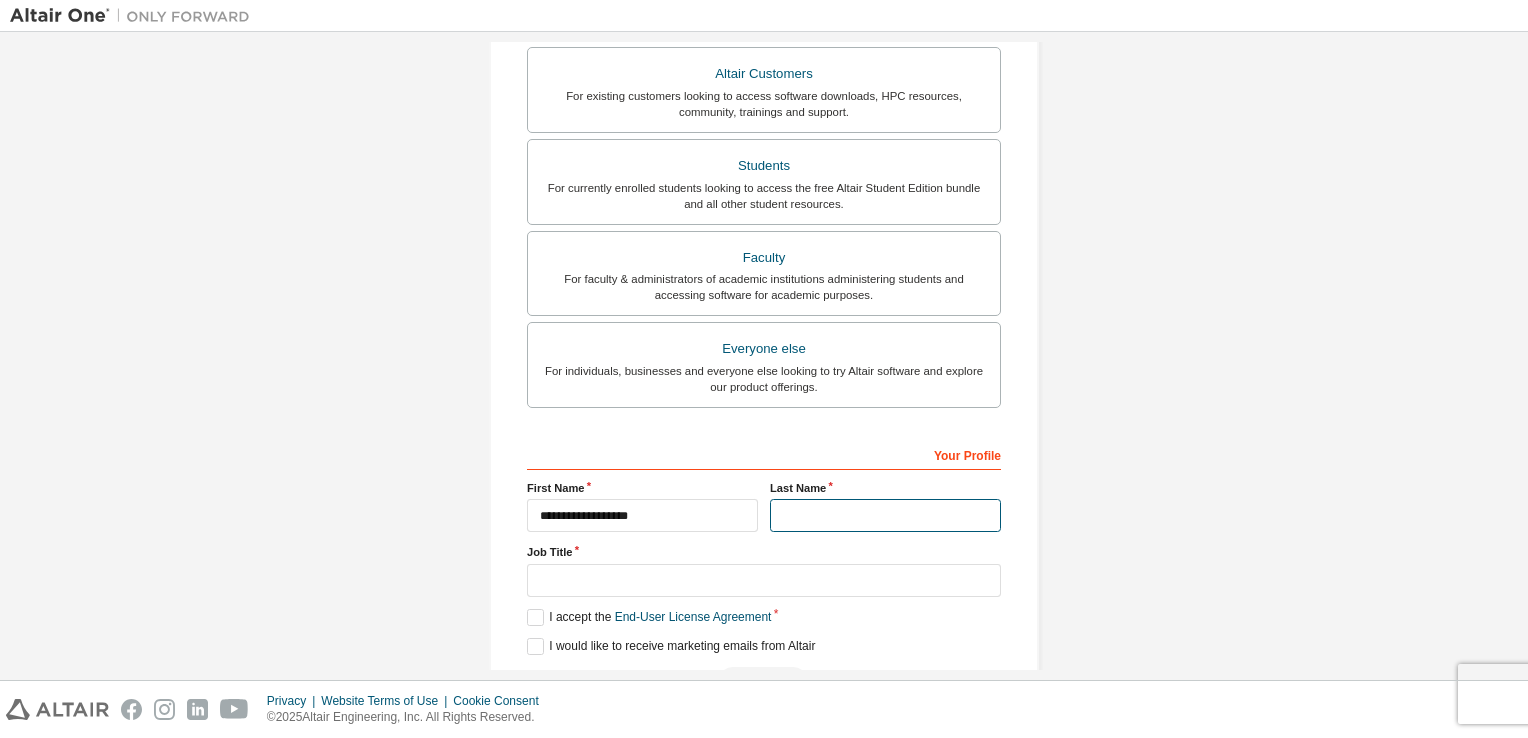 click at bounding box center [885, 515] 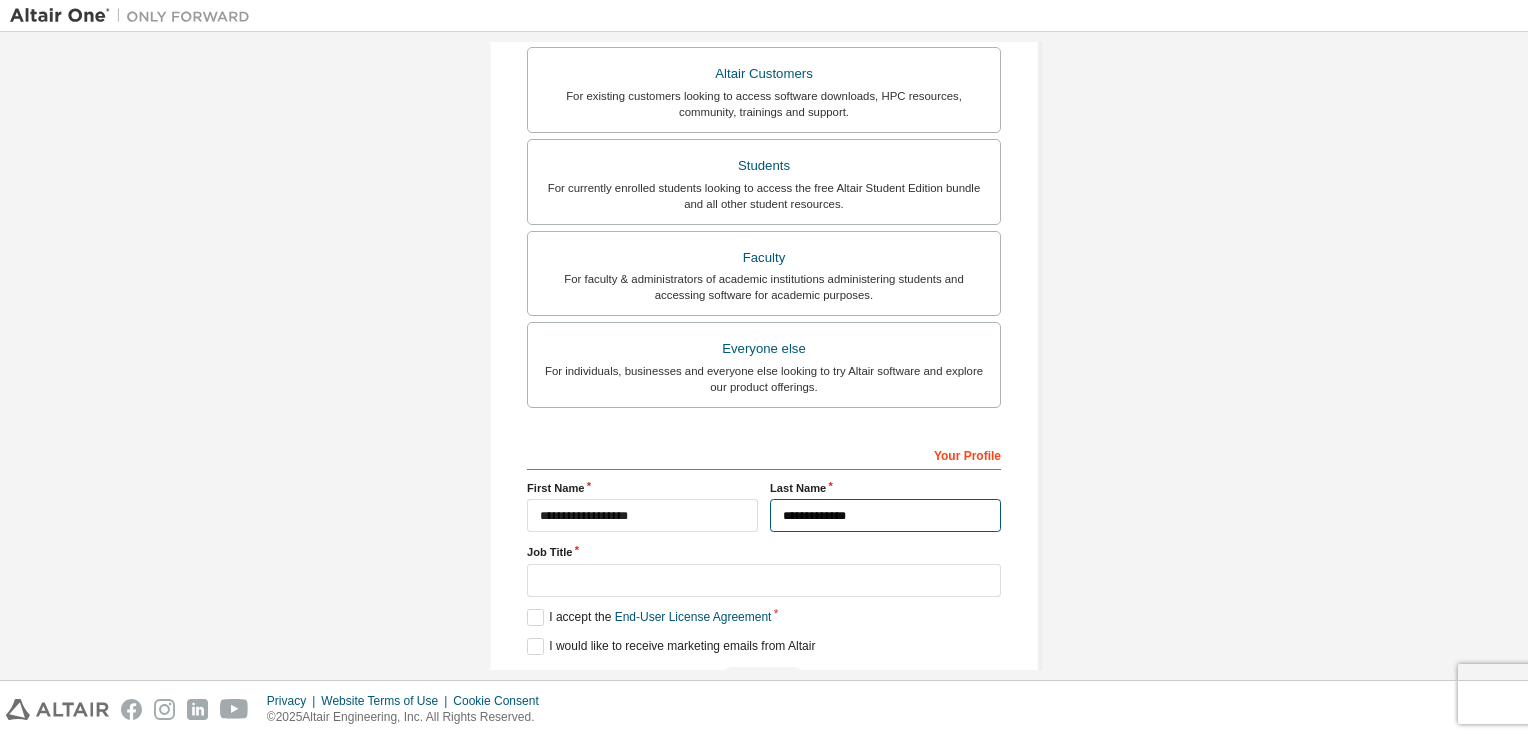 scroll, scrollTop: 453, scrollLeft: 0, axis: vertical 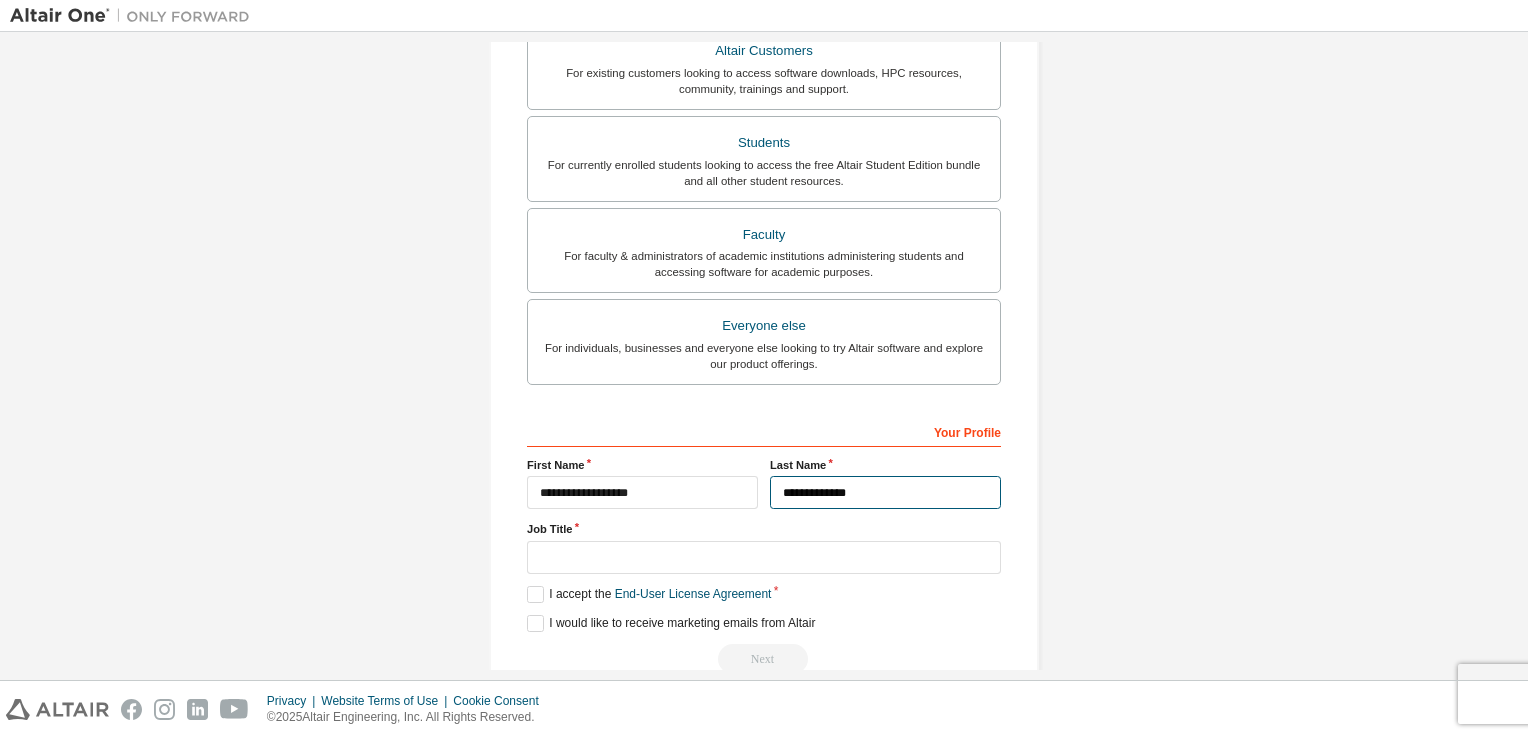 type on "**********" 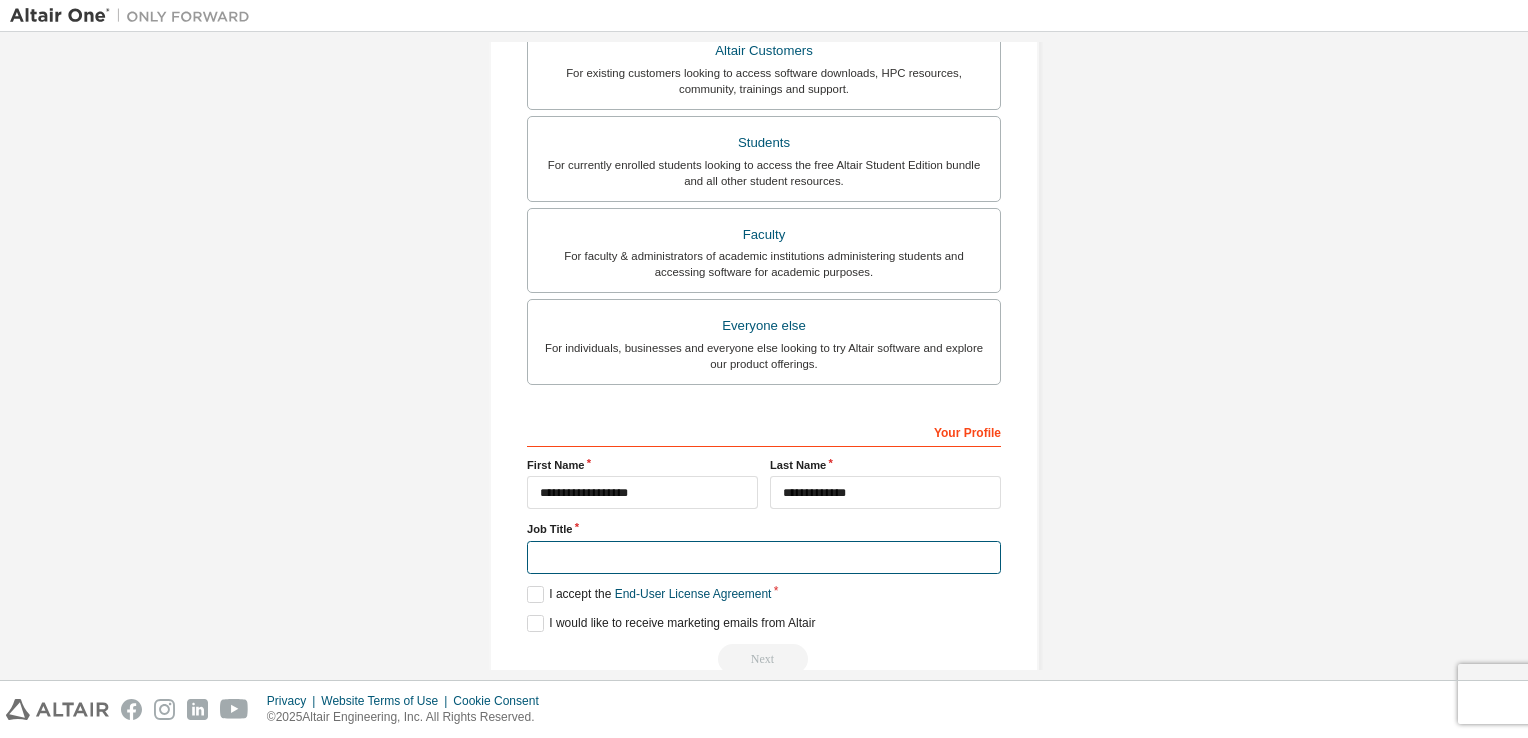 click at bounding box center (764, 557) 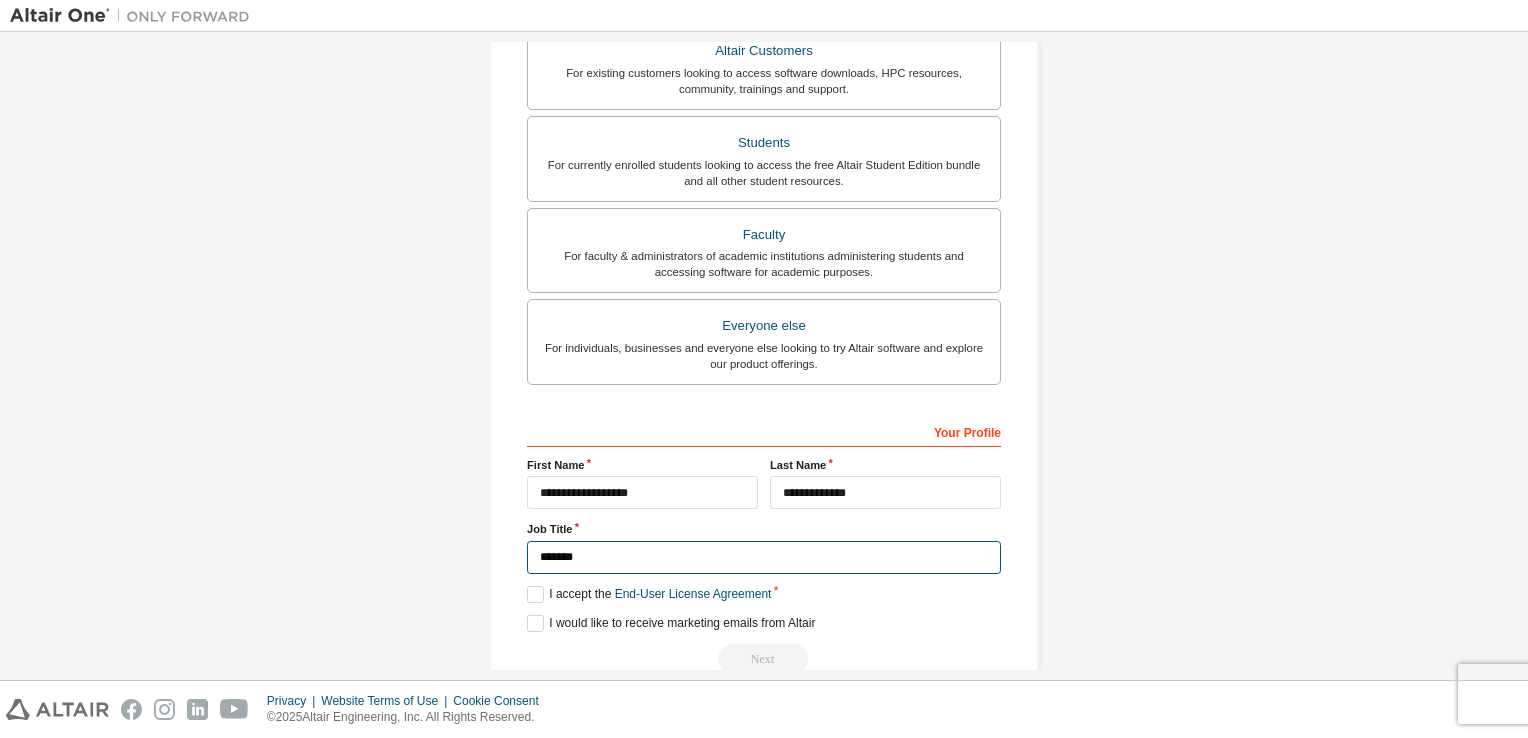 scroll, scrollTop: 489, scrollLeft: 0, axis: vertical 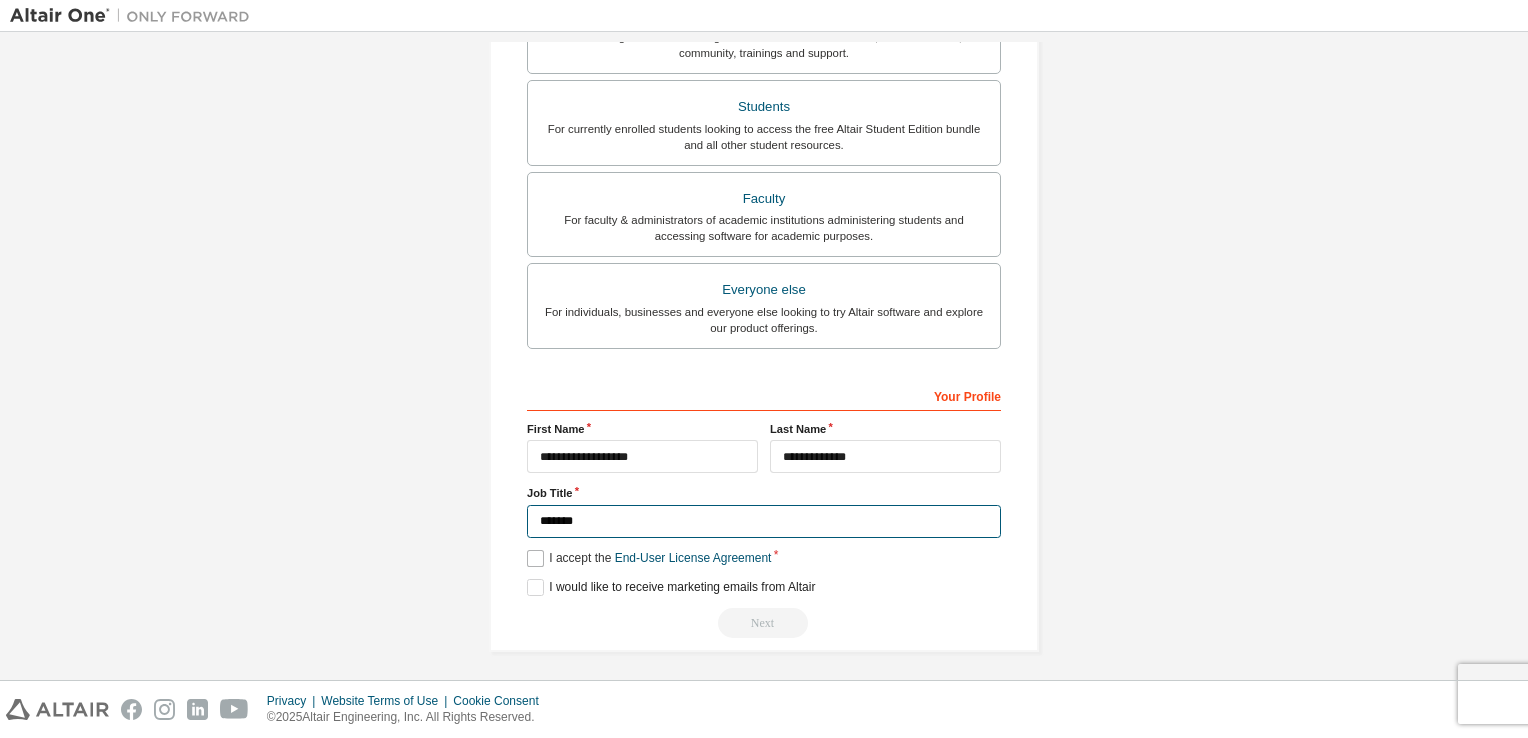 type on "*******" 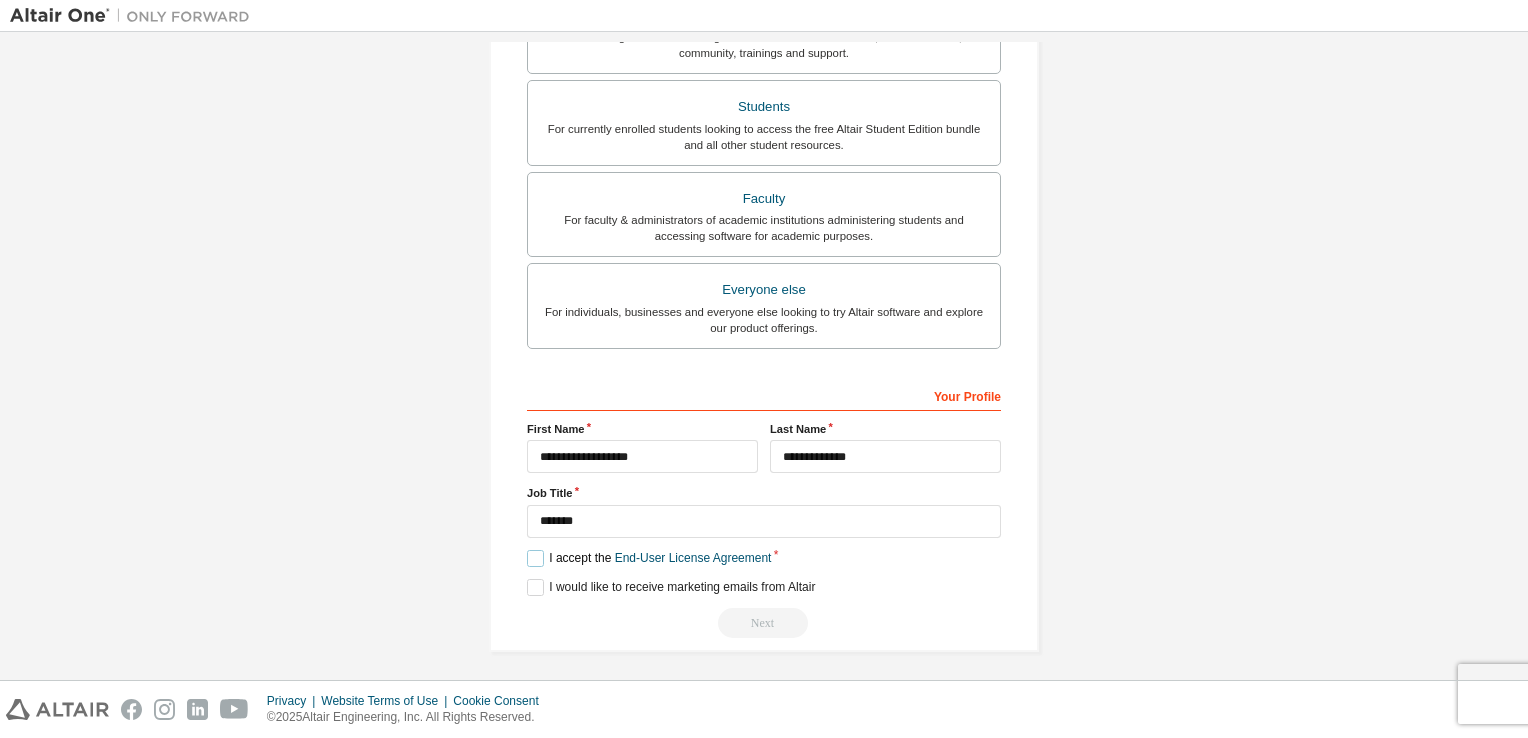 click on "I accept the    End-User License Agreement" at bounding box center (649, 558) 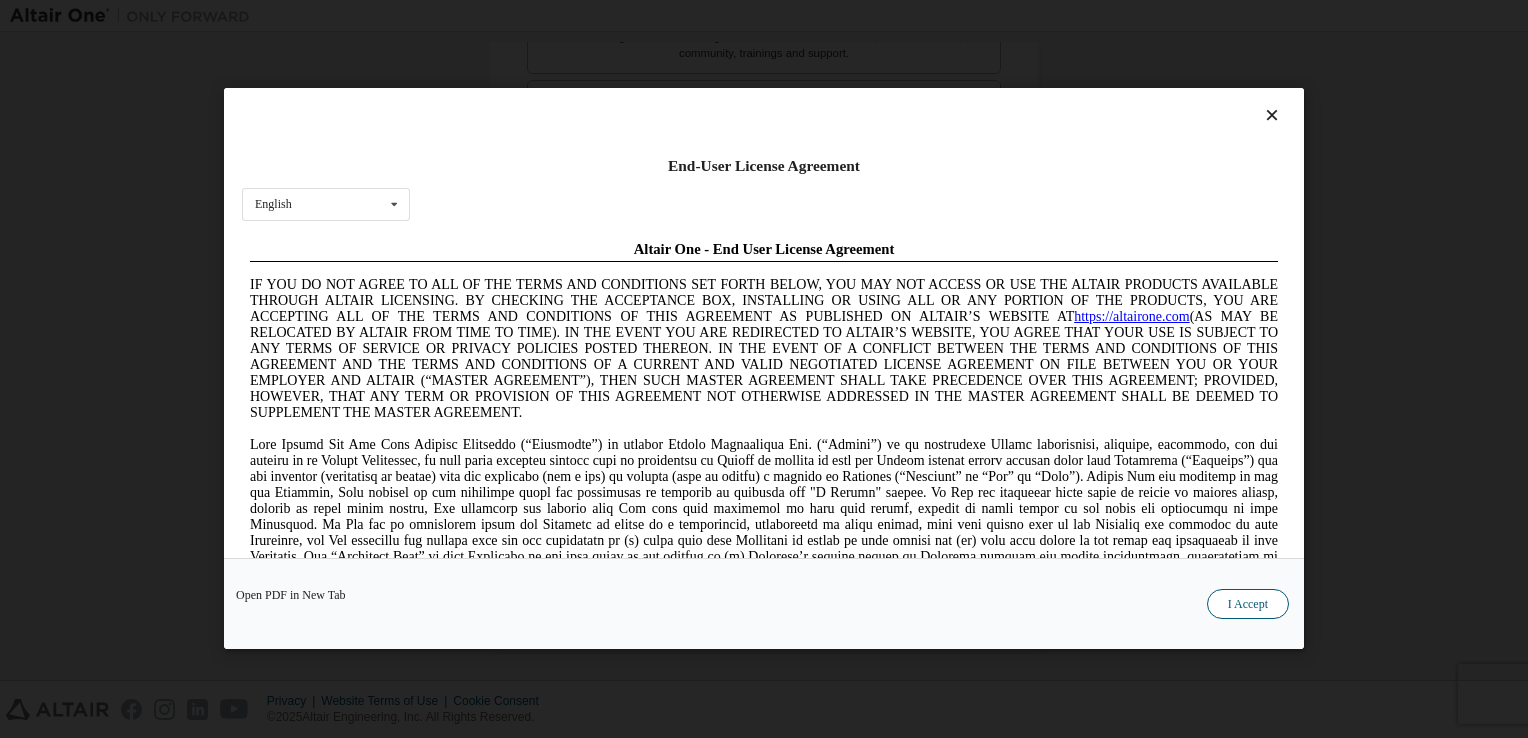 scroll, scrollTop: 0, scrollLeft: 0, axis: both 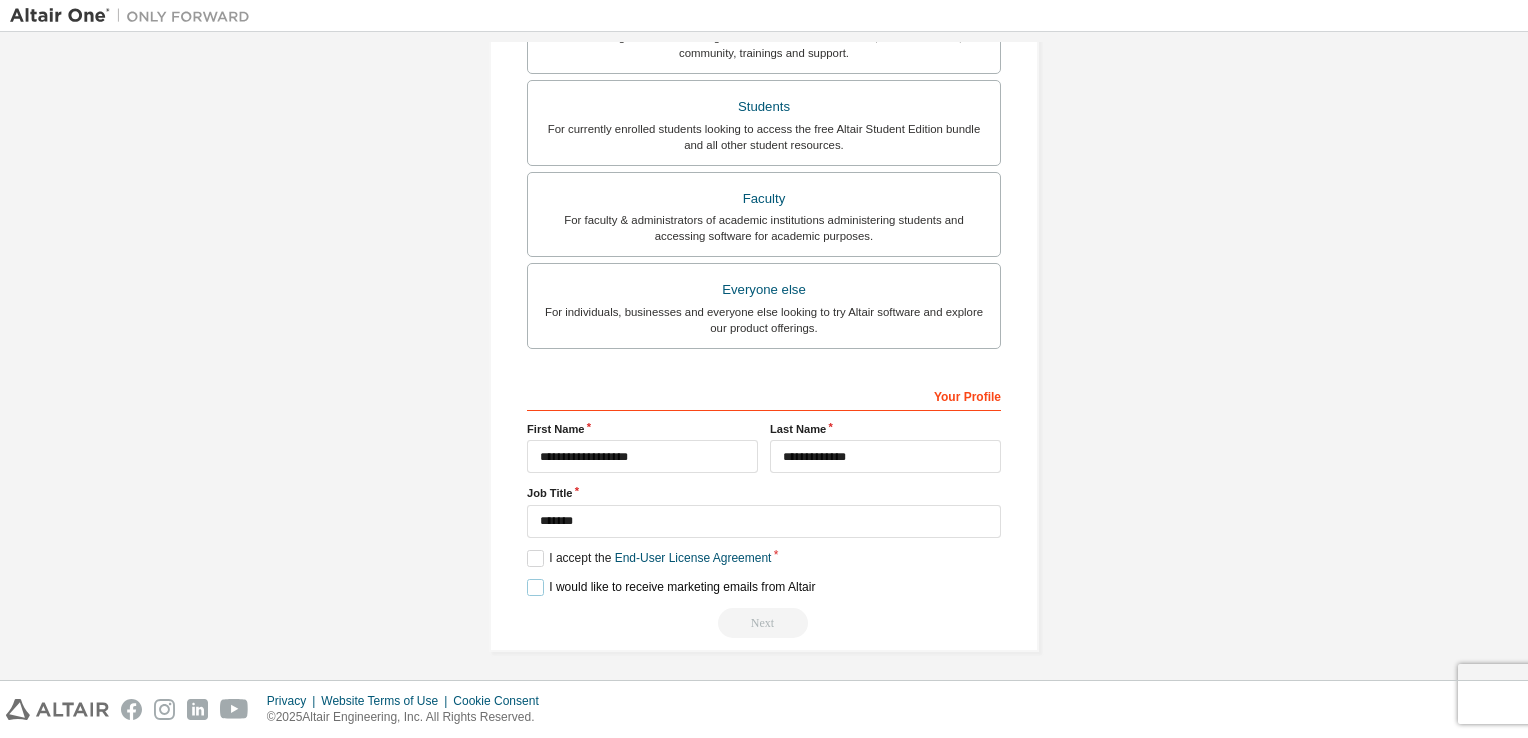 click on "I would like to receive marketing emails from Altair" at bounding box center [671, 587] 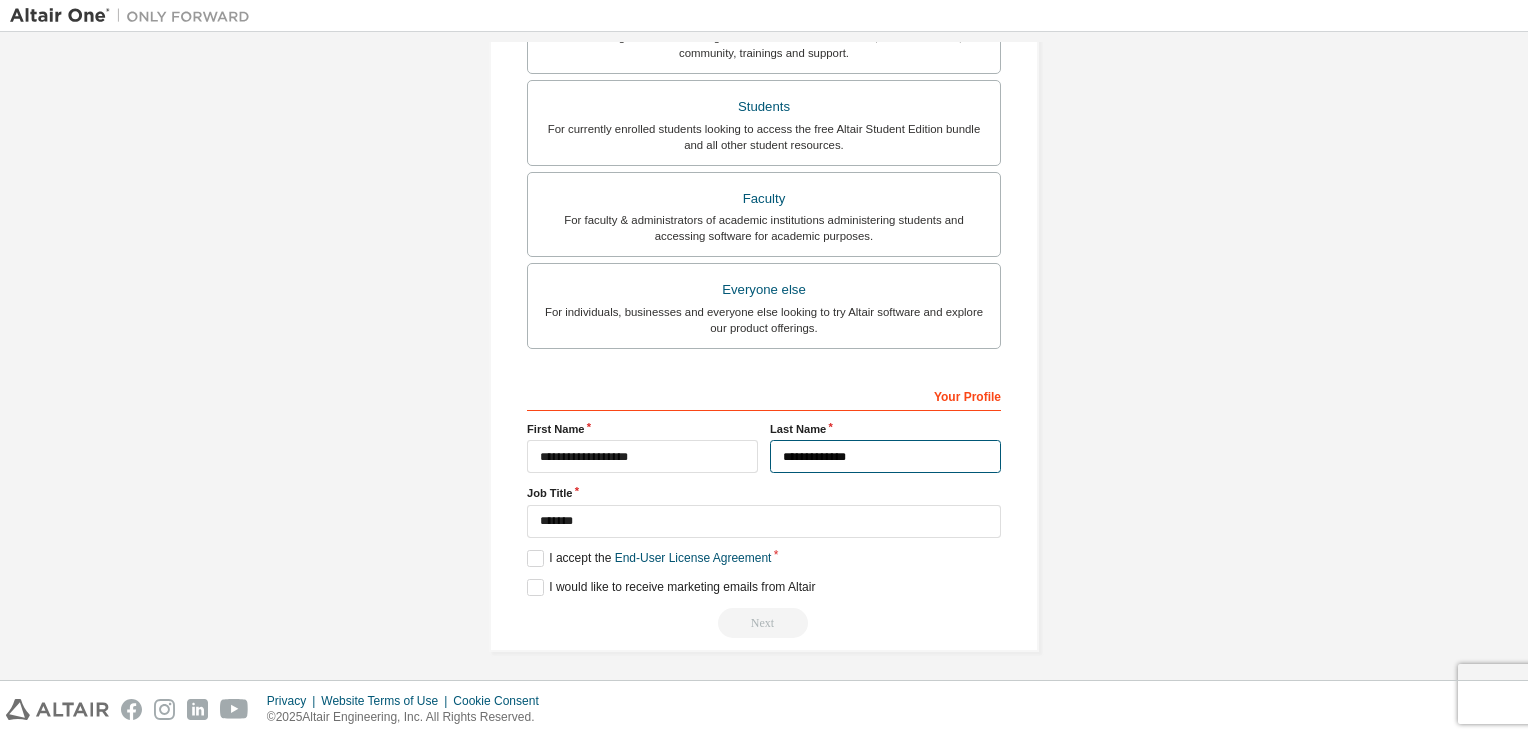 click on "**********" at bounding box center (885, 456) 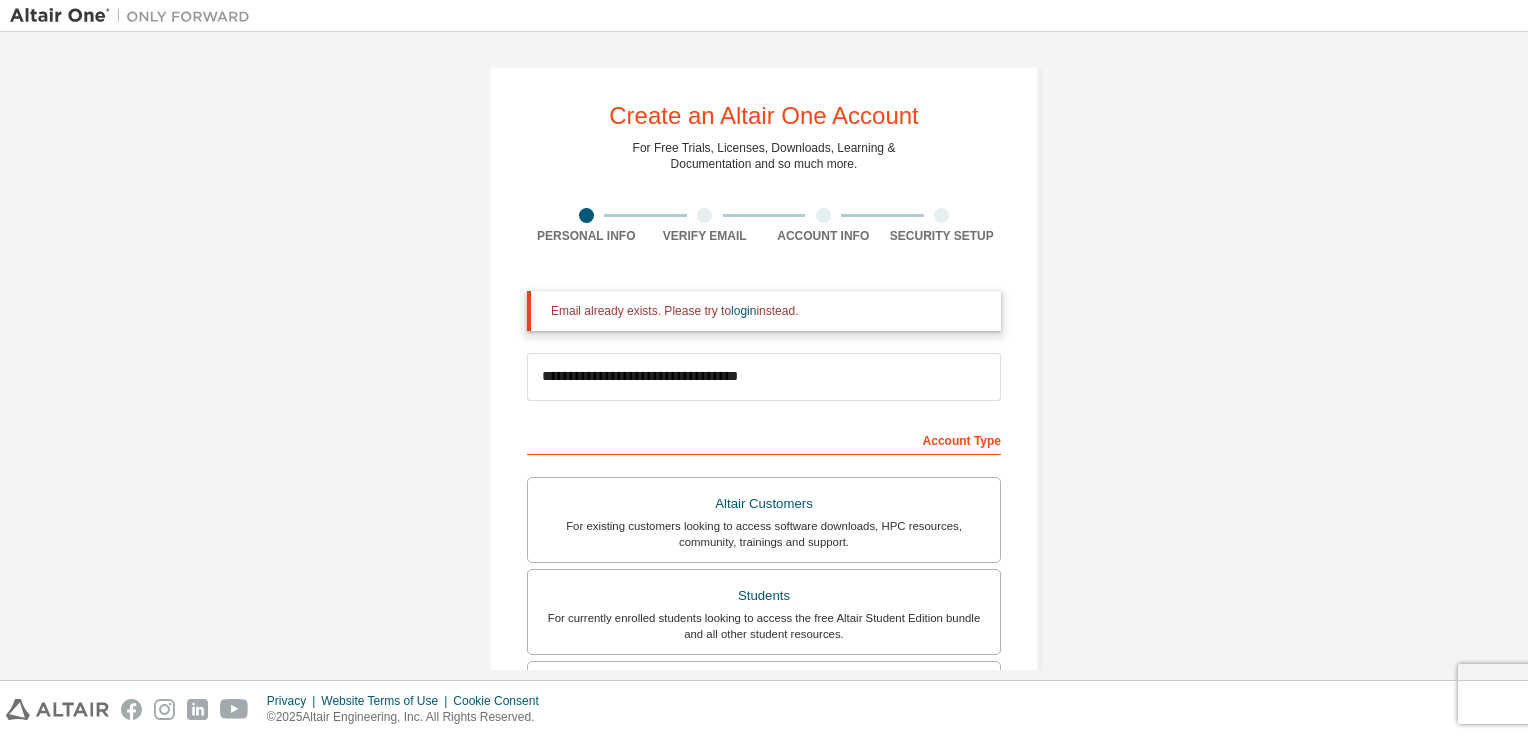 scroll, scrollTop: 489, scrollLeft: 0, axis: vertical 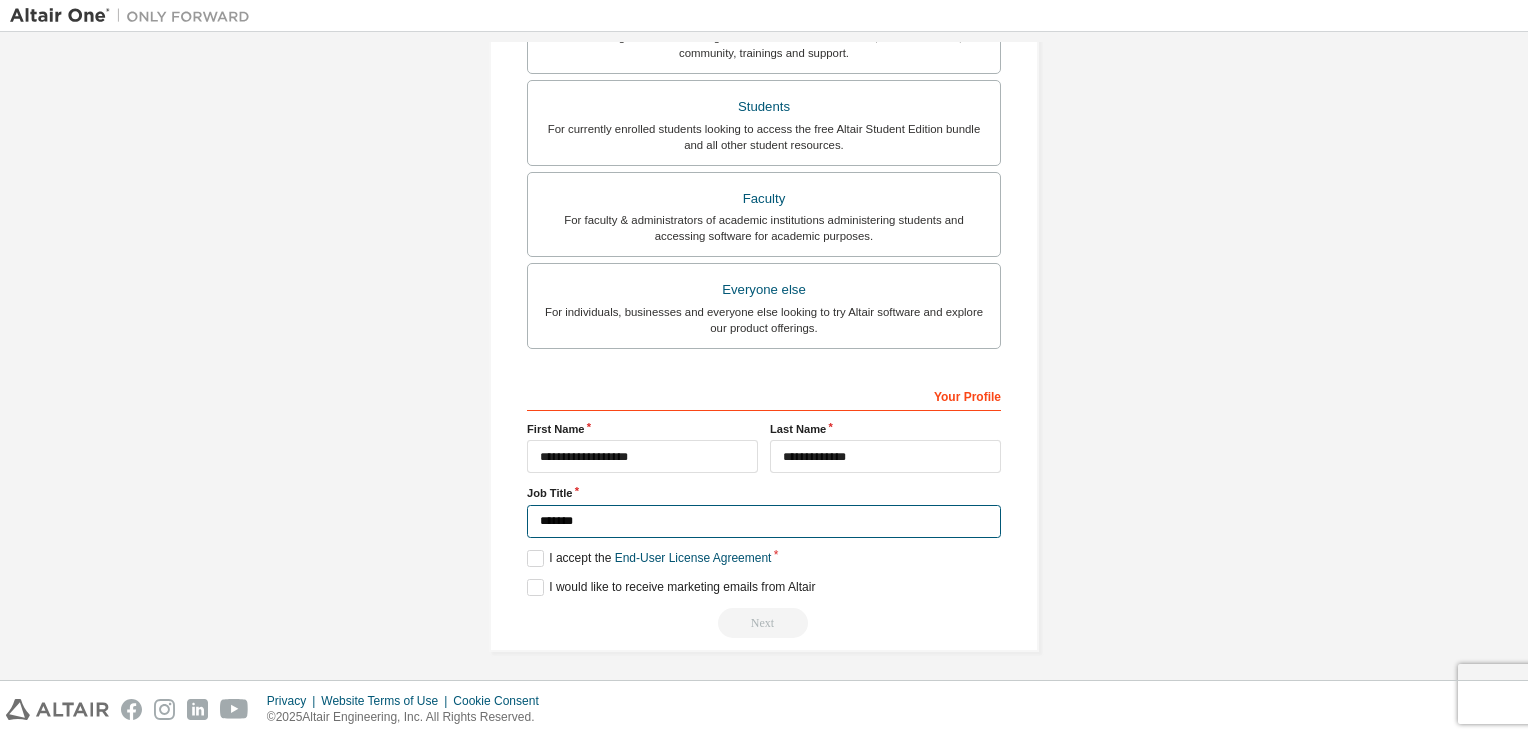 click on "*******" at bounding box center [764, 521] 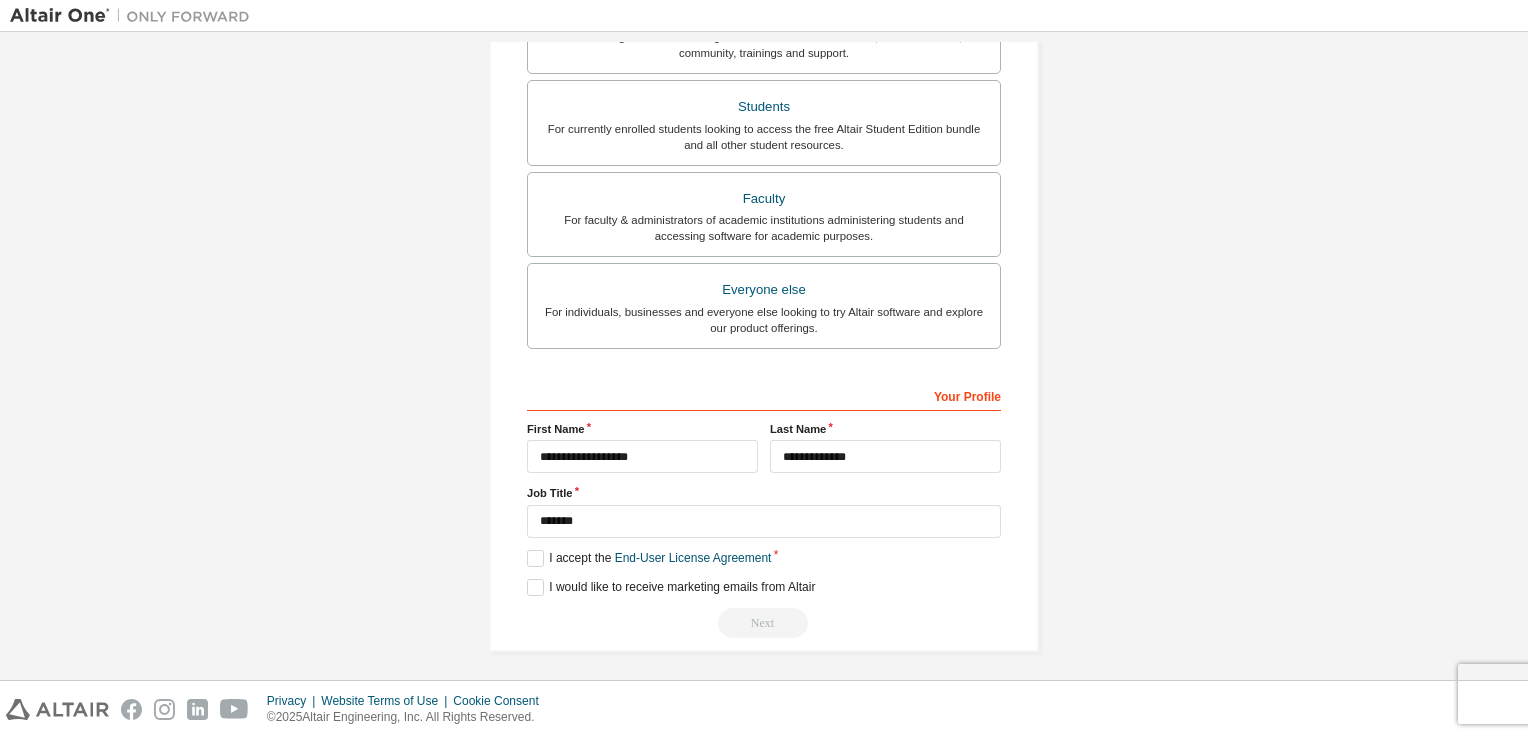 click on "Next" at bounding box center (764, 623) 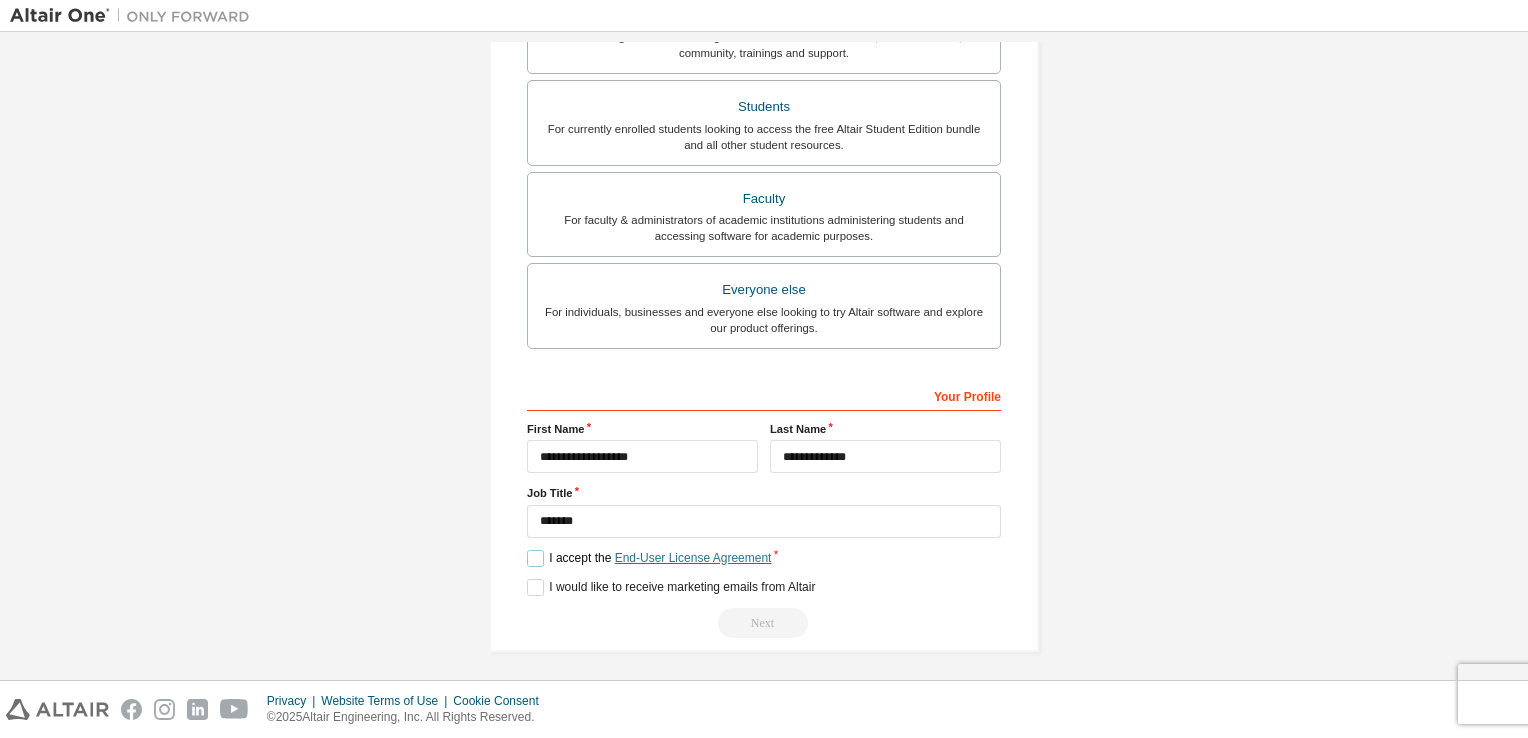click on "End-User License Agreement" at bounding box center [693, 558] 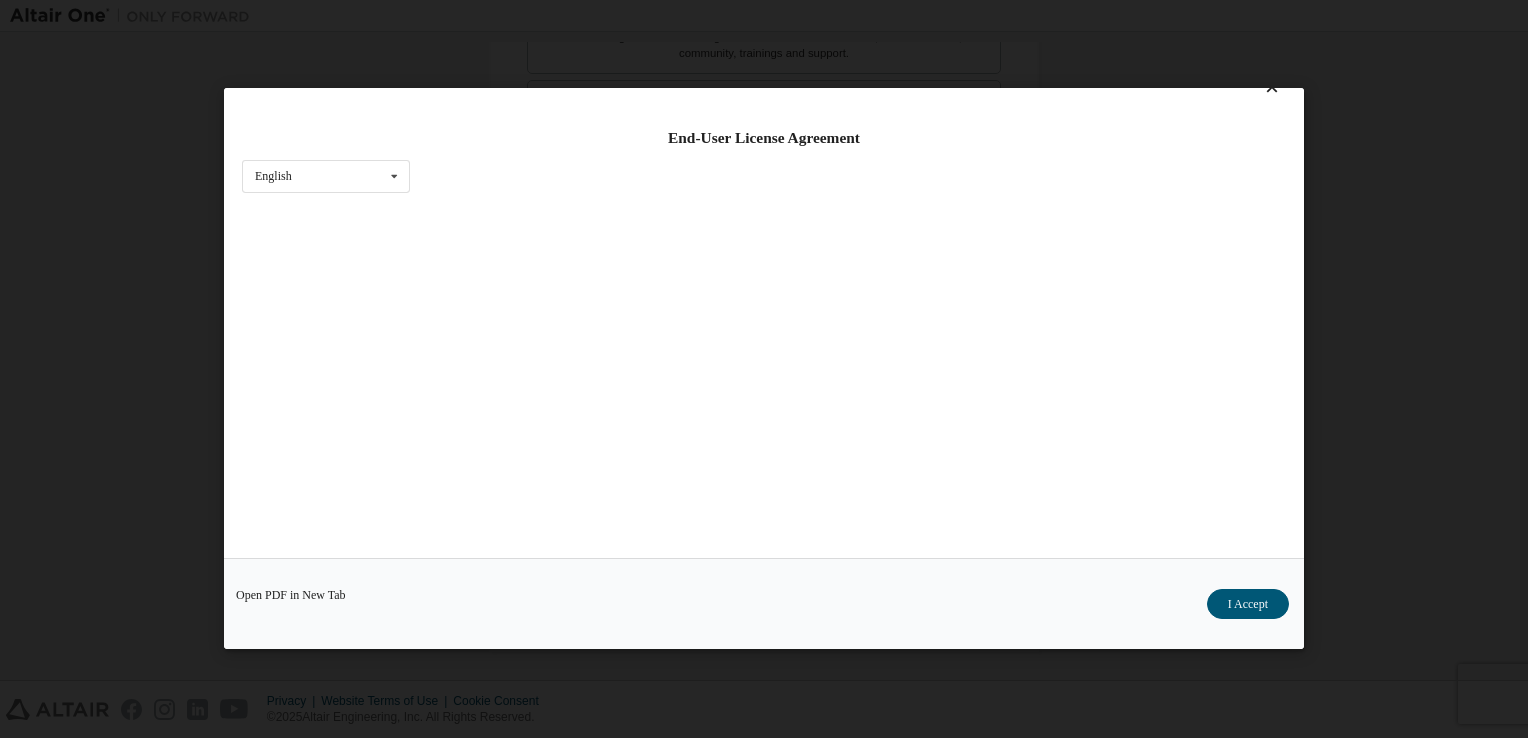 scroll, scrollTop: 0, scrollLeft: 0, axis: both 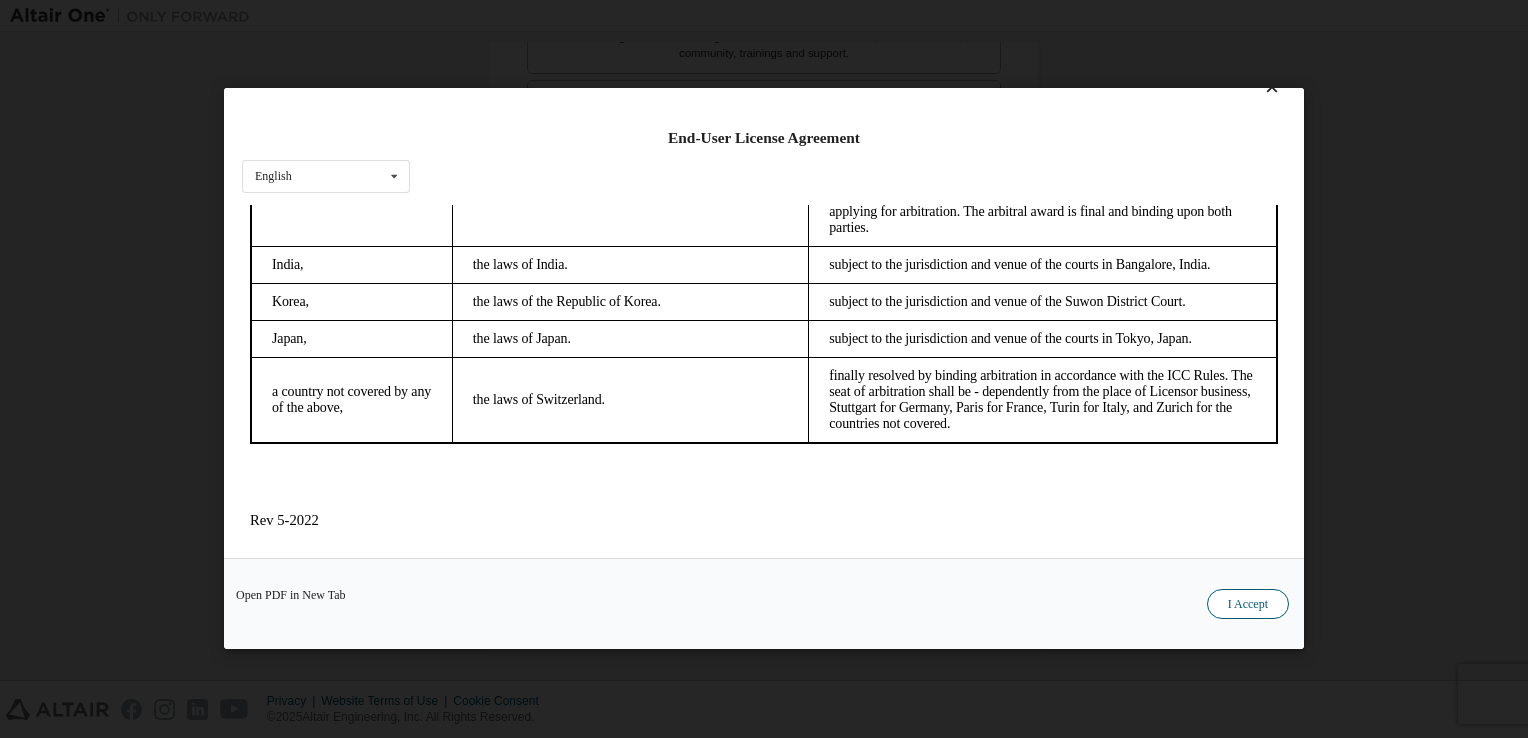 click on "I Accept" at bounding box center [1248, 605] 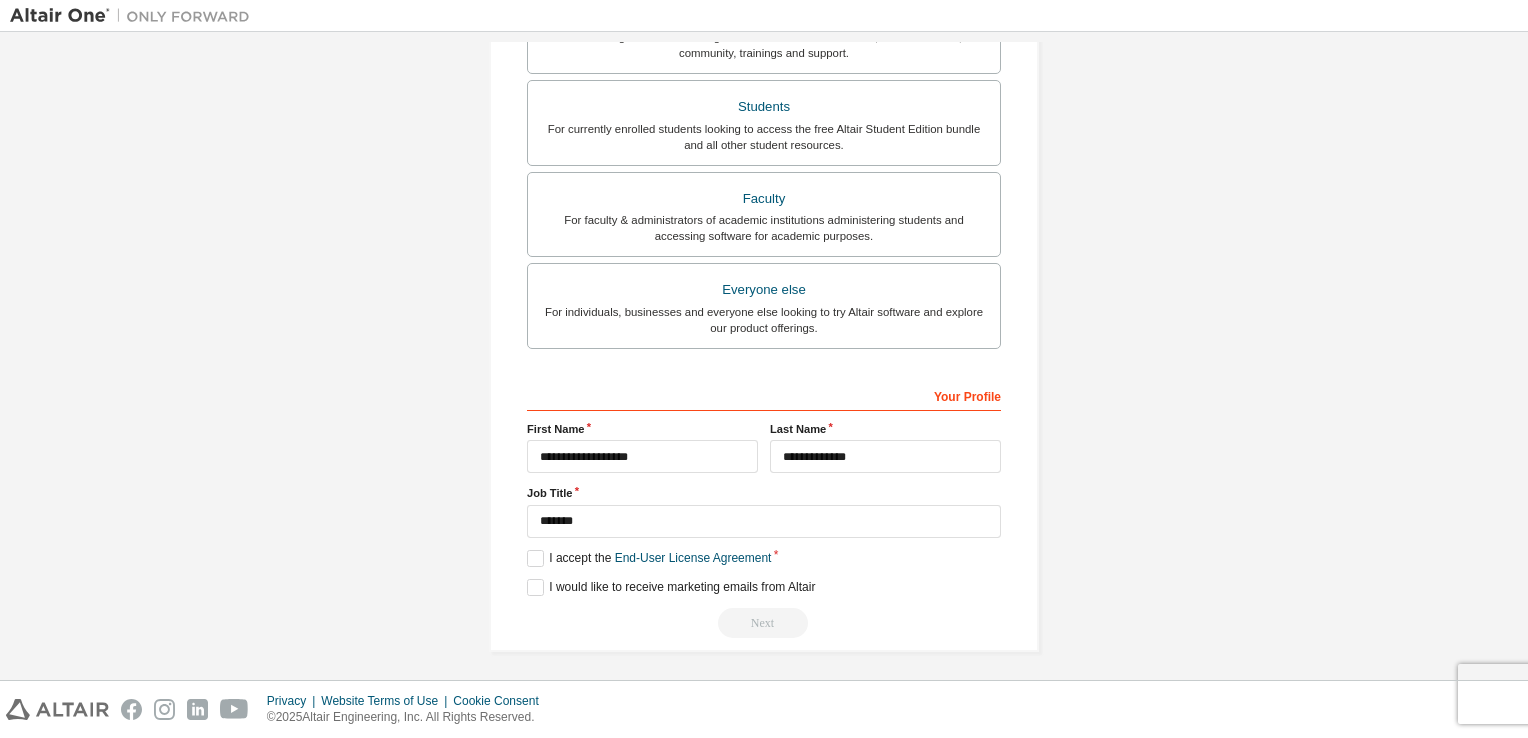 click on "Next" at bounding box center (764, 623) 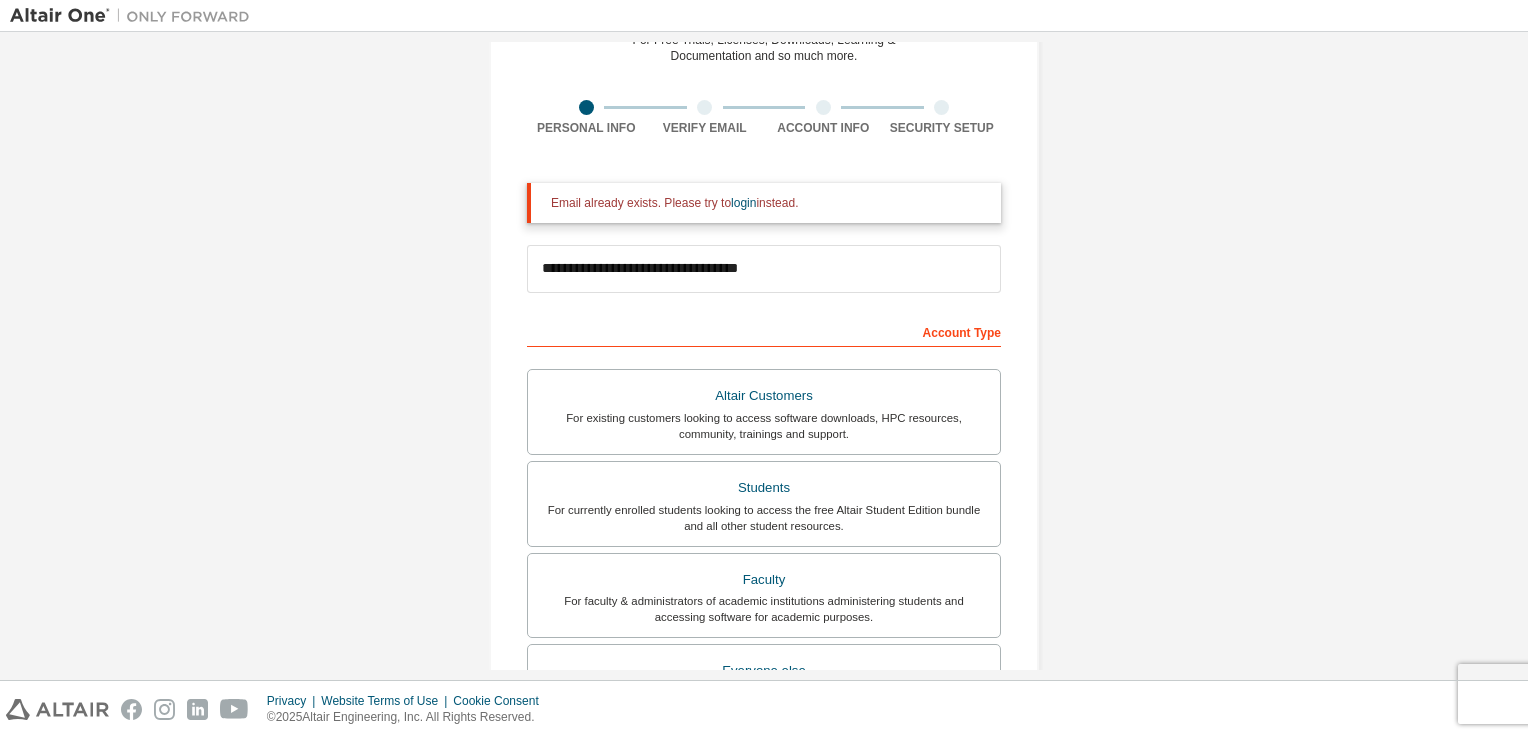 scroll, scrollTop: 0, scrollLeft: 0, axis: both 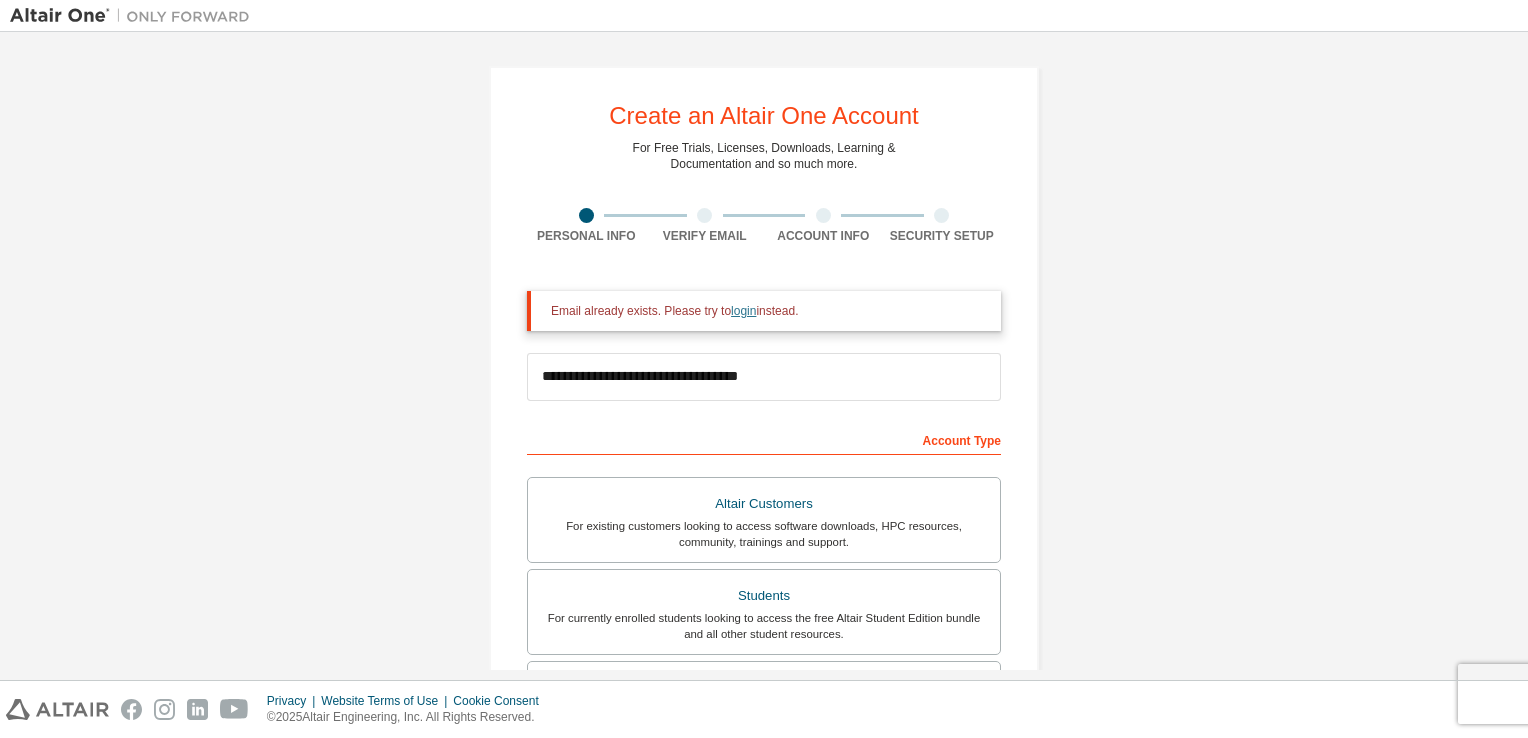 click on "login" at bounding box center (743, 311) 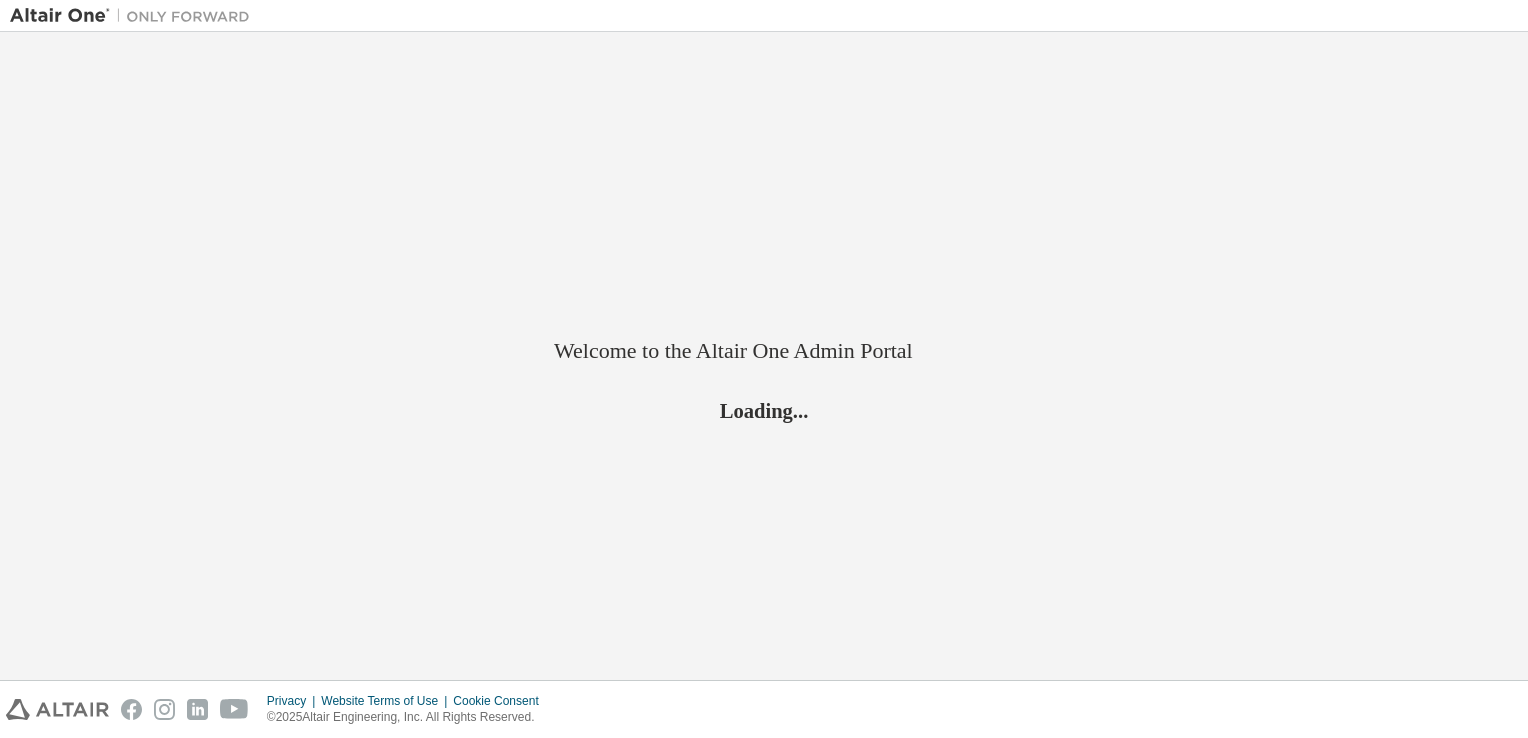 scroll, scrollTop: 0, scrollLeft: 0, axis: both 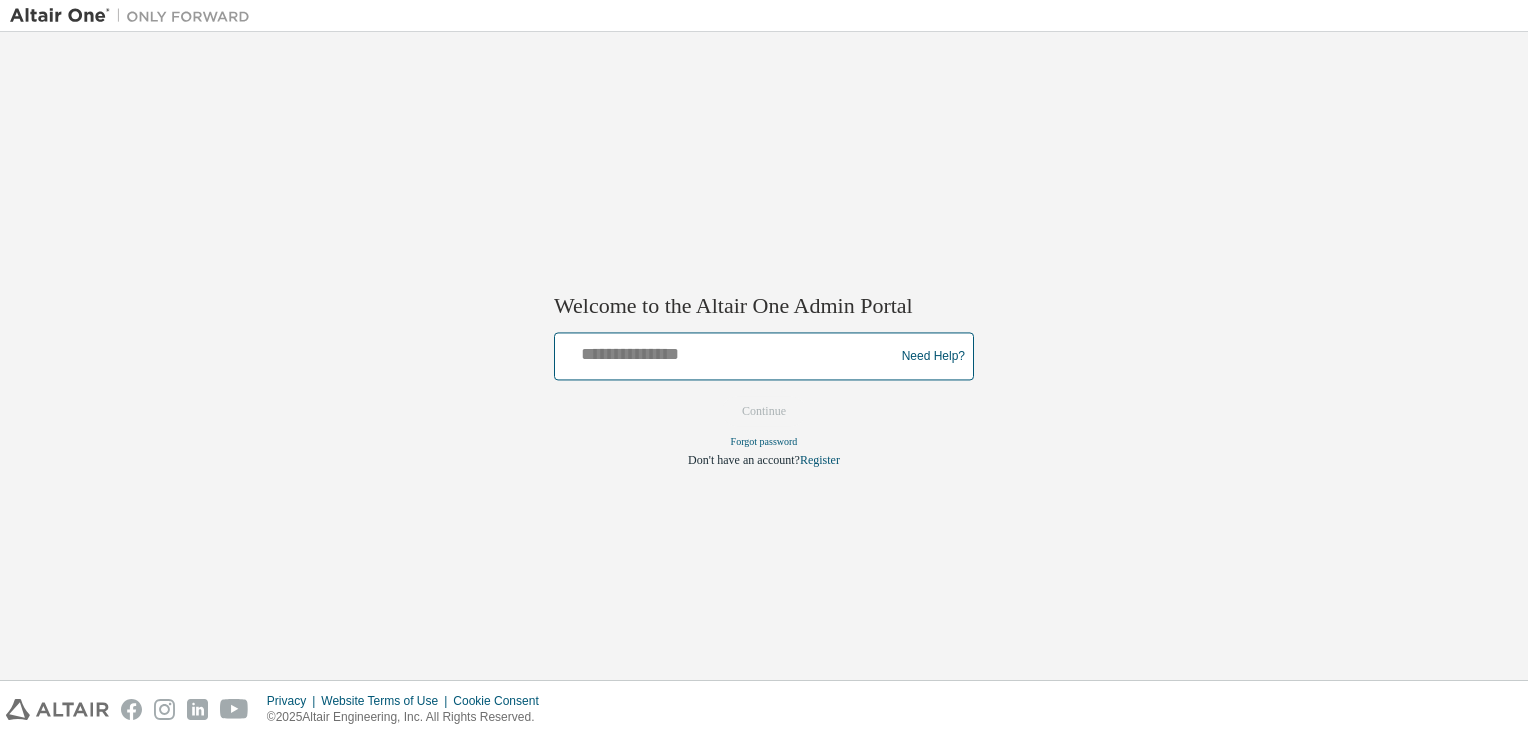 click at bounding box center [727, 352] 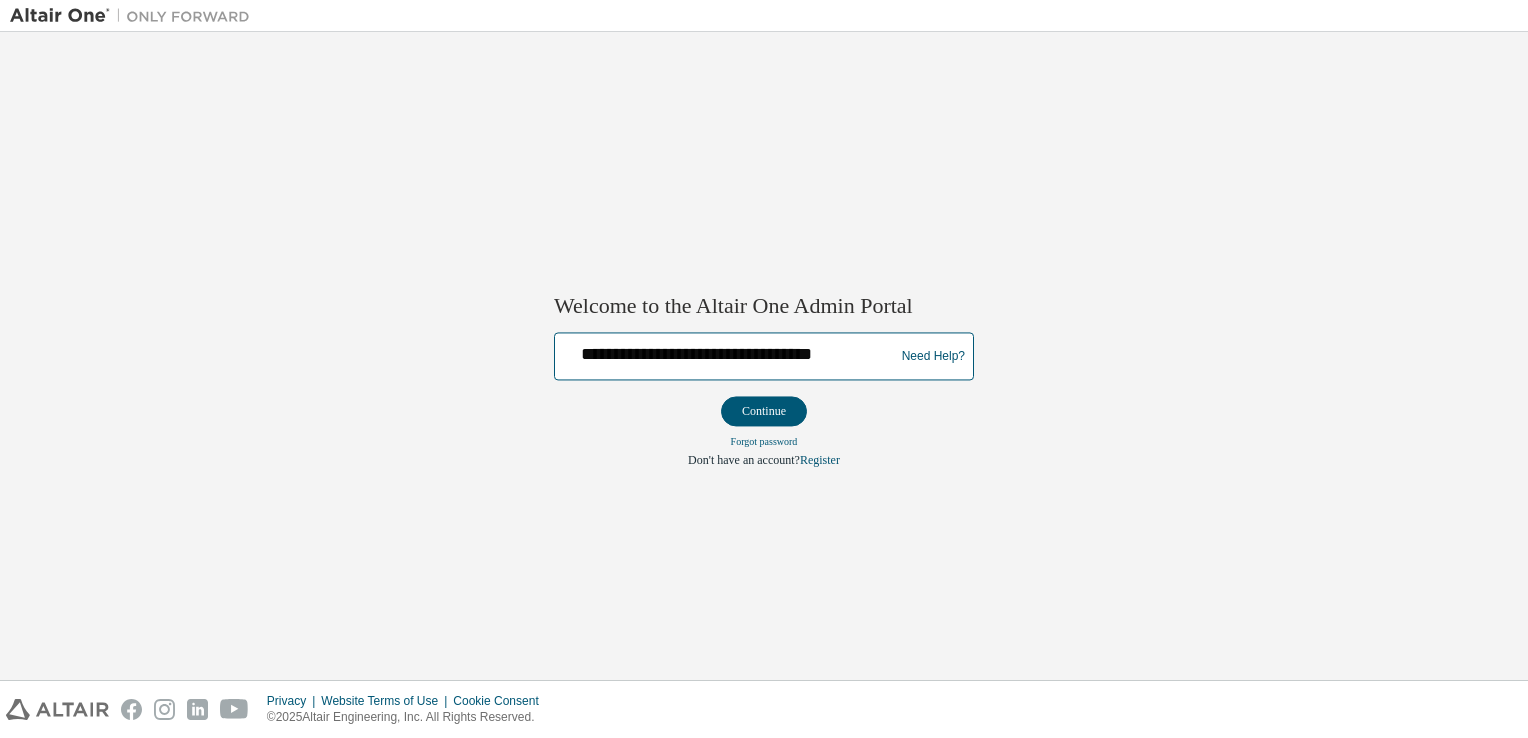 scroll, scrollTop: 0, scrollLeft: 5, axis: horizontal 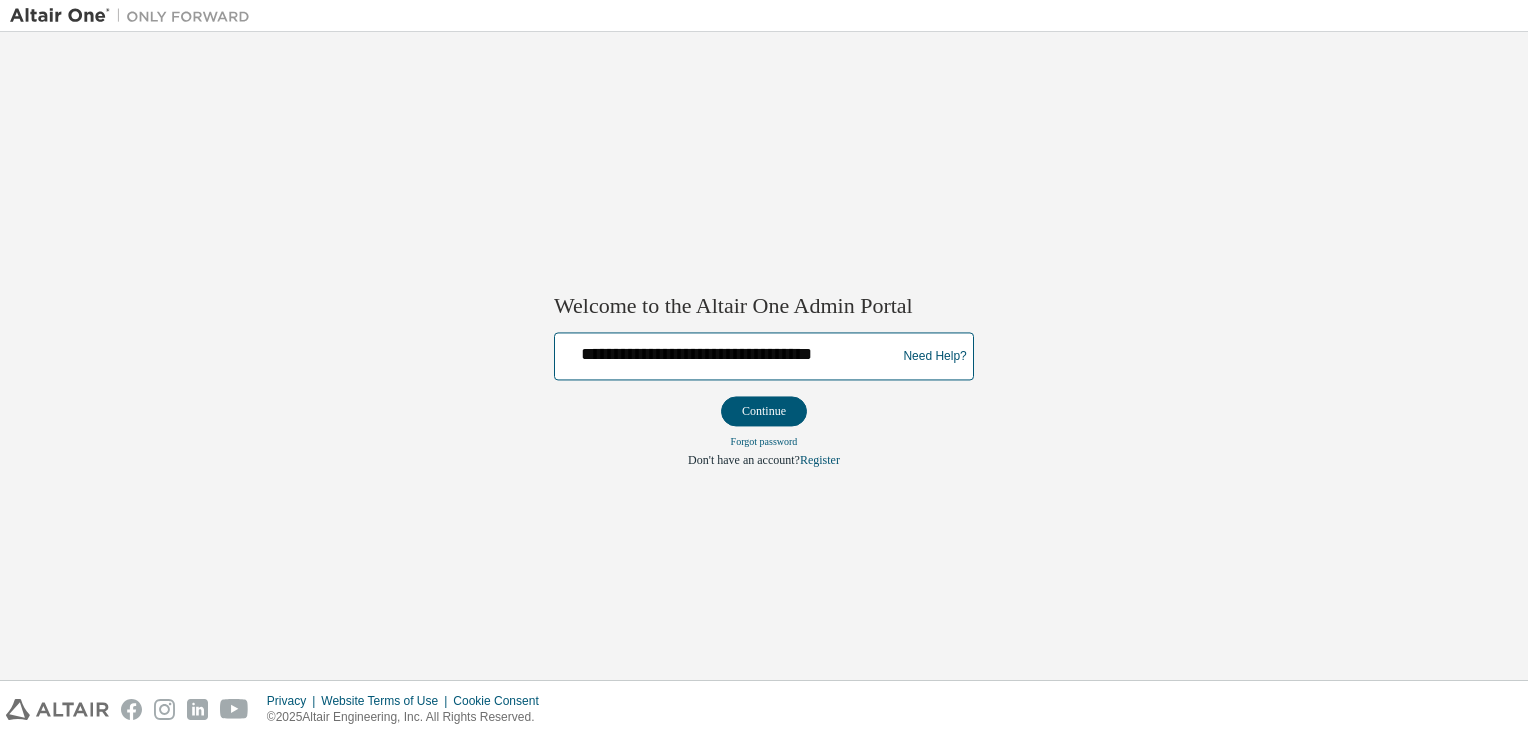 type on "**********" 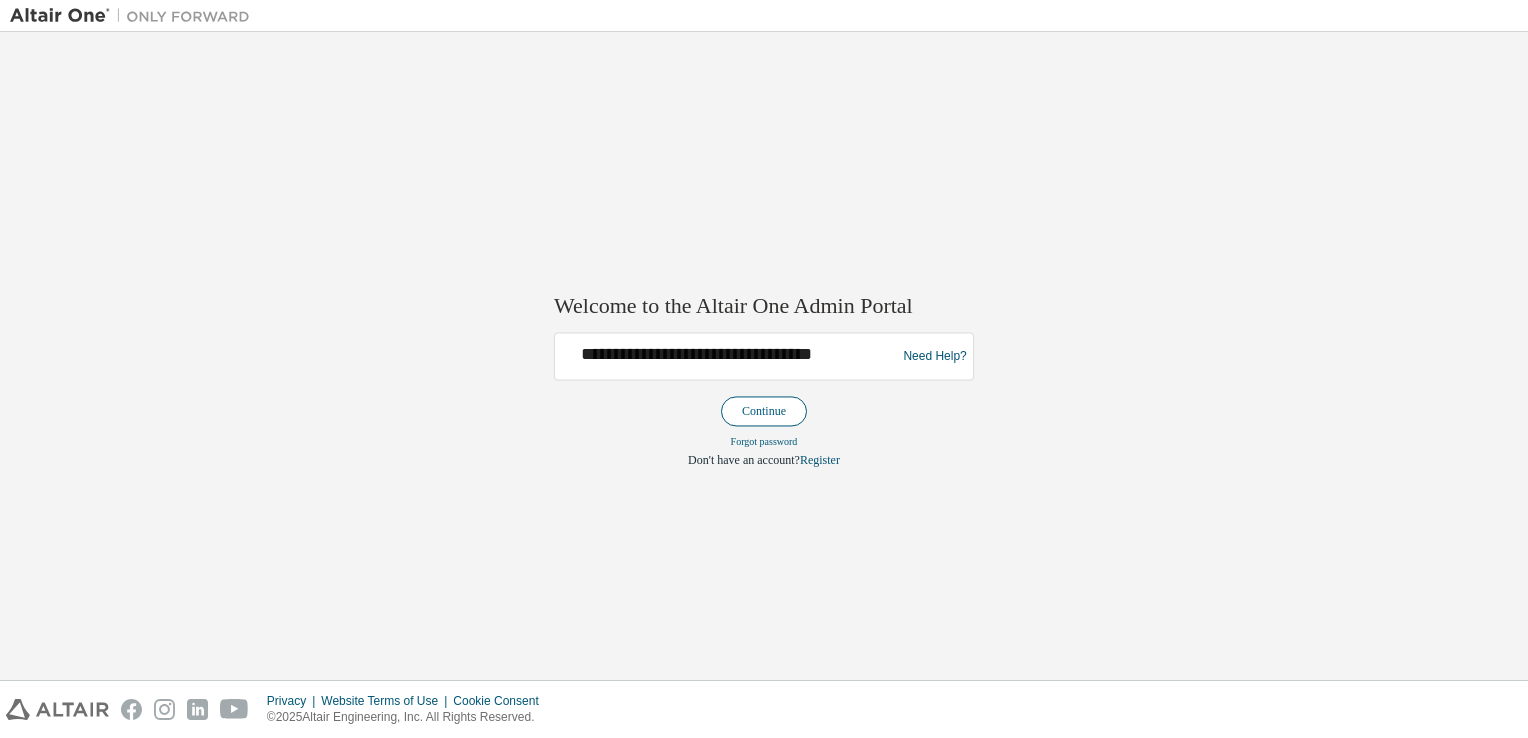 scroll, scrollTop: 0, scrollLeft: 0, axis: both 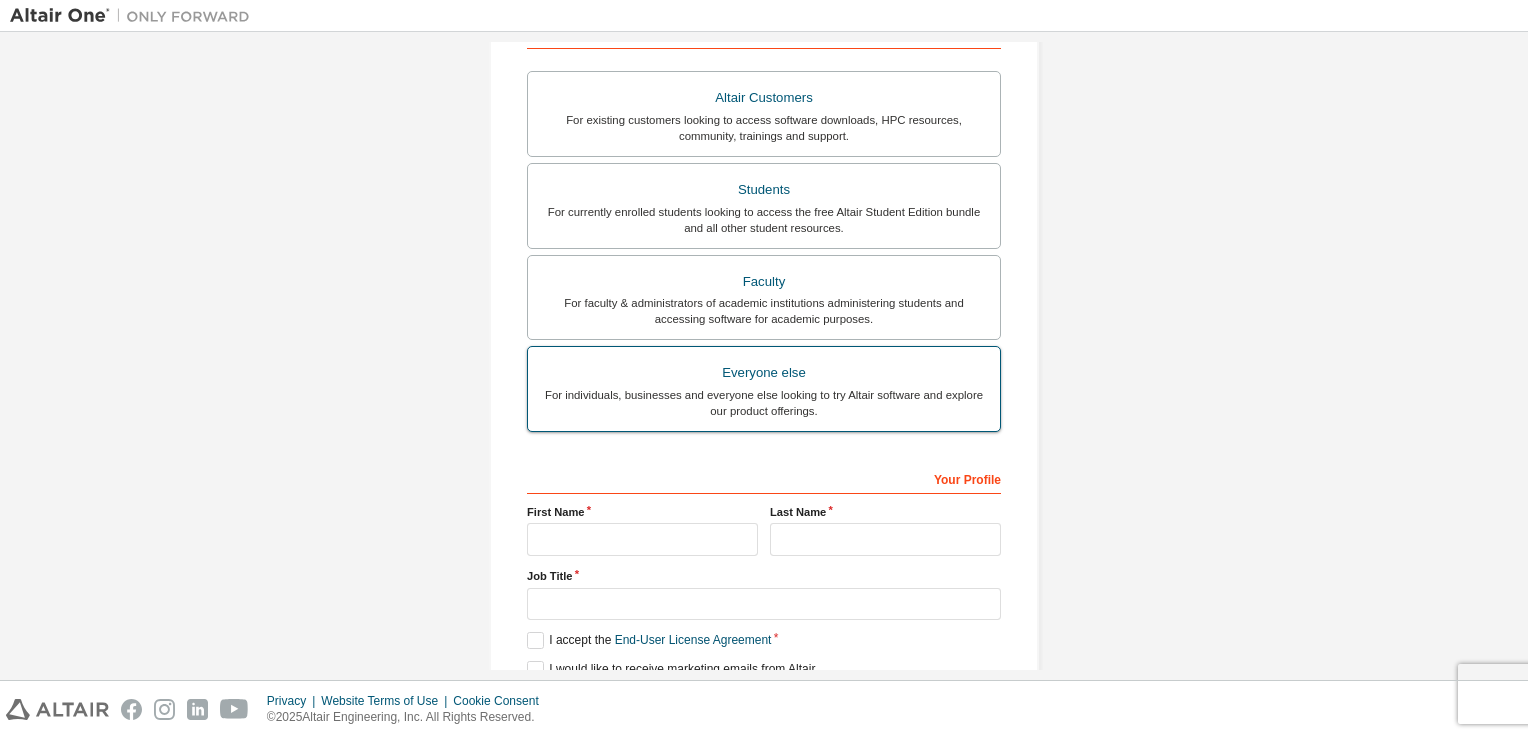 type on "**********" 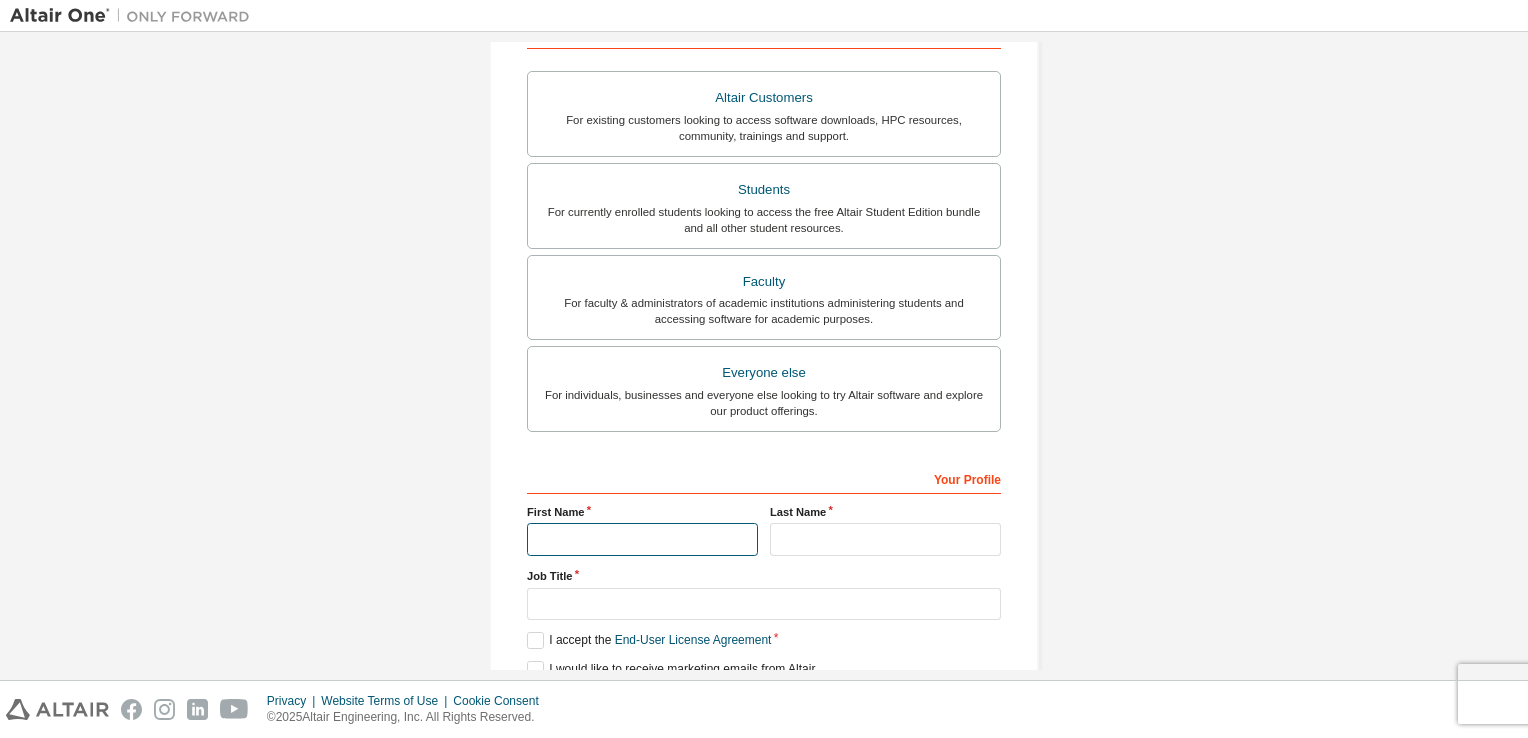 click at bounding box center [642, 539] 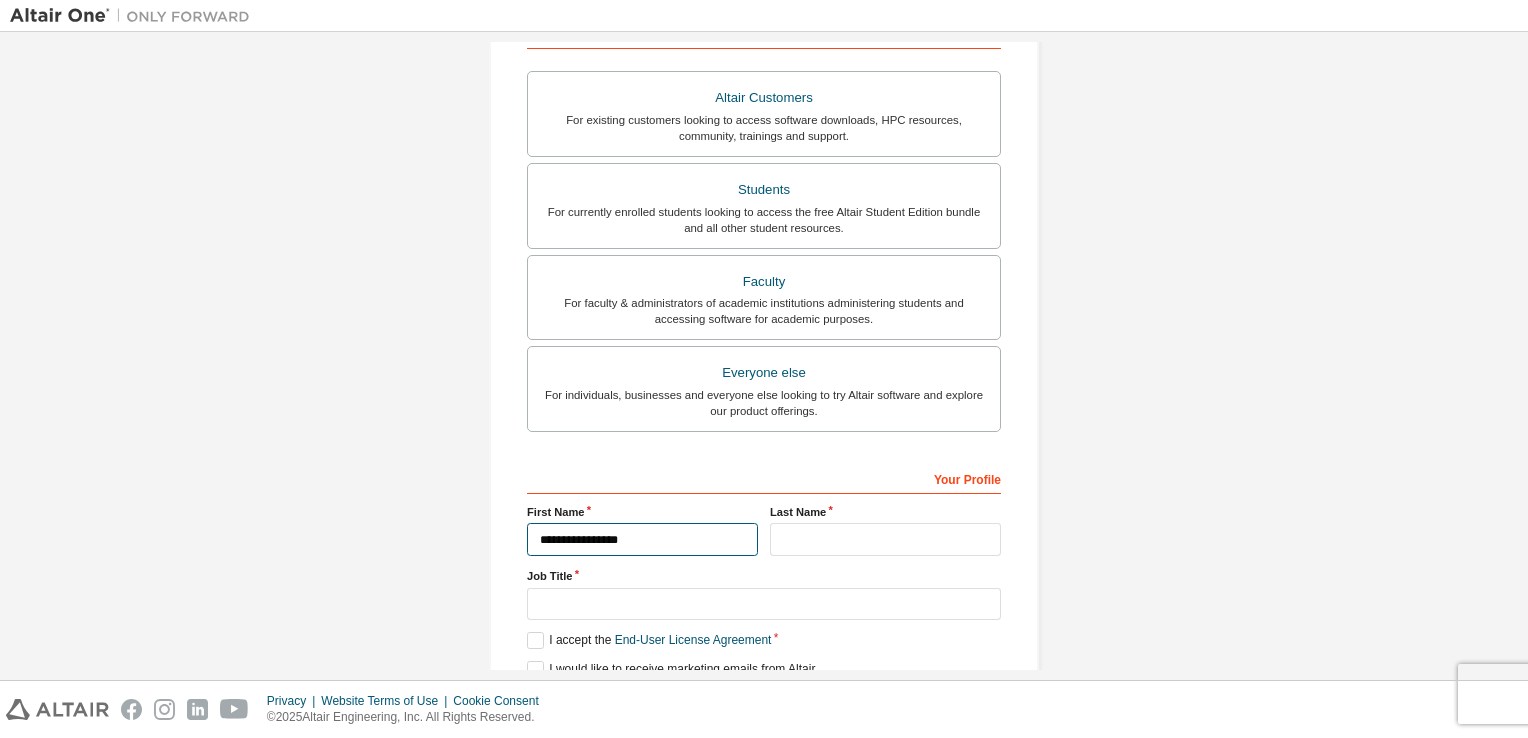 type on "**********" 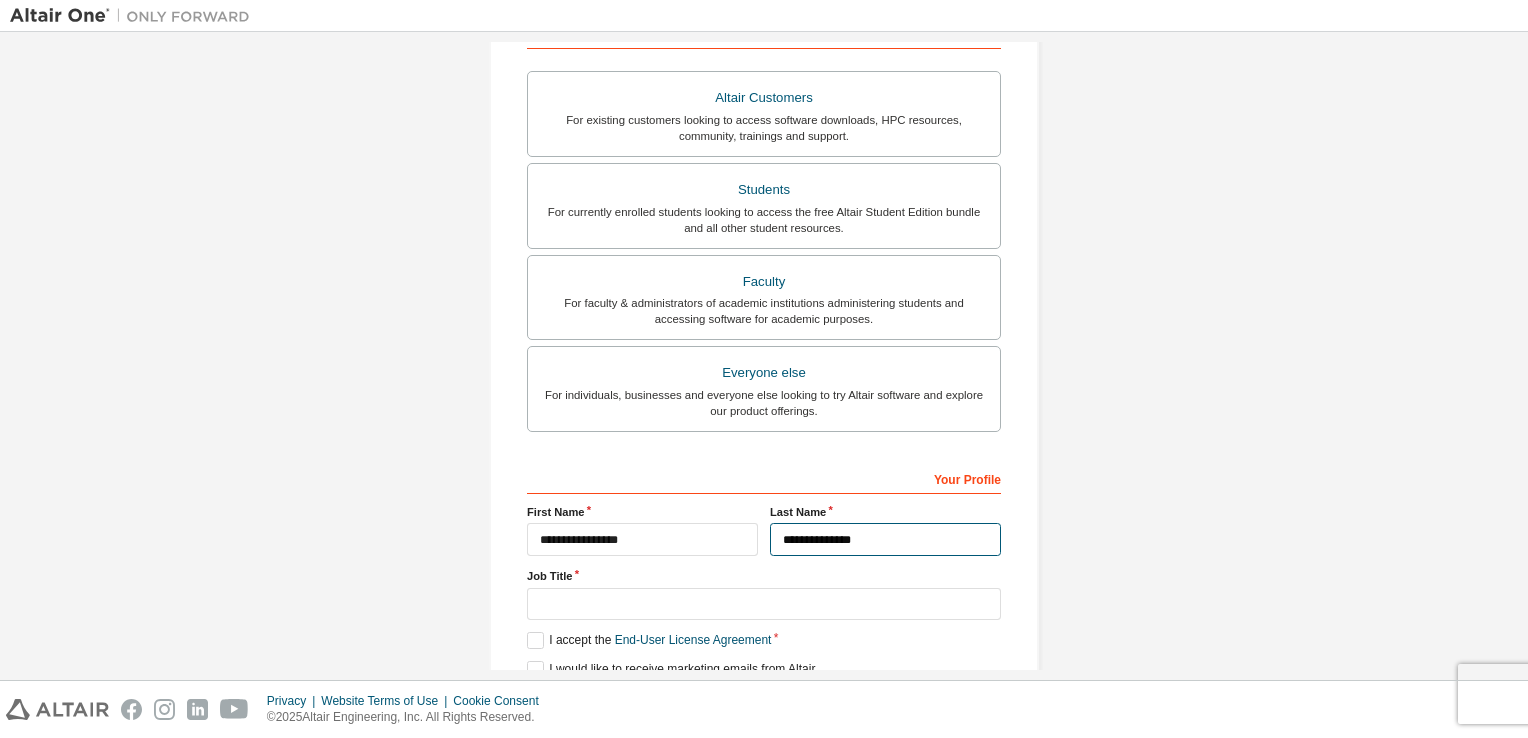 type on "**********" 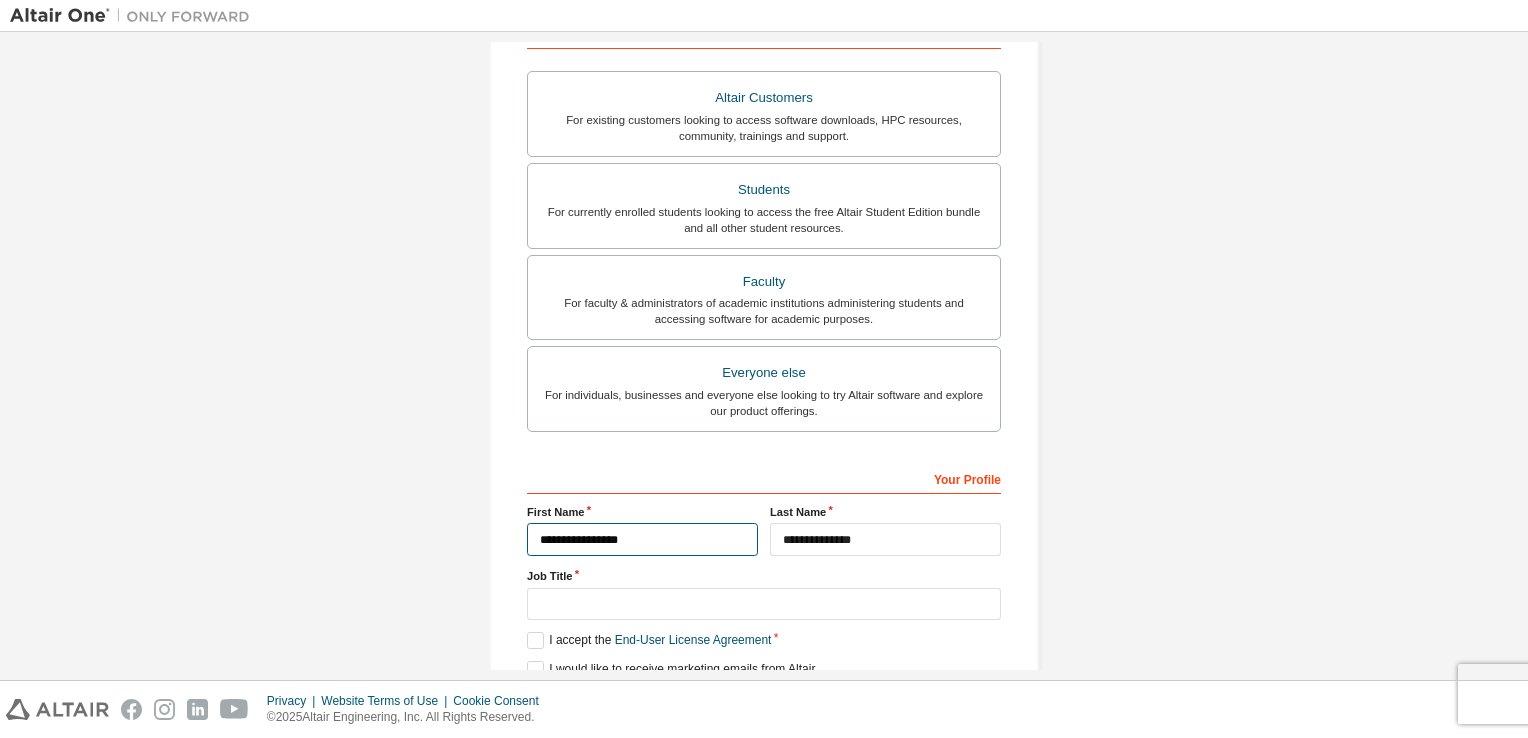 click on "**********" at bounding box center (642, 539) 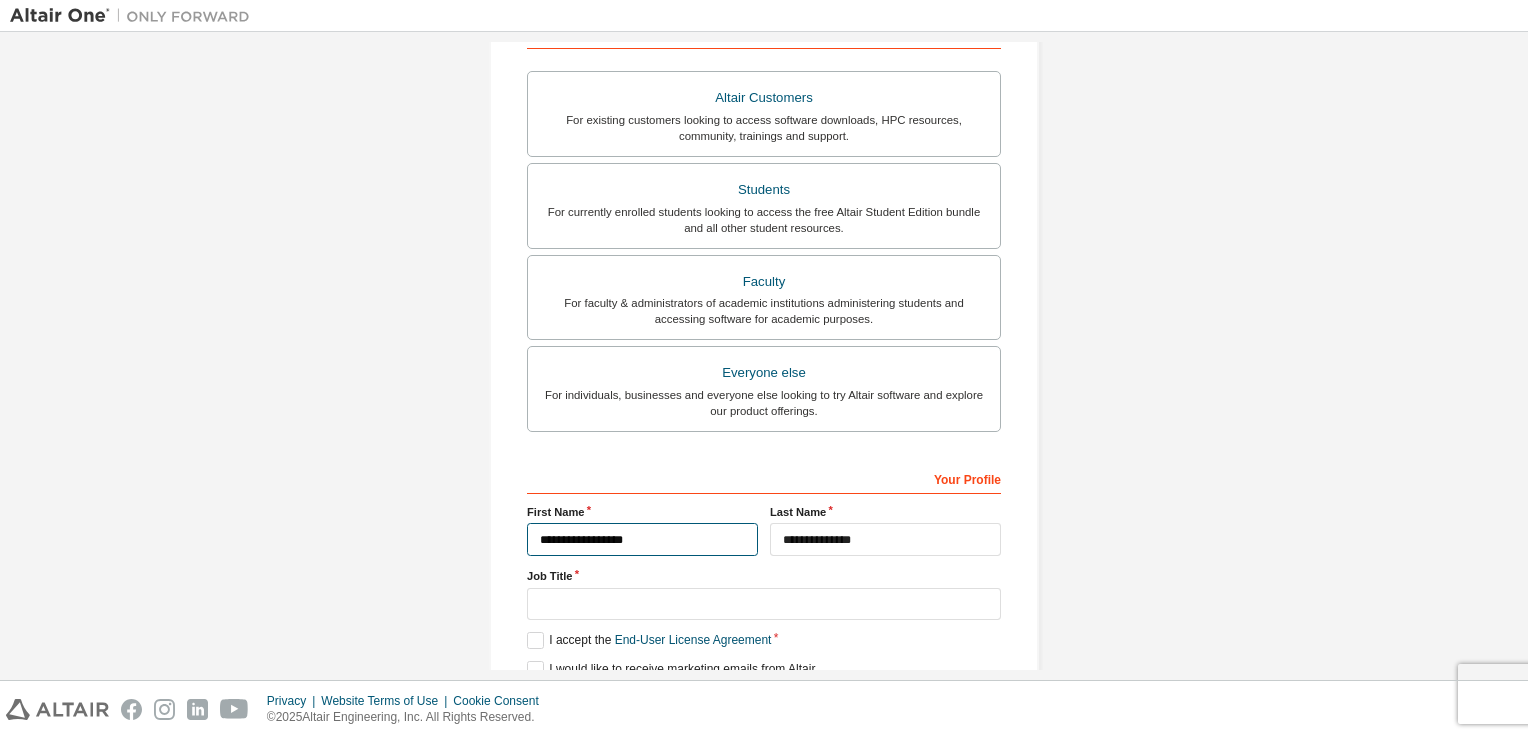 type on "**********" 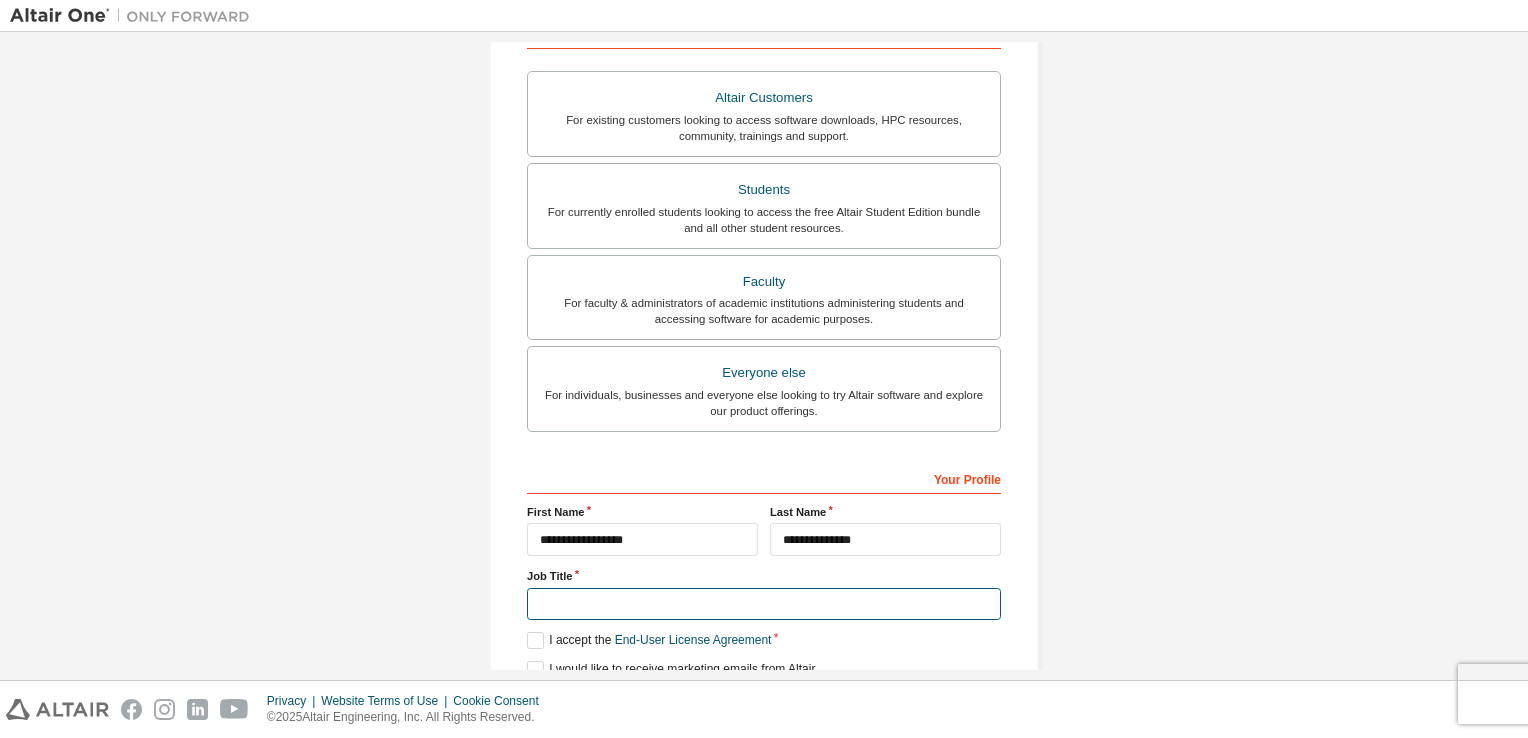 click at bounding box center [764, 604] 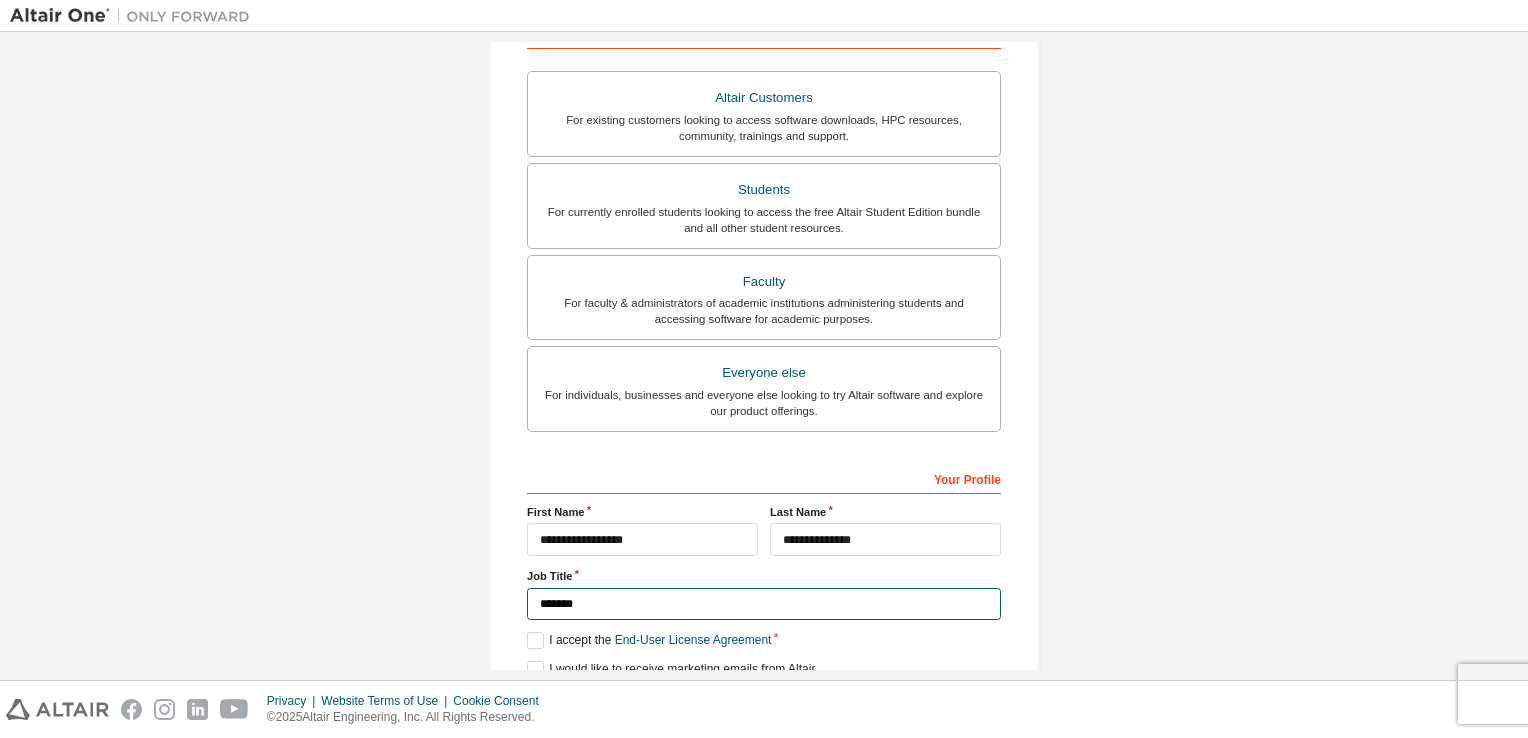 scroll, scrollTop: 426, scrollLeft: 0, axis: vertical 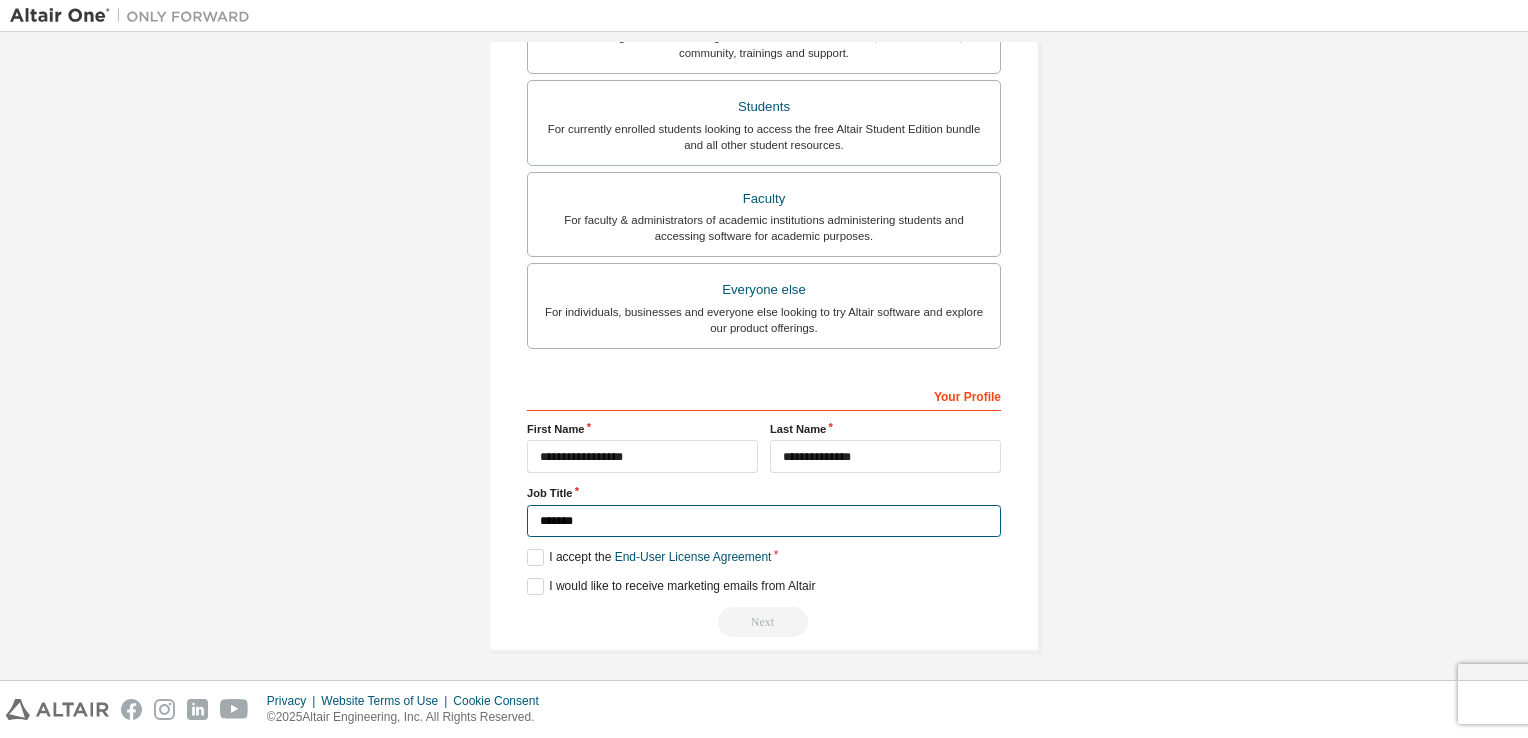 type on "*******" 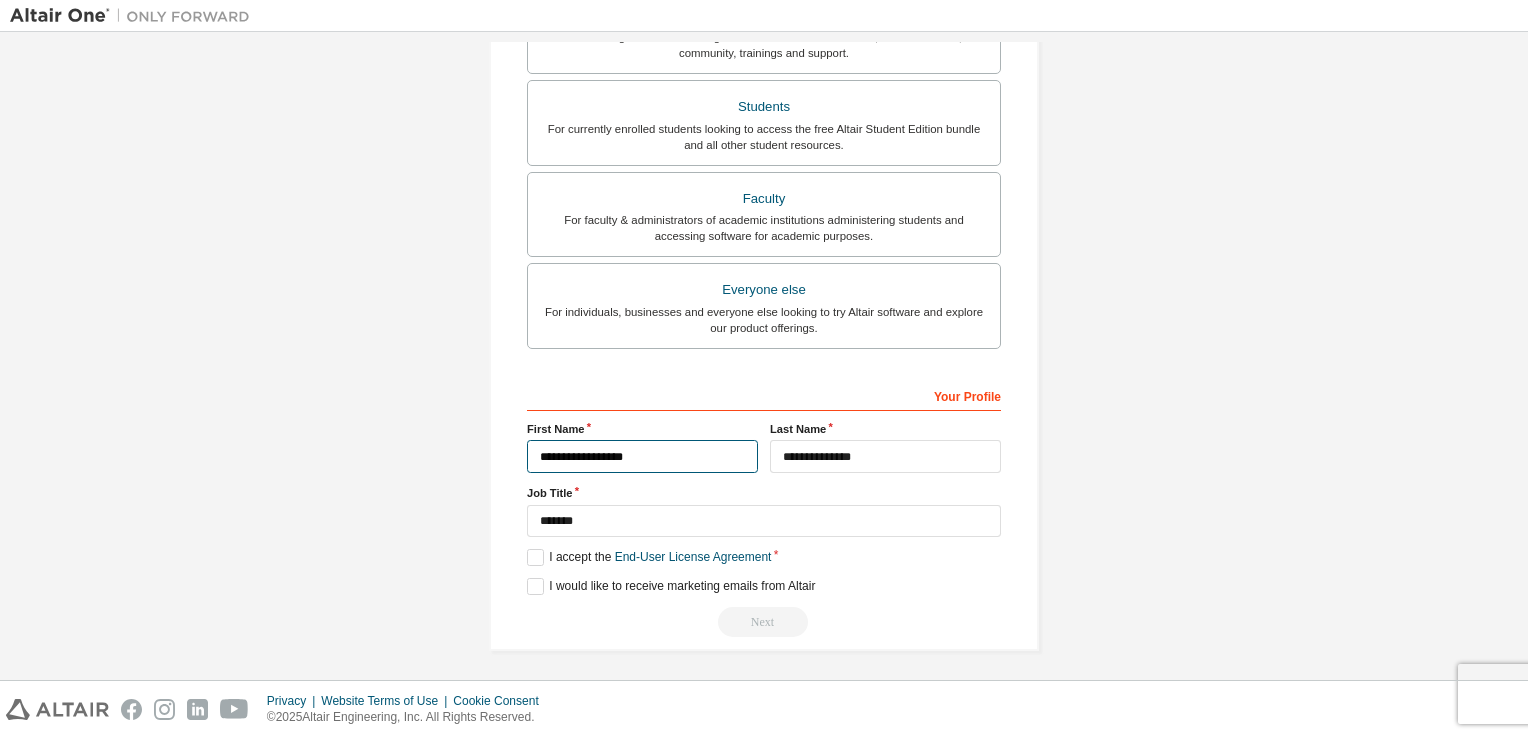 click on "**********" at bounding box center [642, 456] 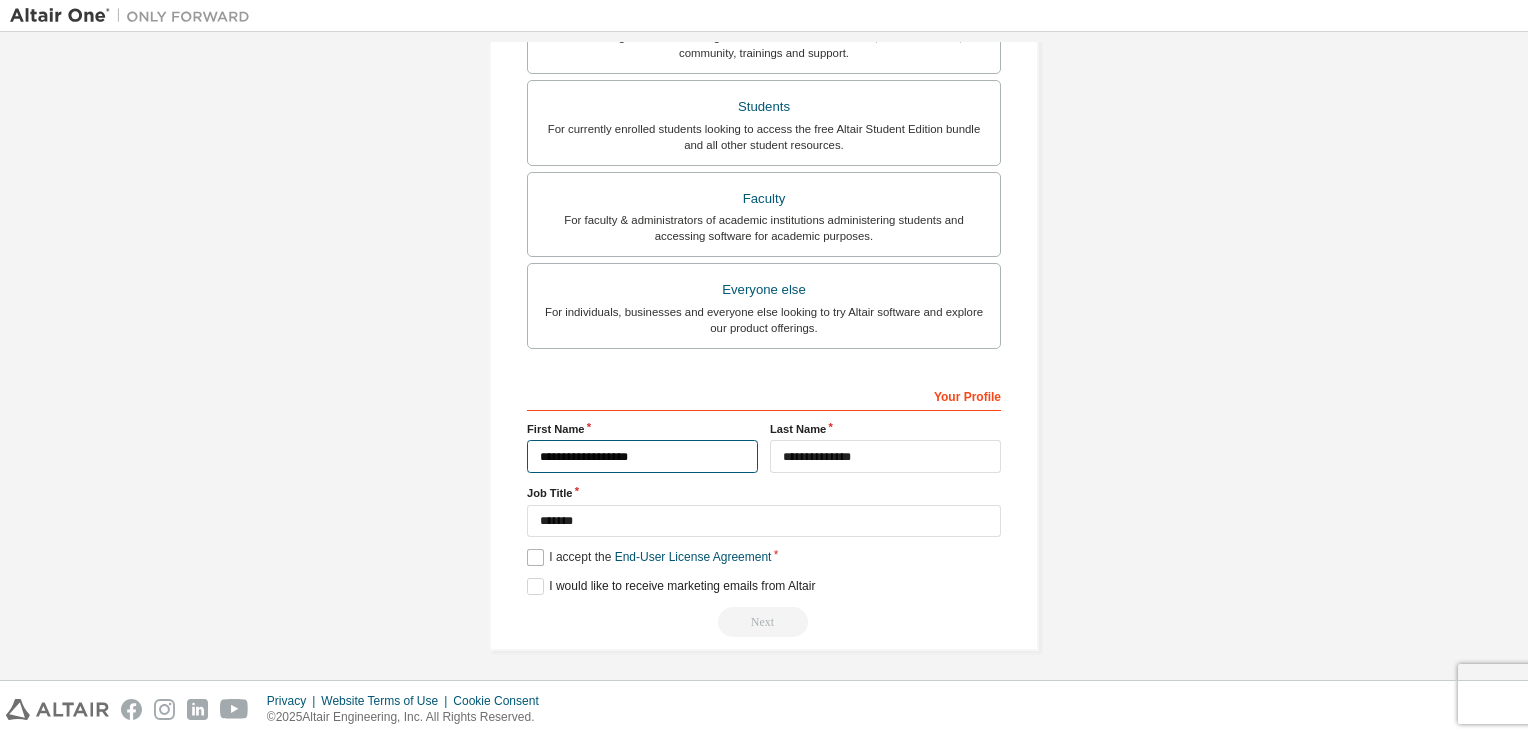 type on "**********" 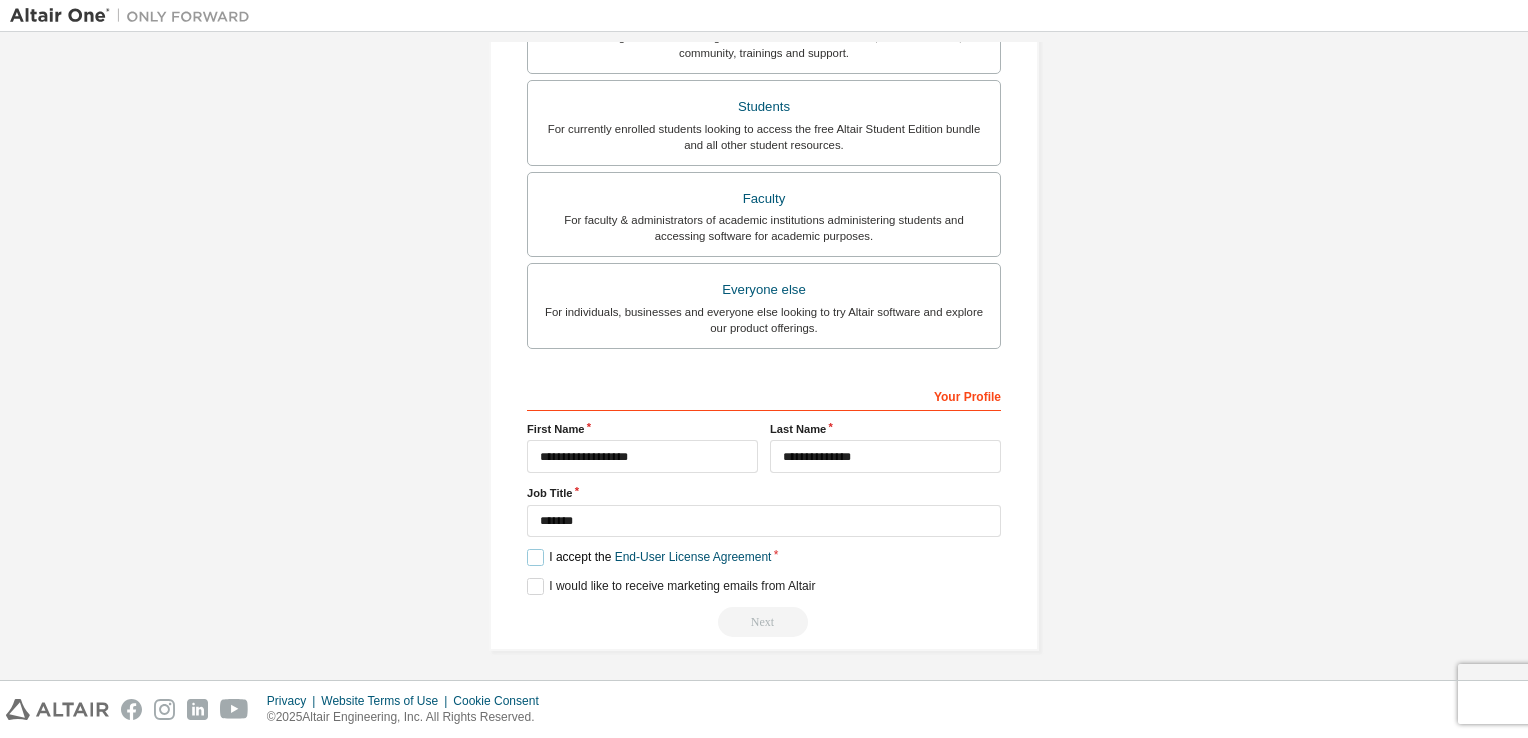 click on "I accept the    End-User License Agreement" at bounding box center (649, 557) 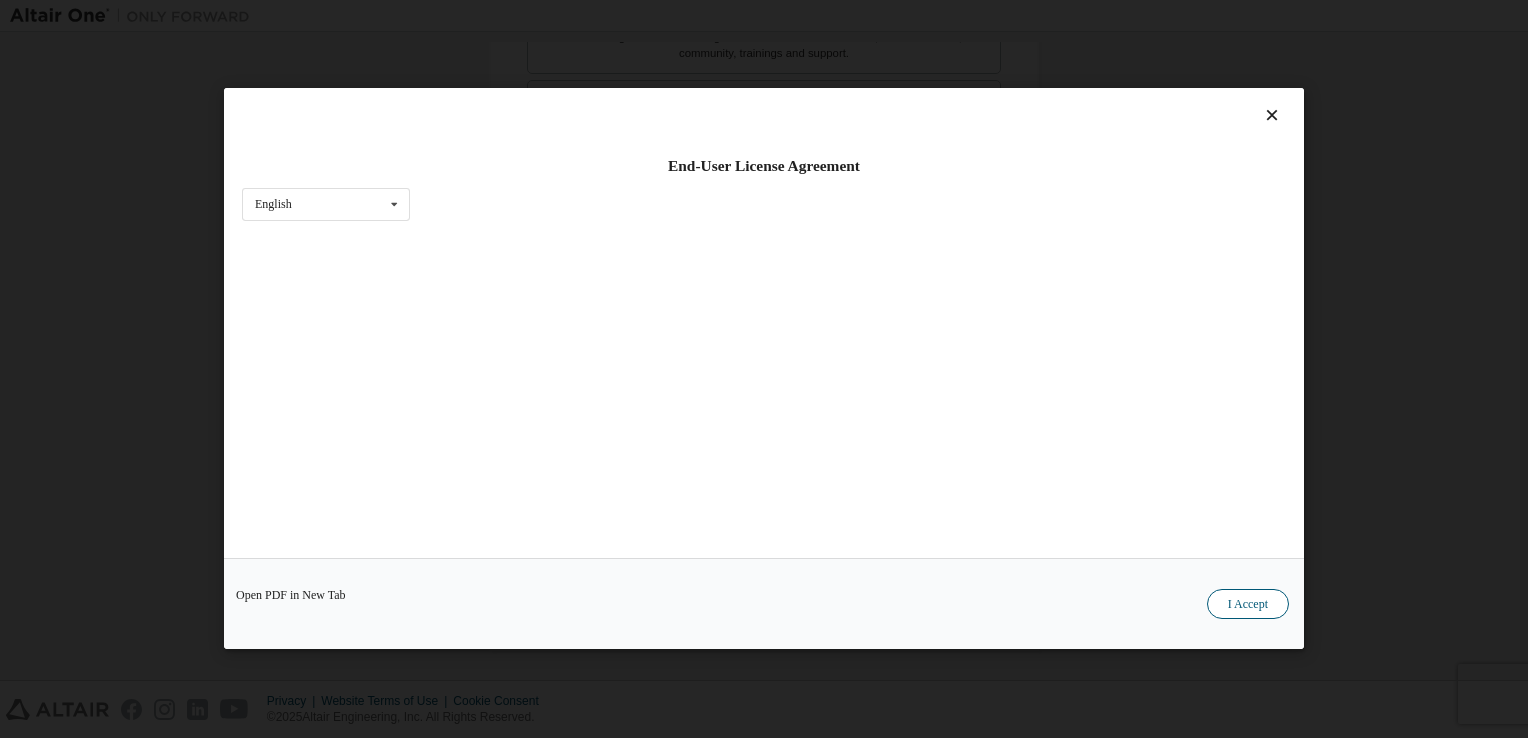 click on "I Accept" at bounding box center (1248, 605) 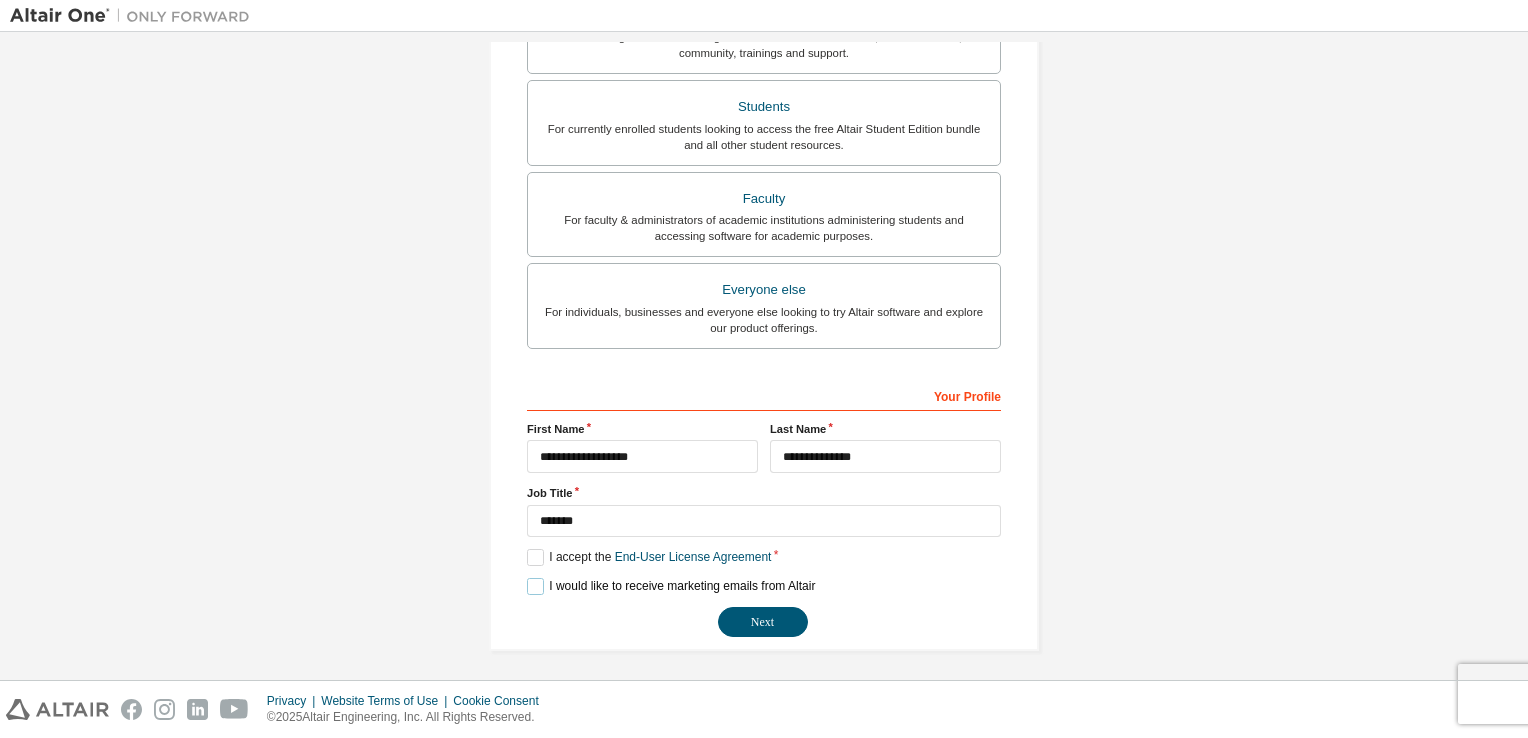 click on "I would like to receive marketing emails from Altair" at bounding box center [671, 586] 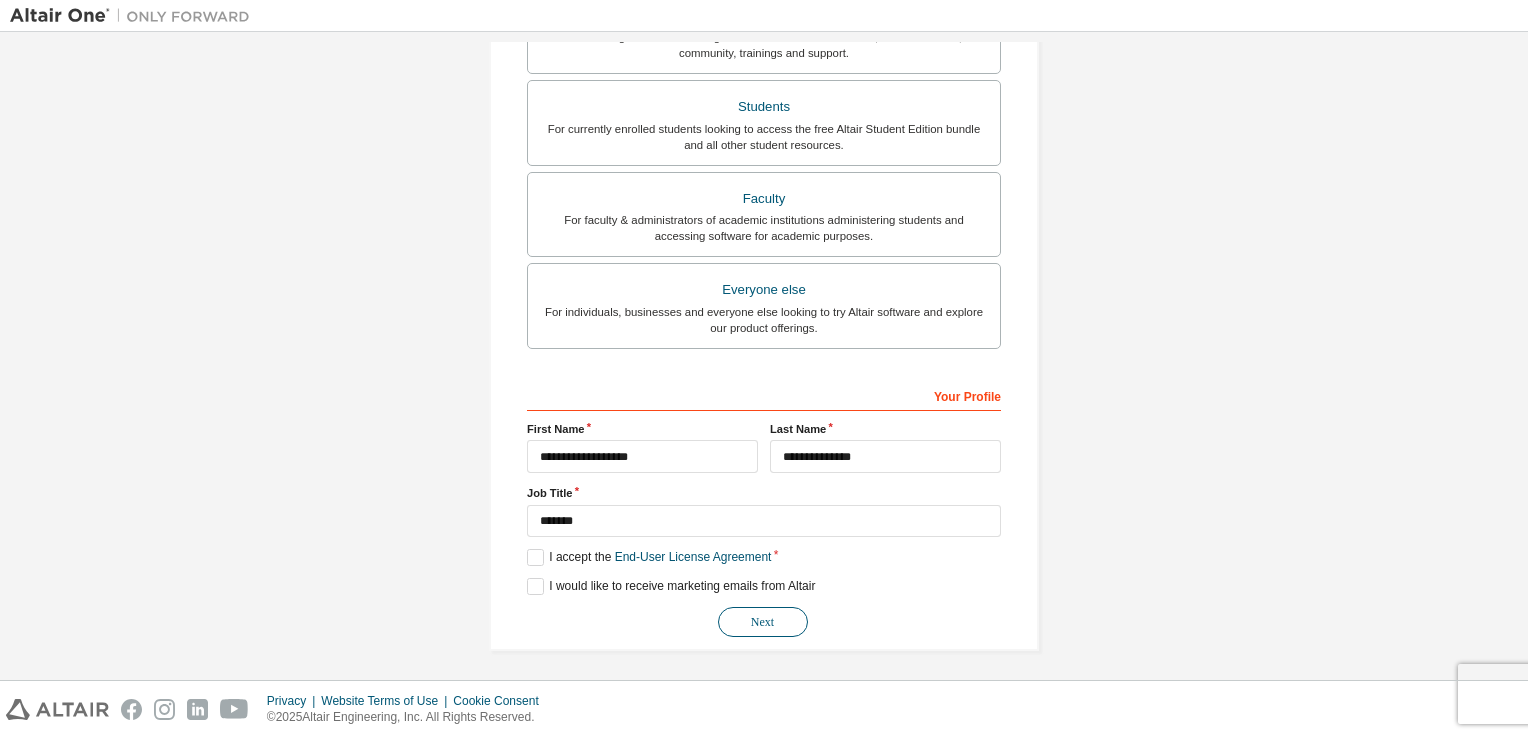 click on "Next" at bounding box center (763, 622) 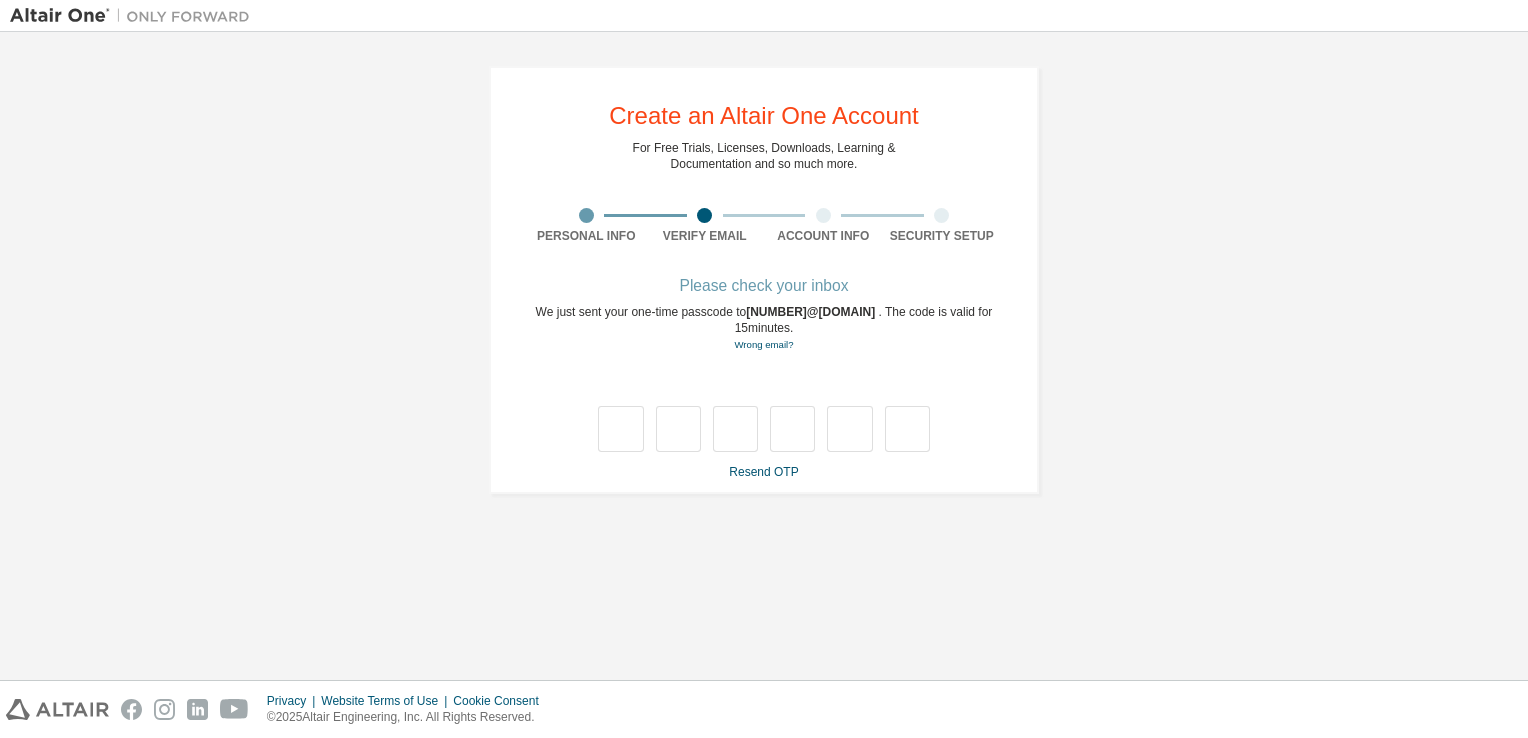 scroll, scrollTop: 0, scrollLeft: 0, axis: both 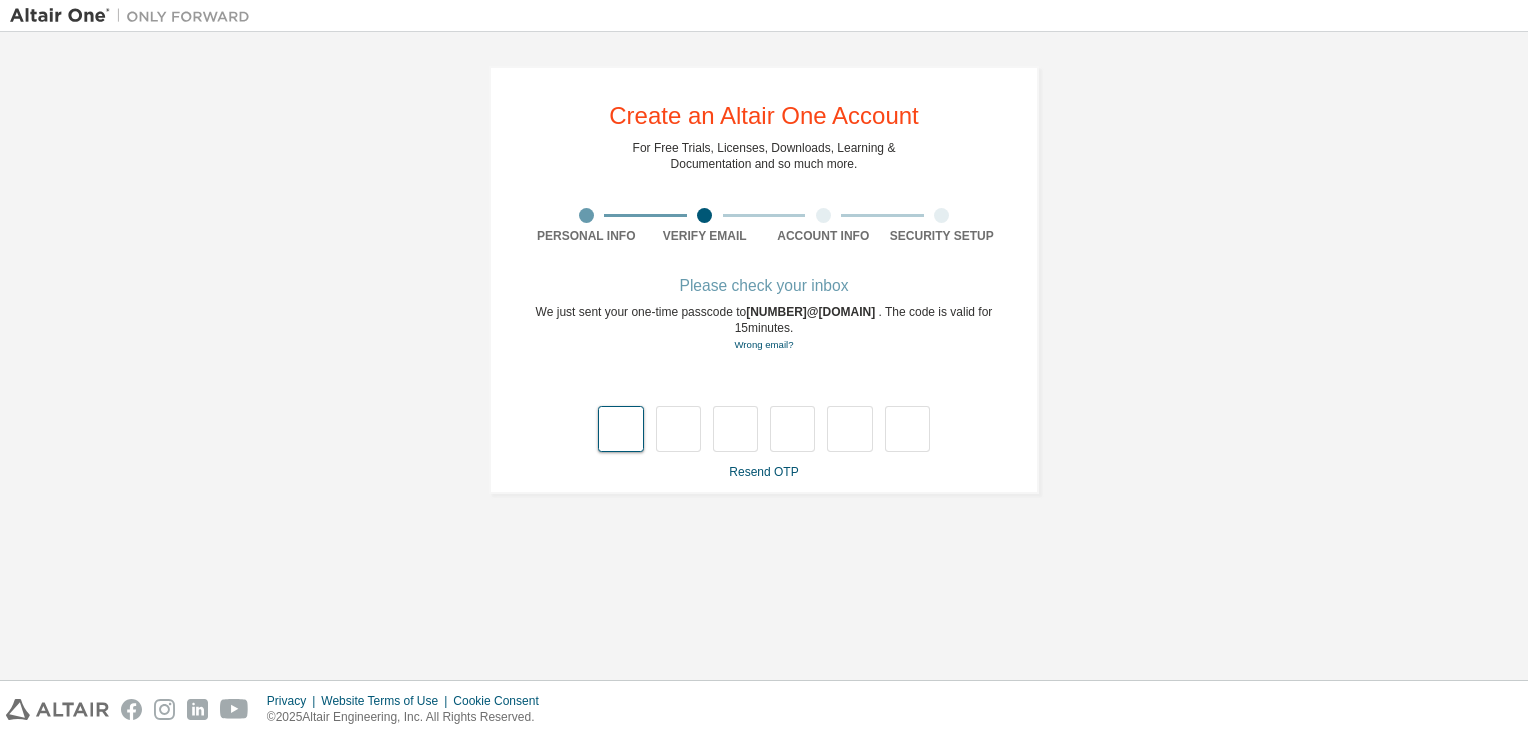 type on "*" 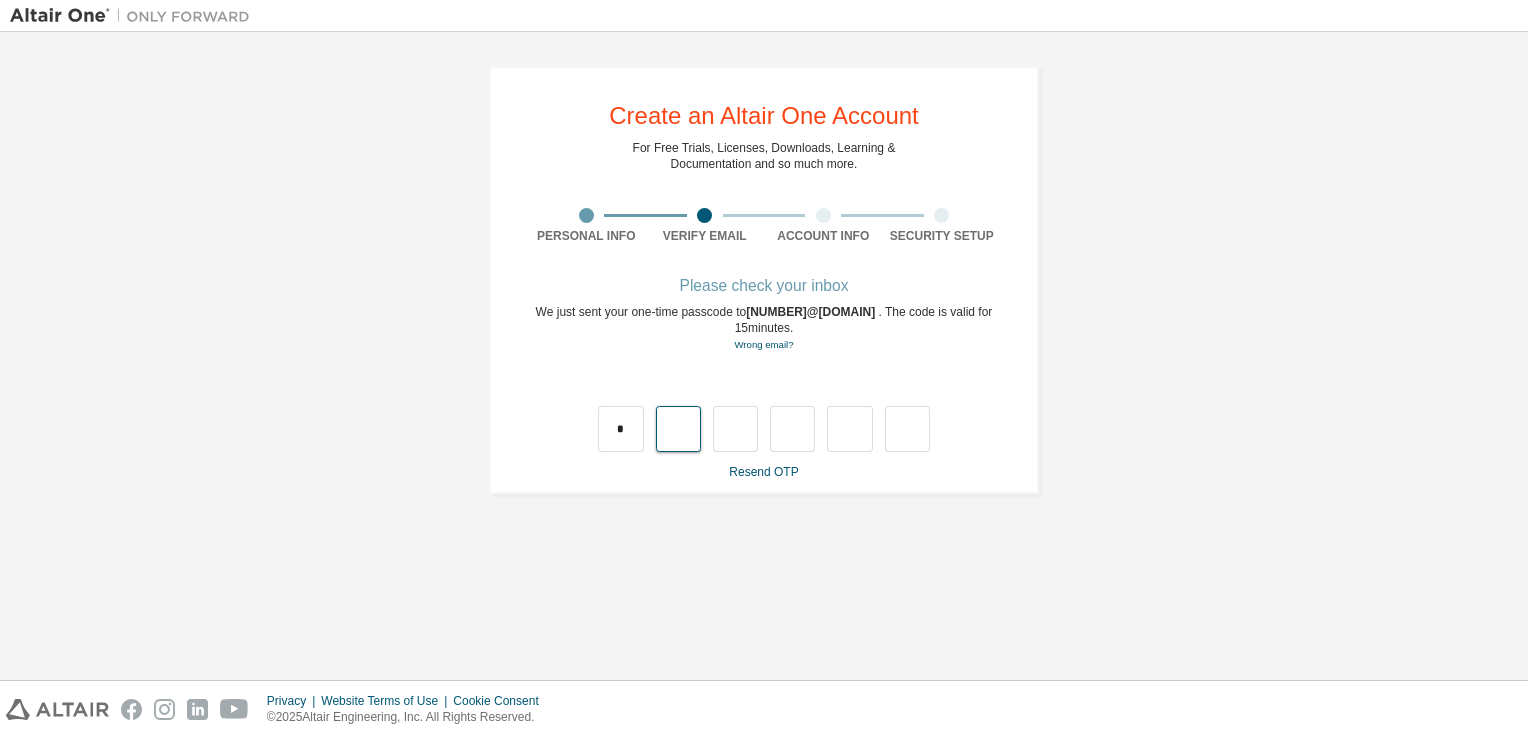 type on "*" 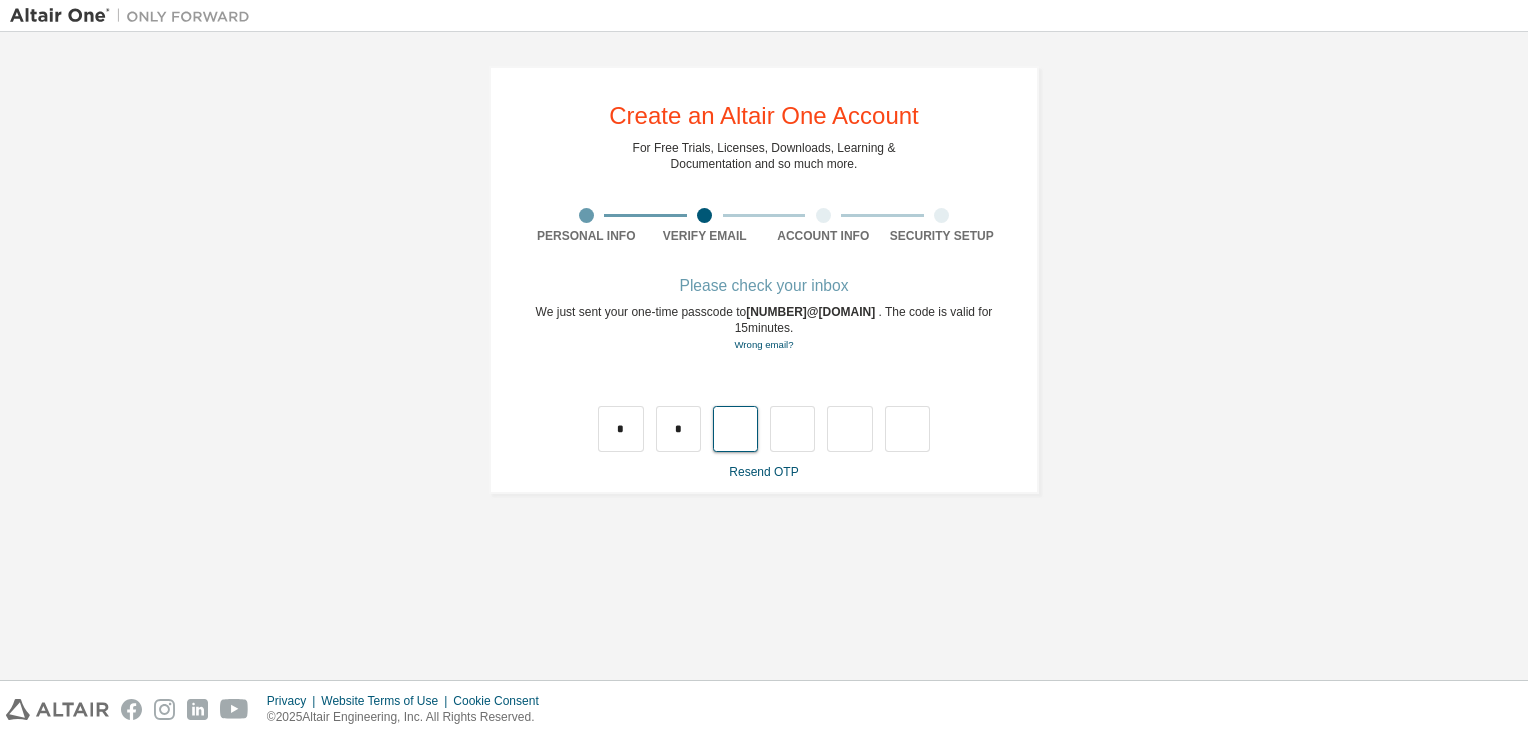 type on "*" 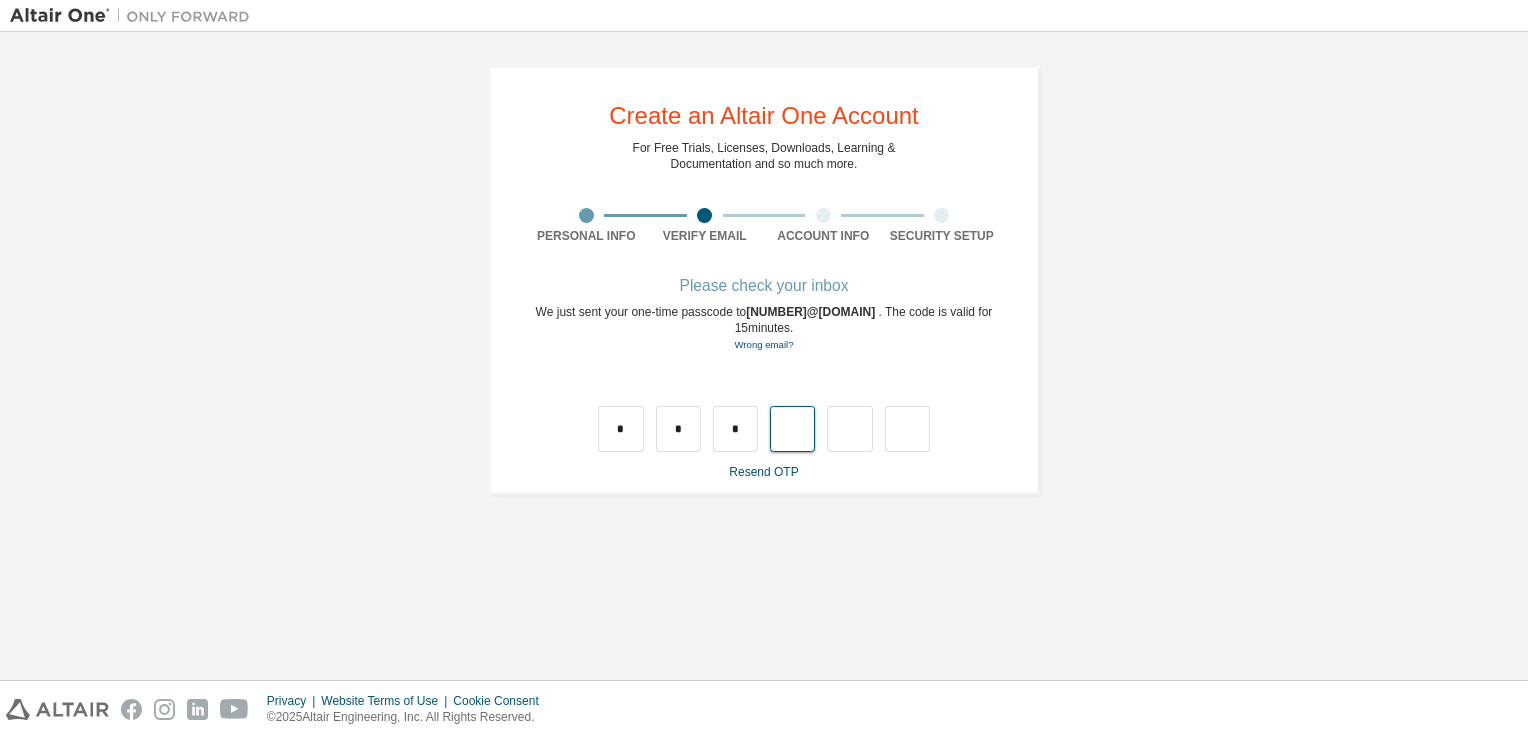 type on "*" 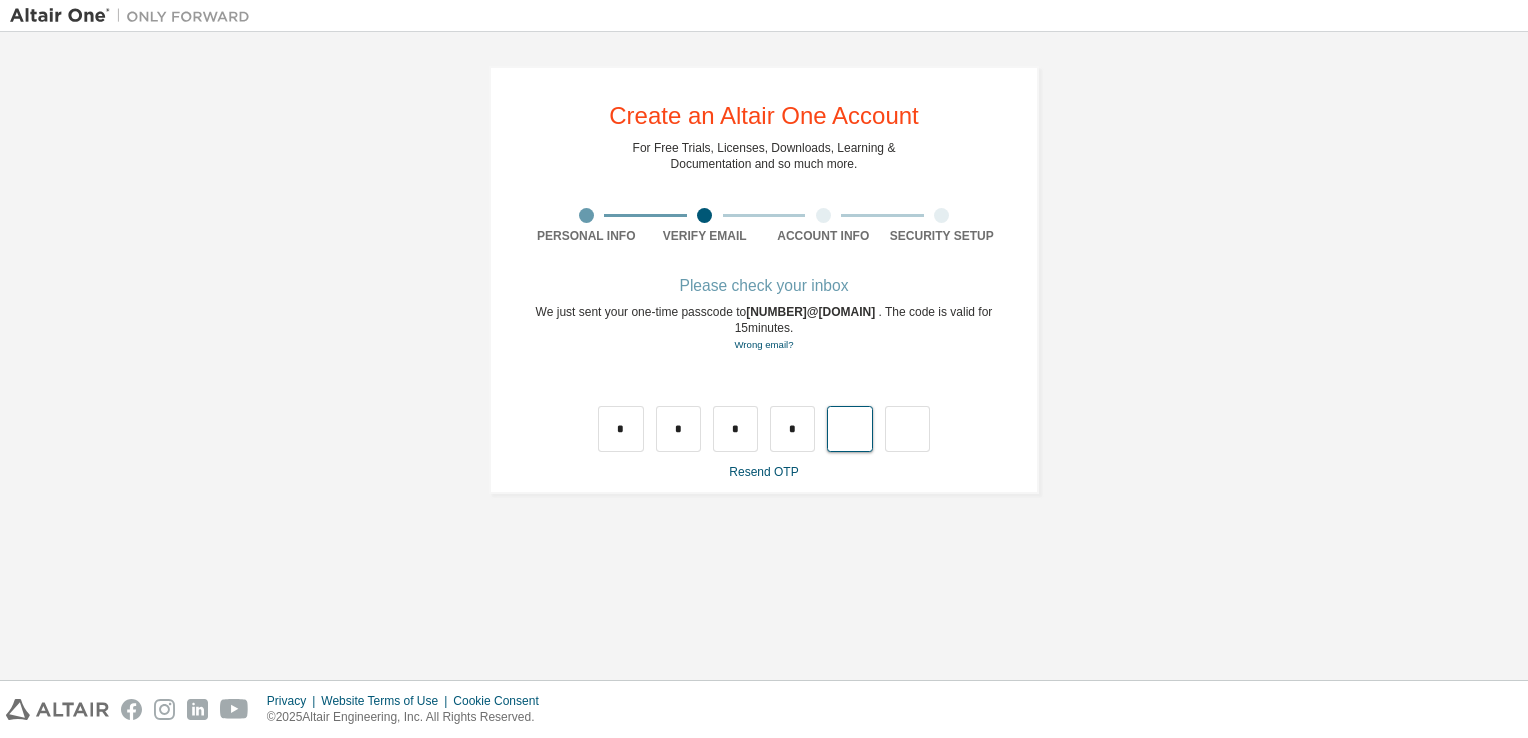 type on "*" 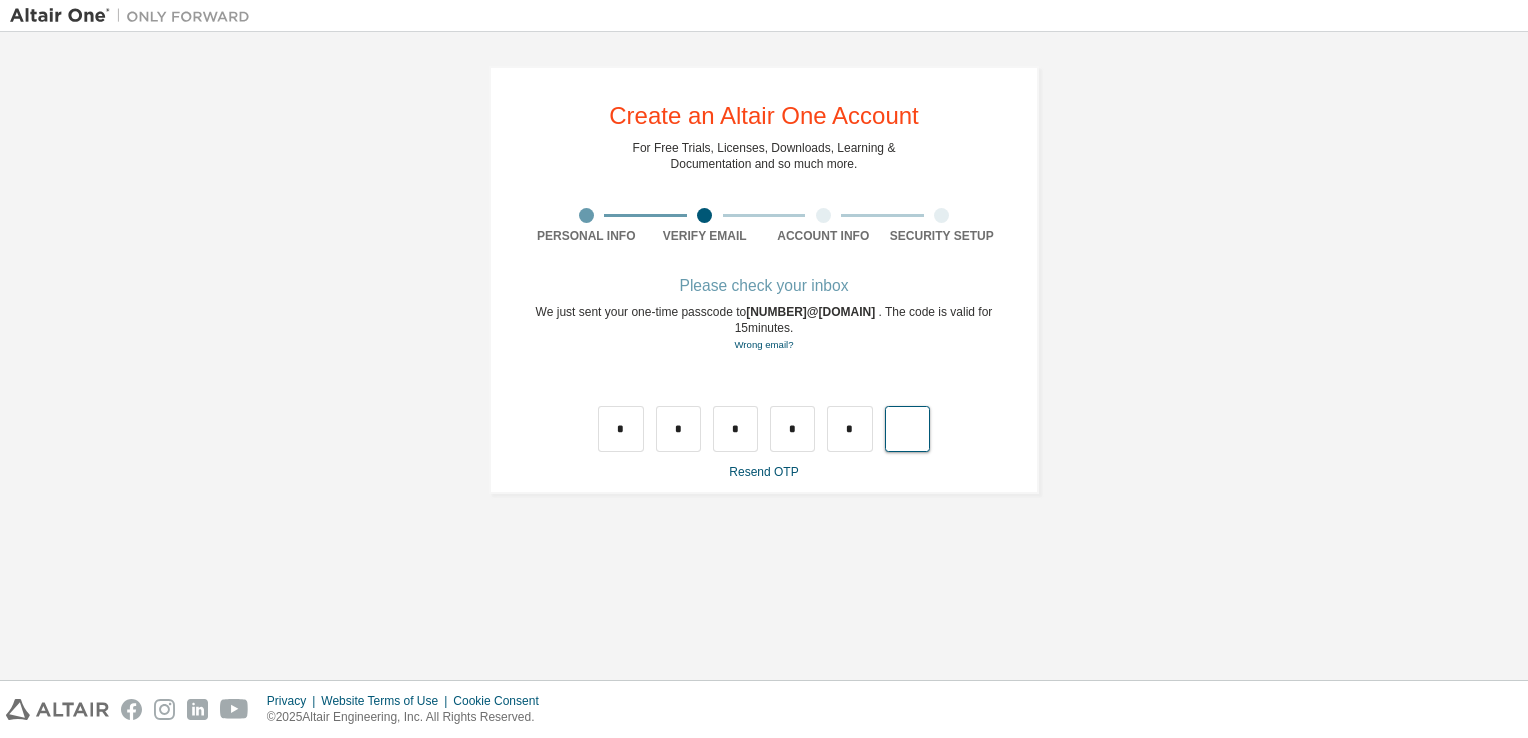 type on "*" 